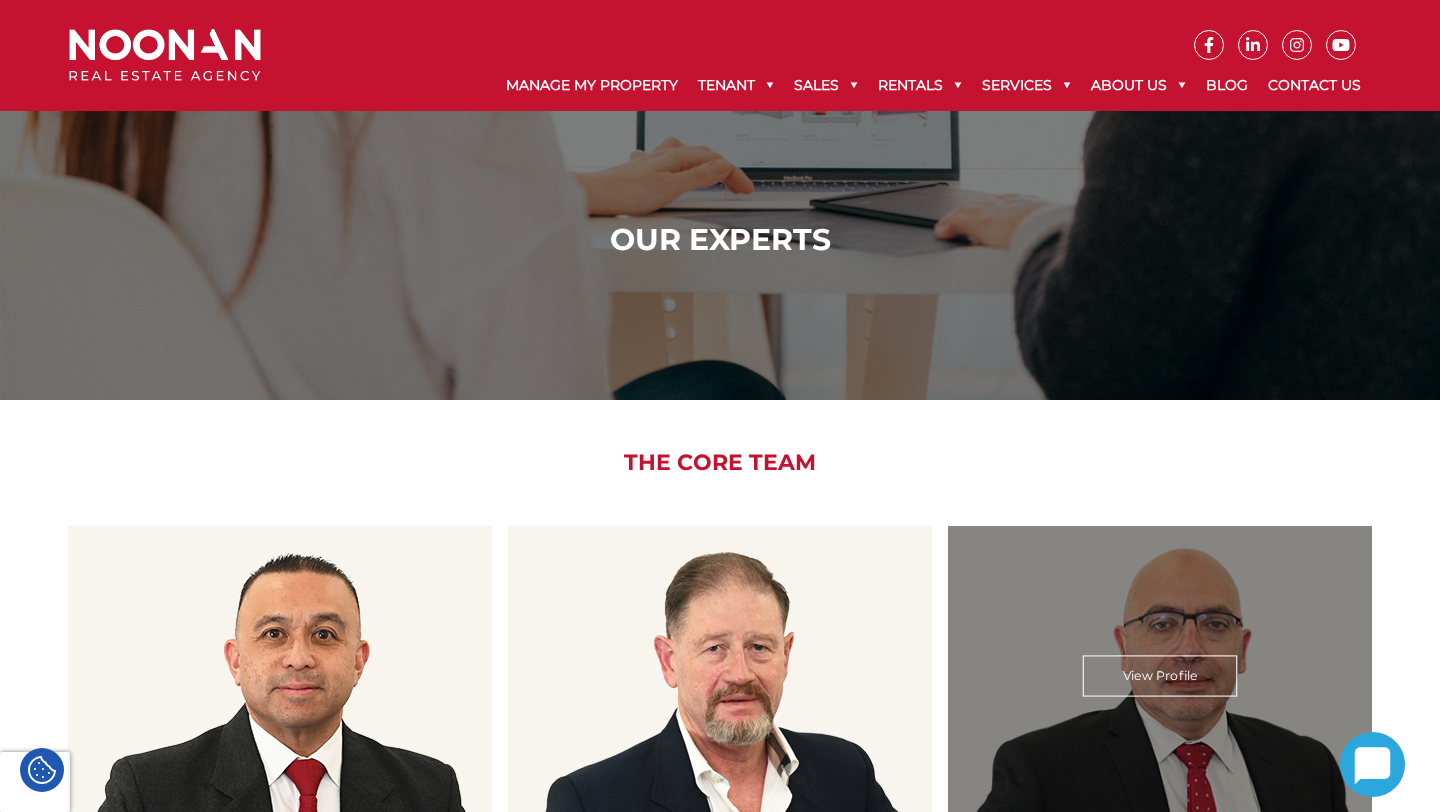 scroll, scrollTop: 389, scrollLeft: 0, axis: vertical 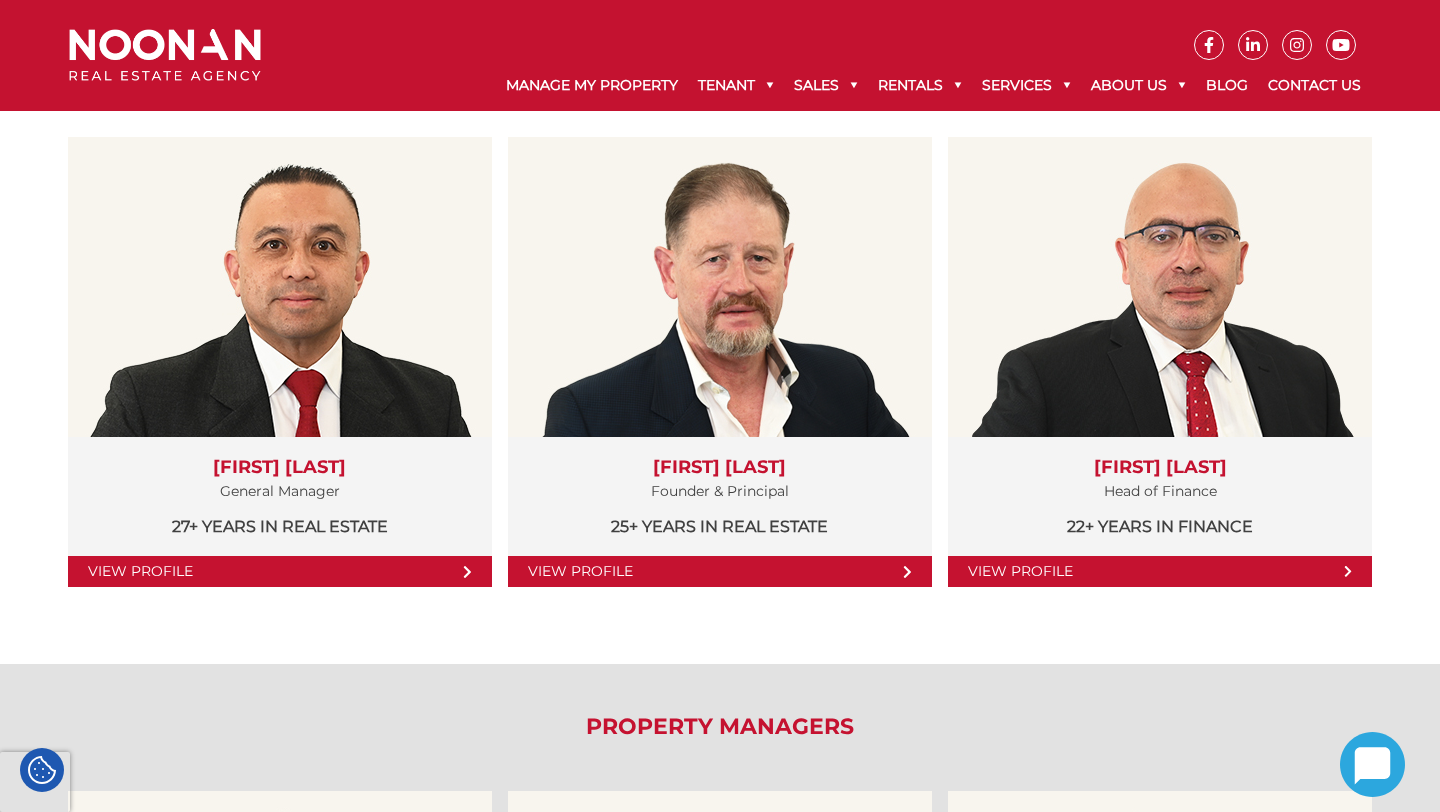 click at bounding box center [165, 55] 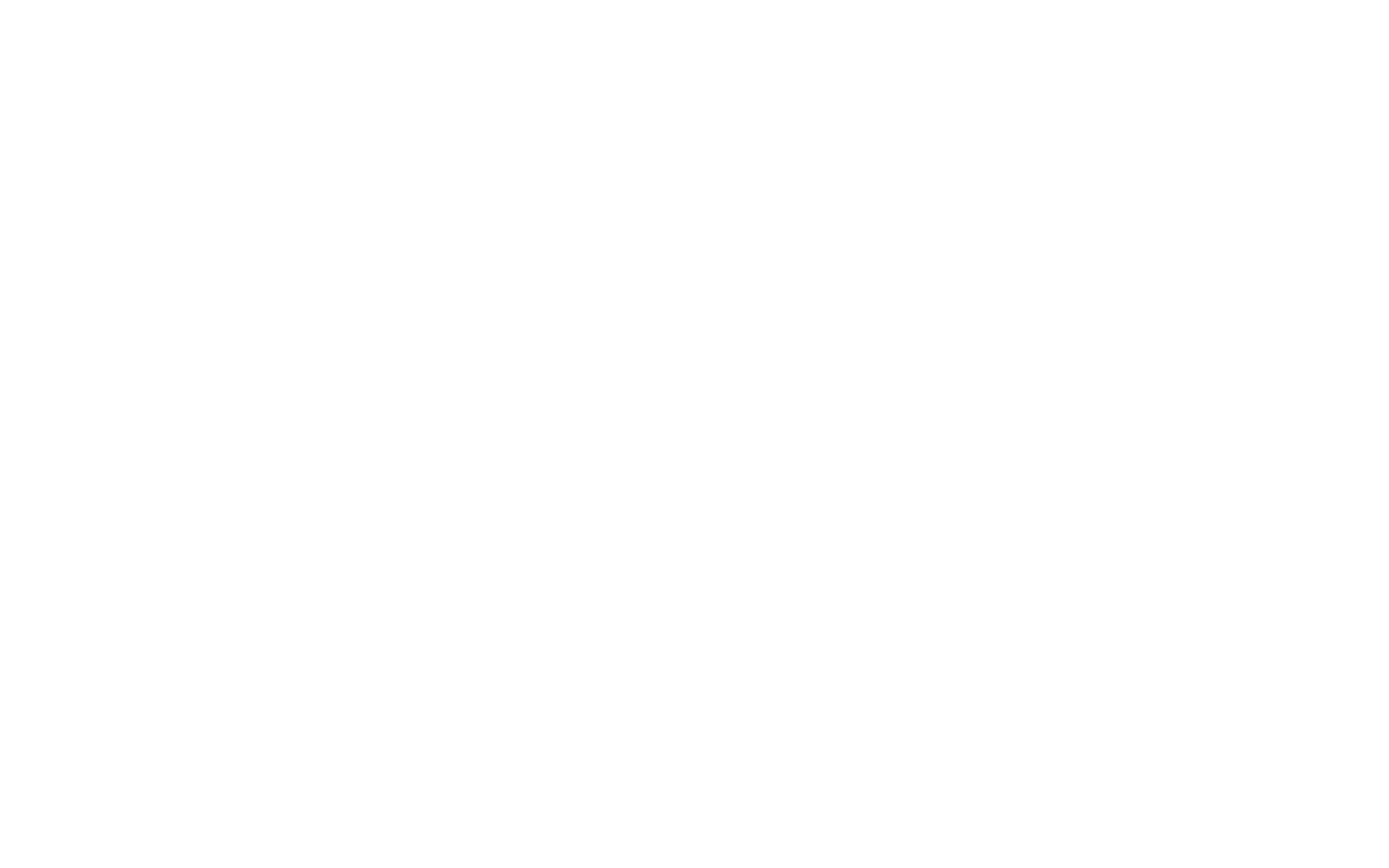 scroll, scrollTop: 0, scrollLeft: 0, axis: both 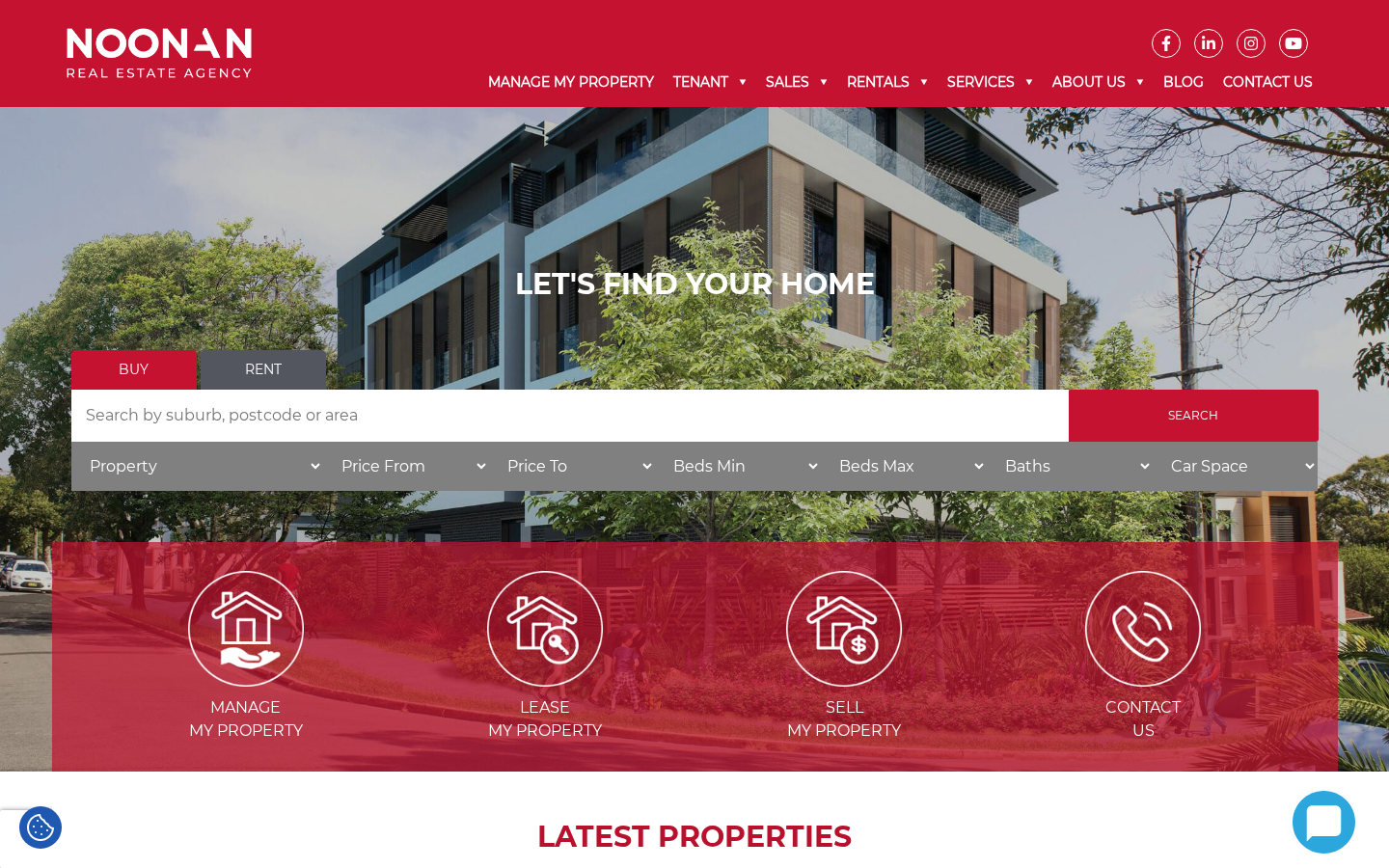 click on "Price From    $50,000 $100,000 $150,000 $200,000 $250,000 $300,000 $350,000 $400,000 $450,000 $500,000 $550,000 $600,000 $650,000 $700,000 $750,000 $800,000 $850,000 $900,000 $950,000 $1,000,000 $1,250,000 $1,500,000 $1,750,000 $2,000,000 $2,250,000 $2,500,000 $2,750,000 $3,000,000 $4,000,000 $5,000,000 $10,000,000" at bounding box center [406, 466] 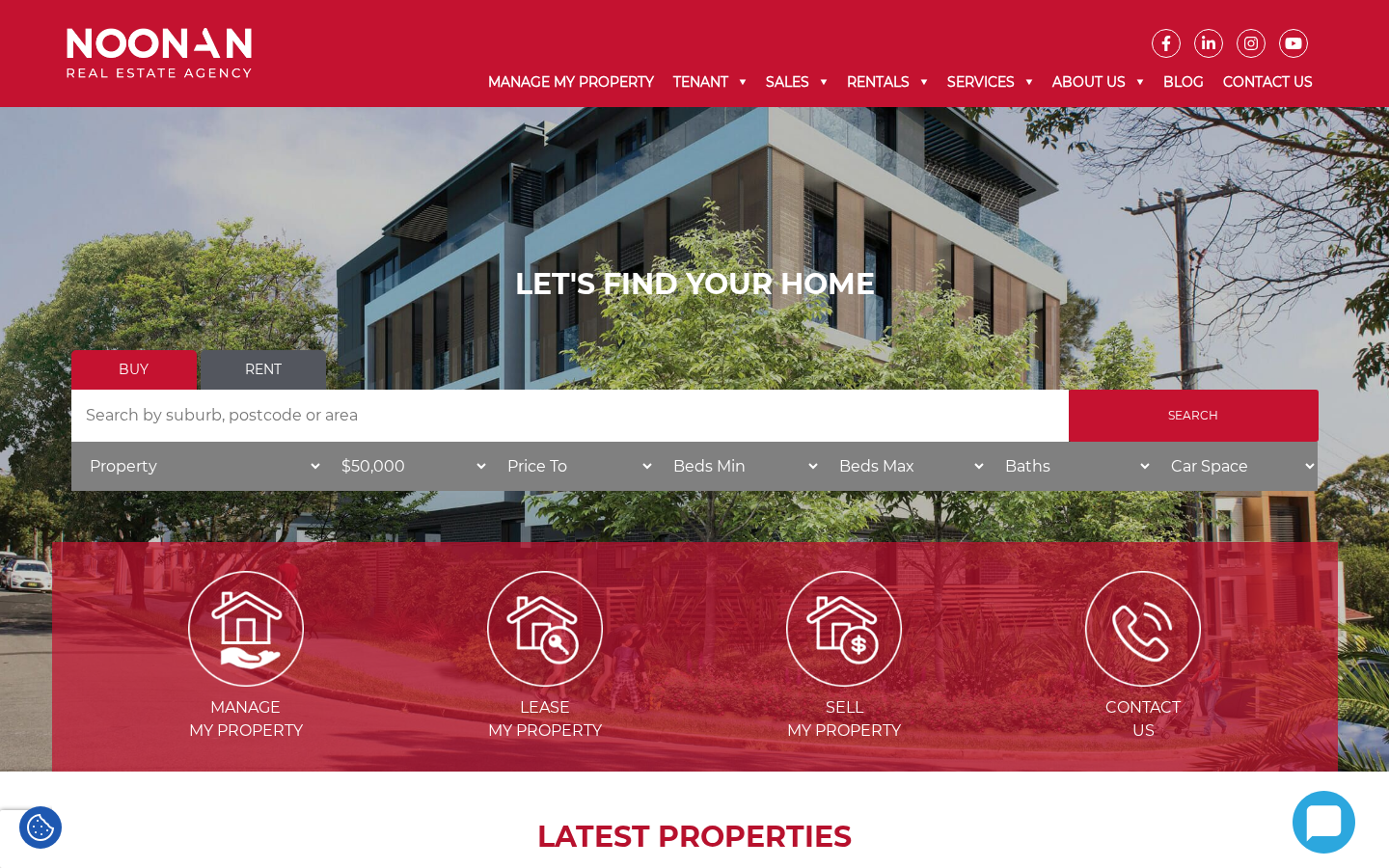 click on "Search by Address" at bounding box center [570, 416] 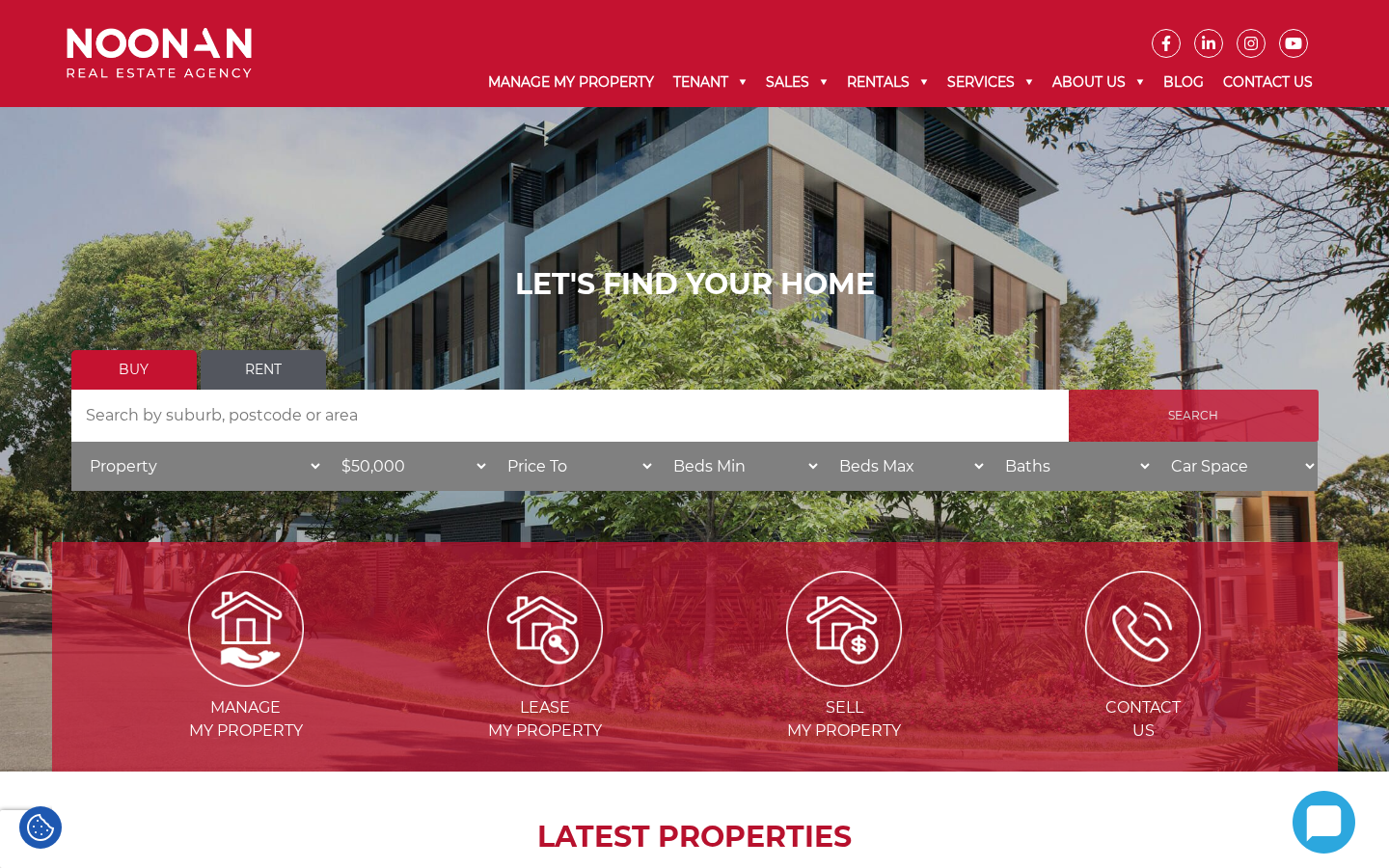 click on "Search" at bounding box center [1193, 416] 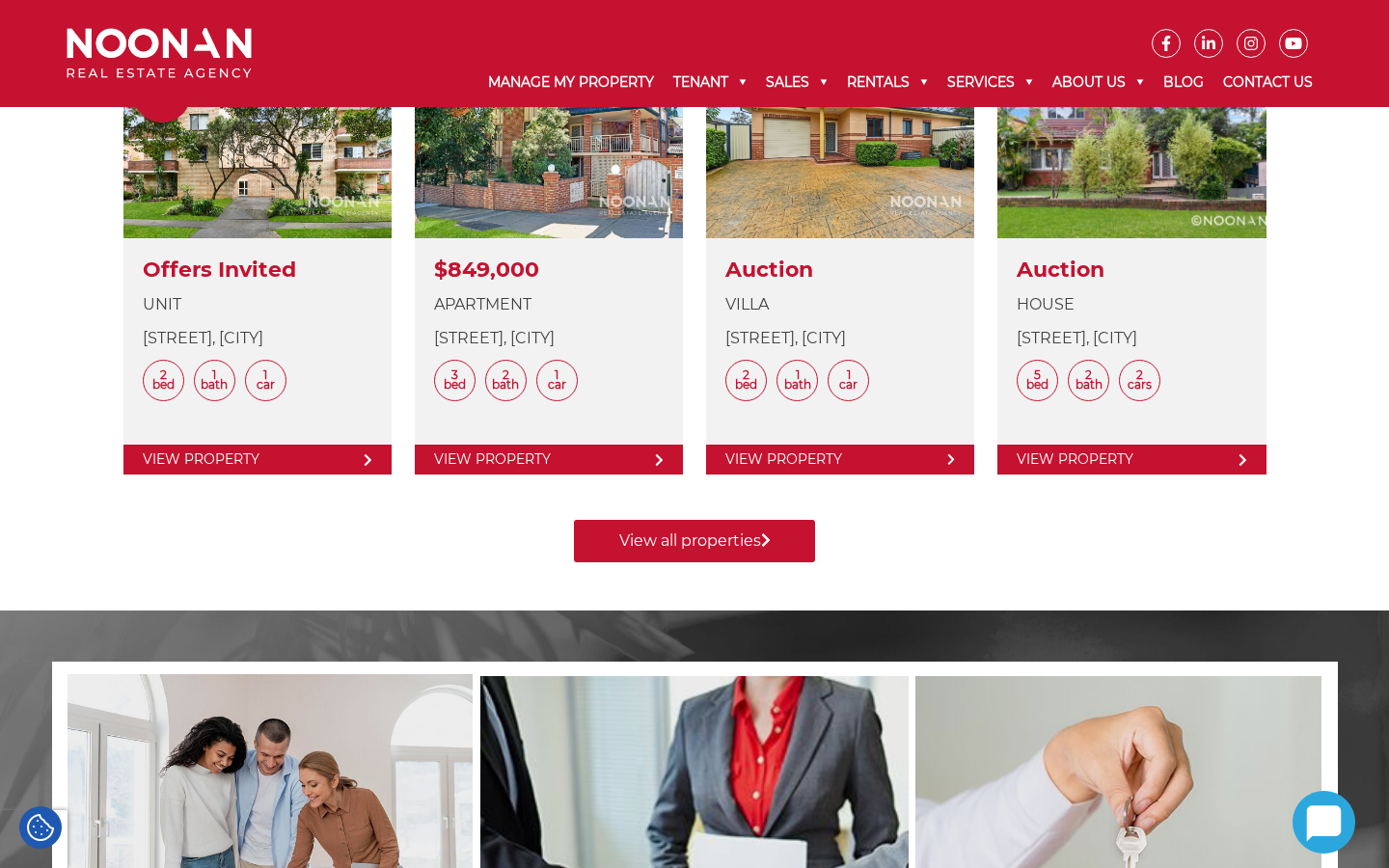scroll, scrollTop: 759, scrollLeft: 0, axis: vertical 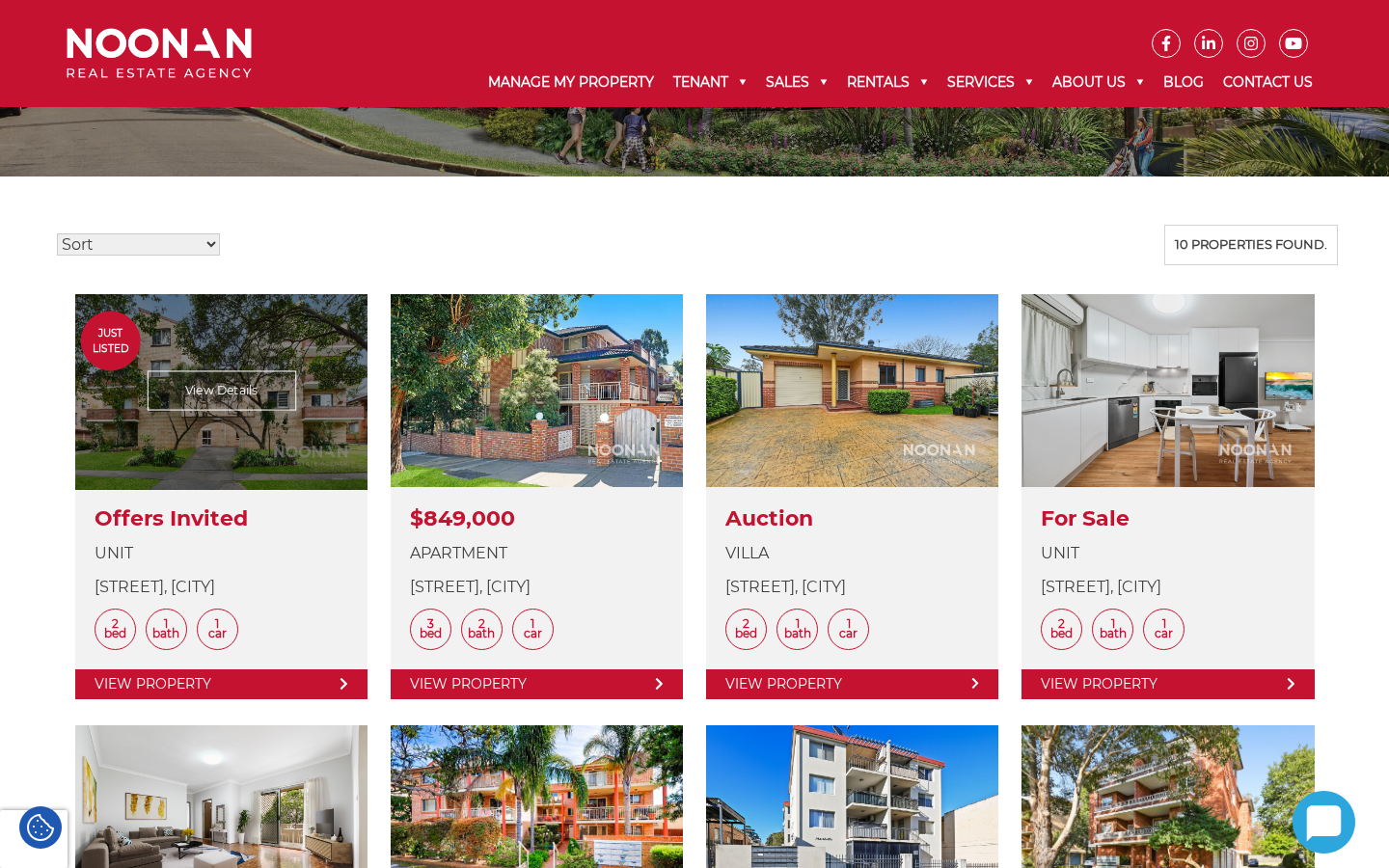 click at bounding box center (221, 497) 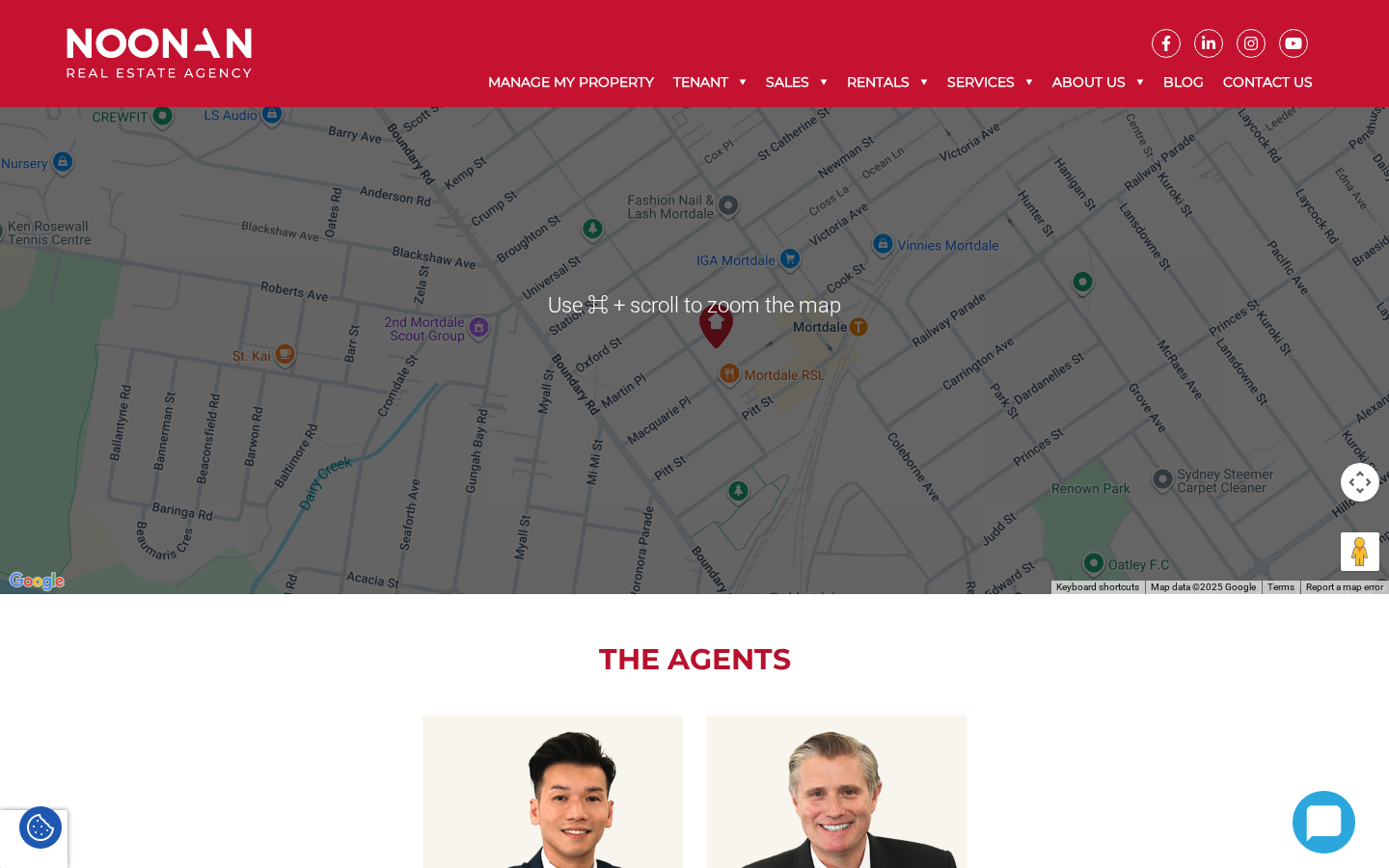 scroll, scrollTop: 1844, scrollLeft: 0, axis: vertical 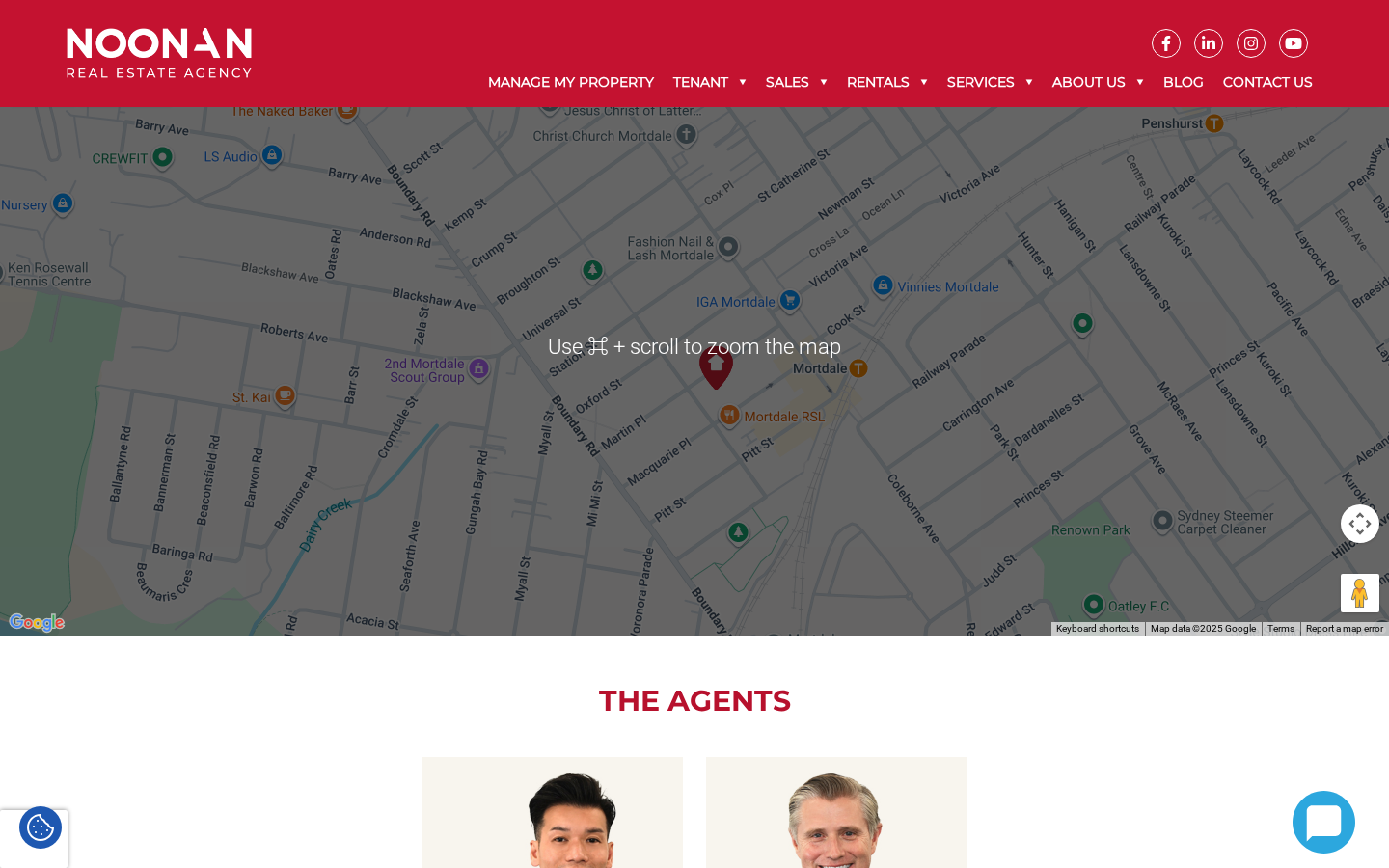 click at bounding box center [716, 367] 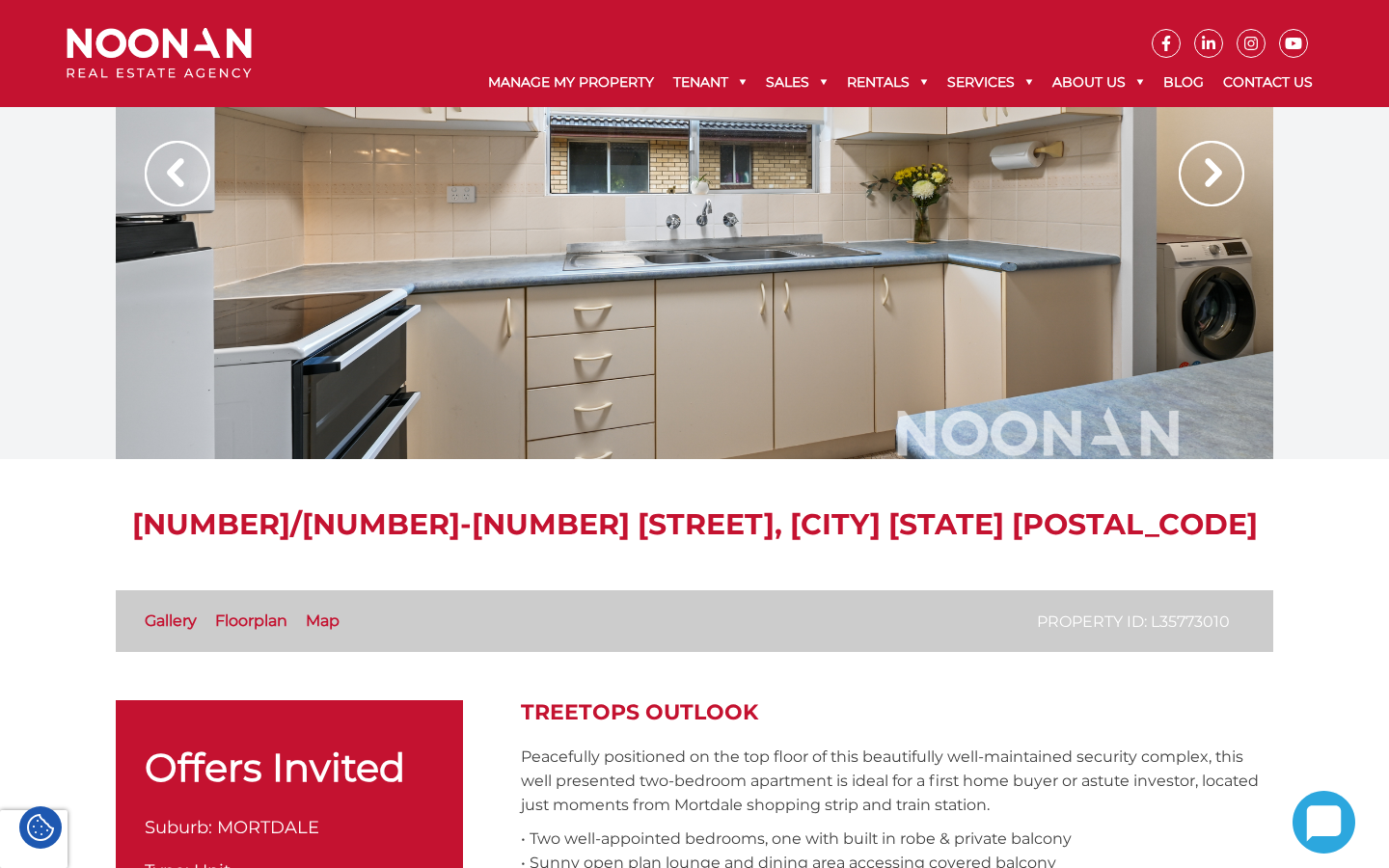 scroll, scrollTop: 0, scrollLeft: 0, axis: both 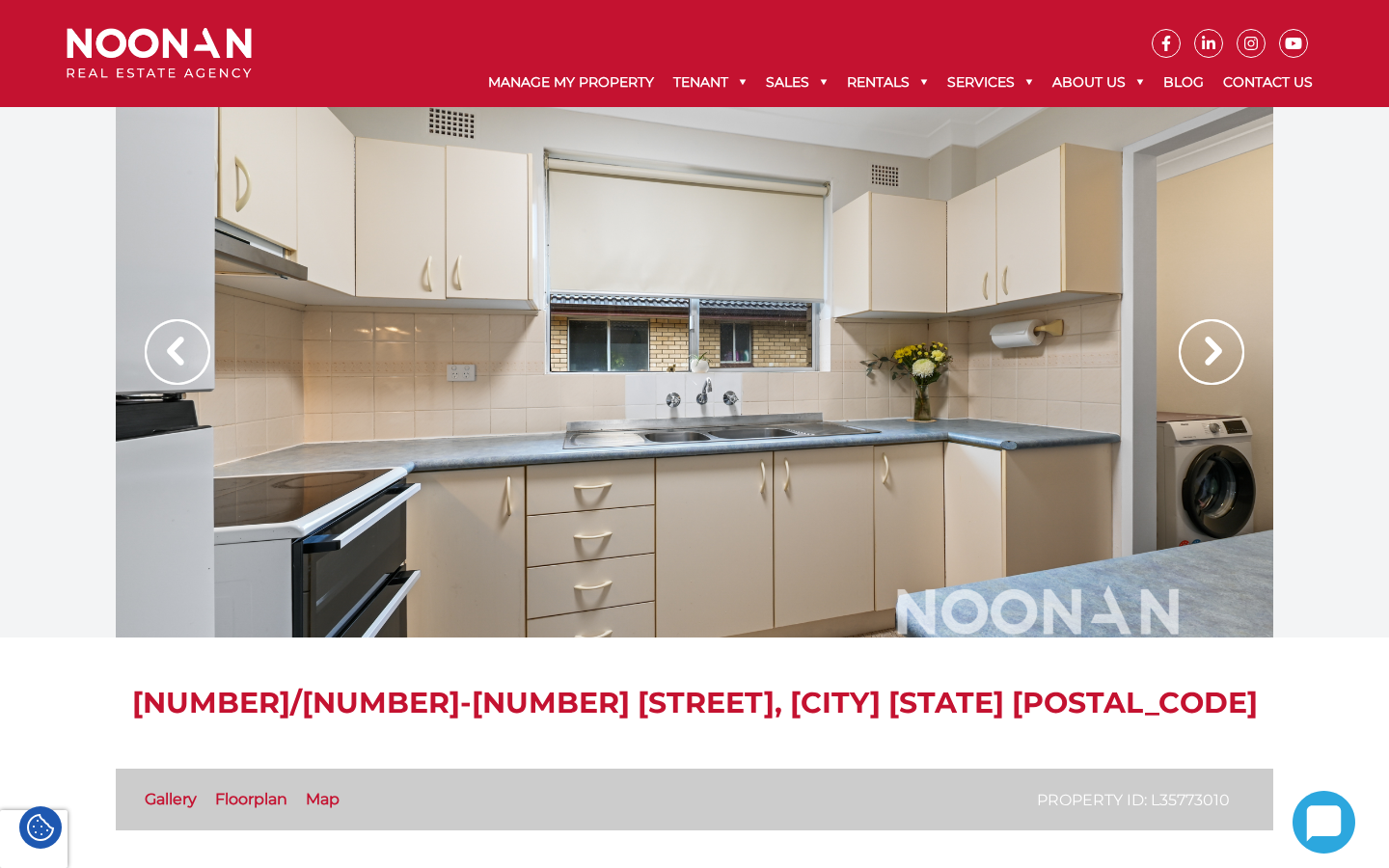 click at bounding box center [1212, 352] 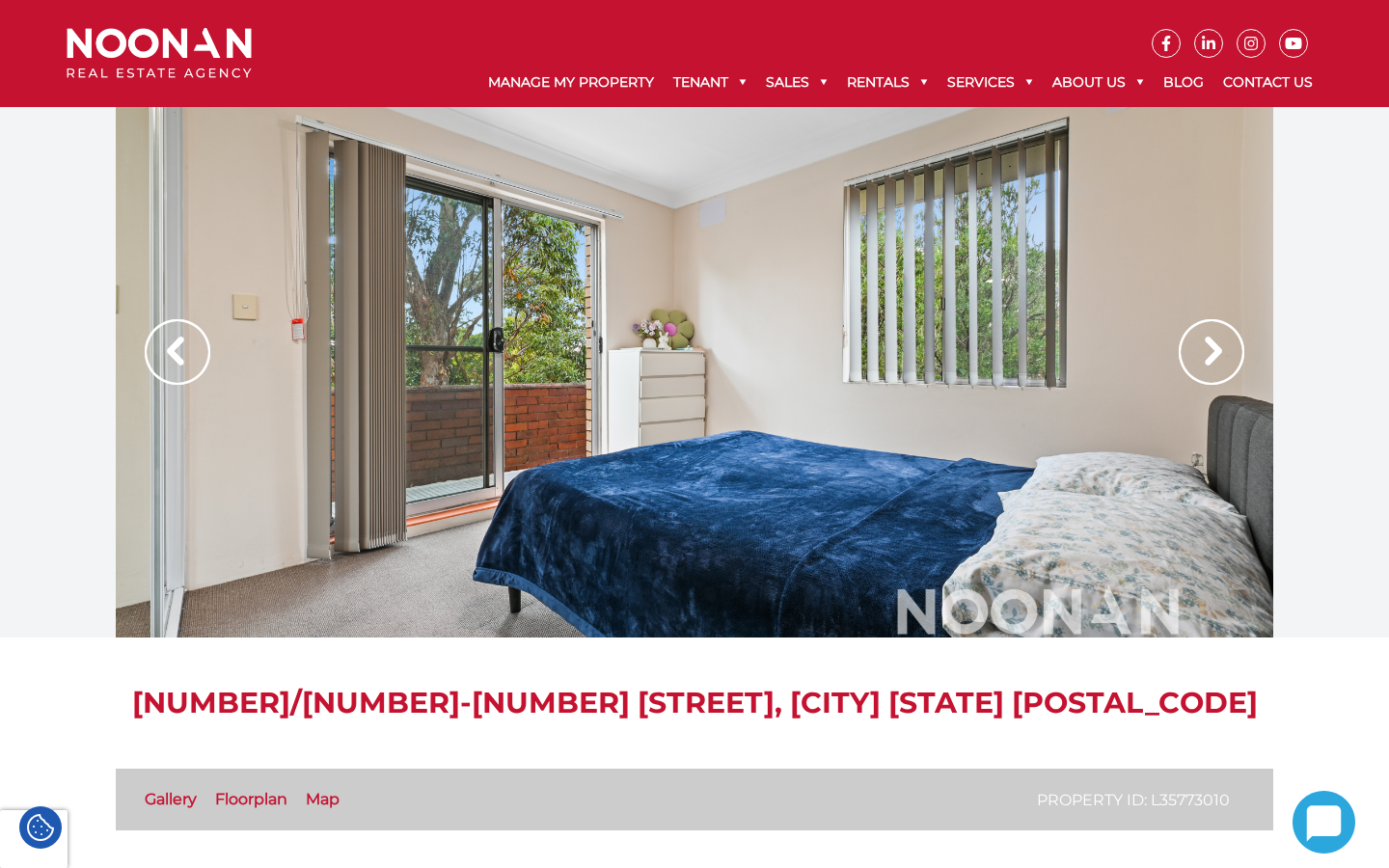 click at bounding box center [1212, 352] 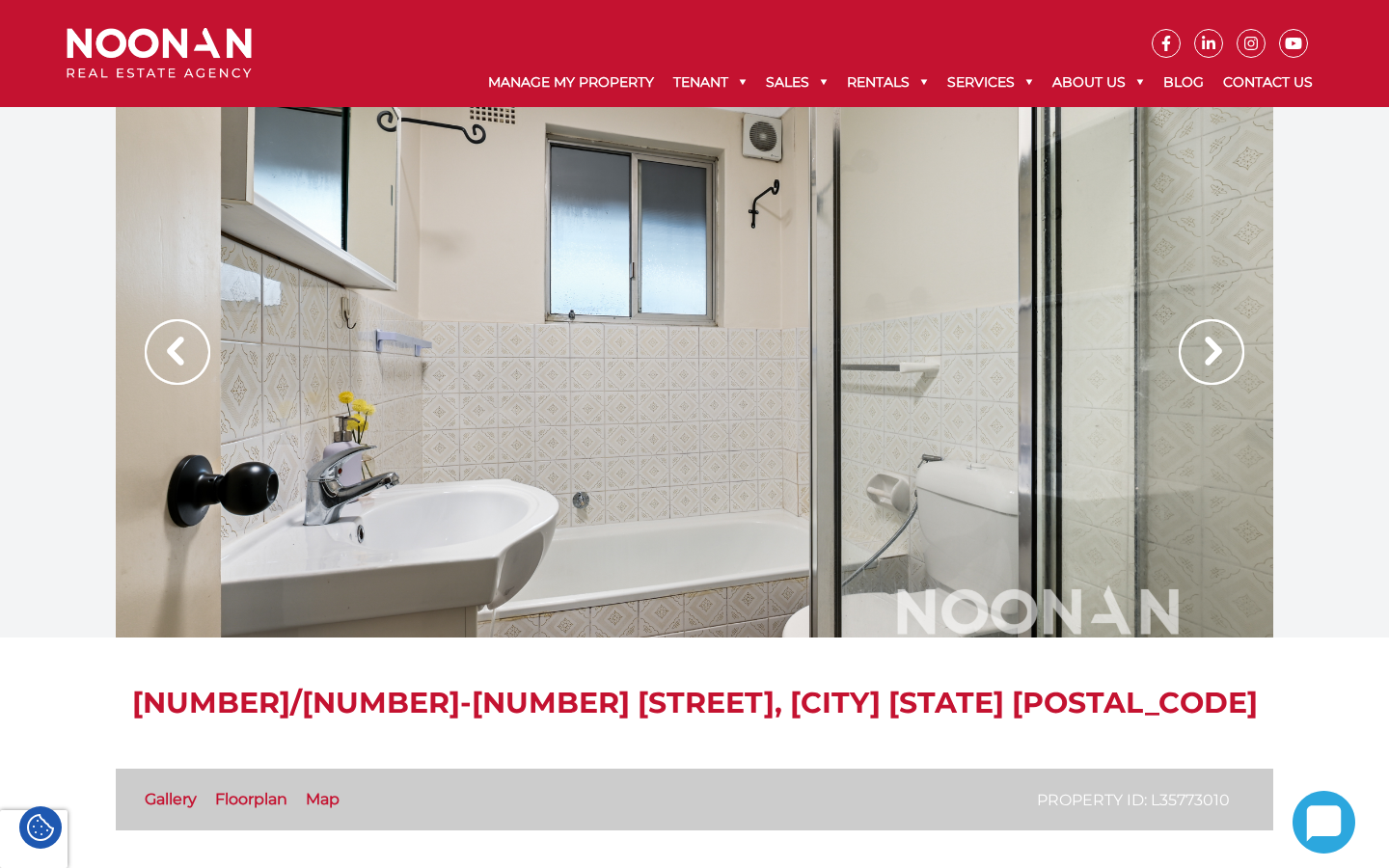 click at bounding box center (1212, 352) 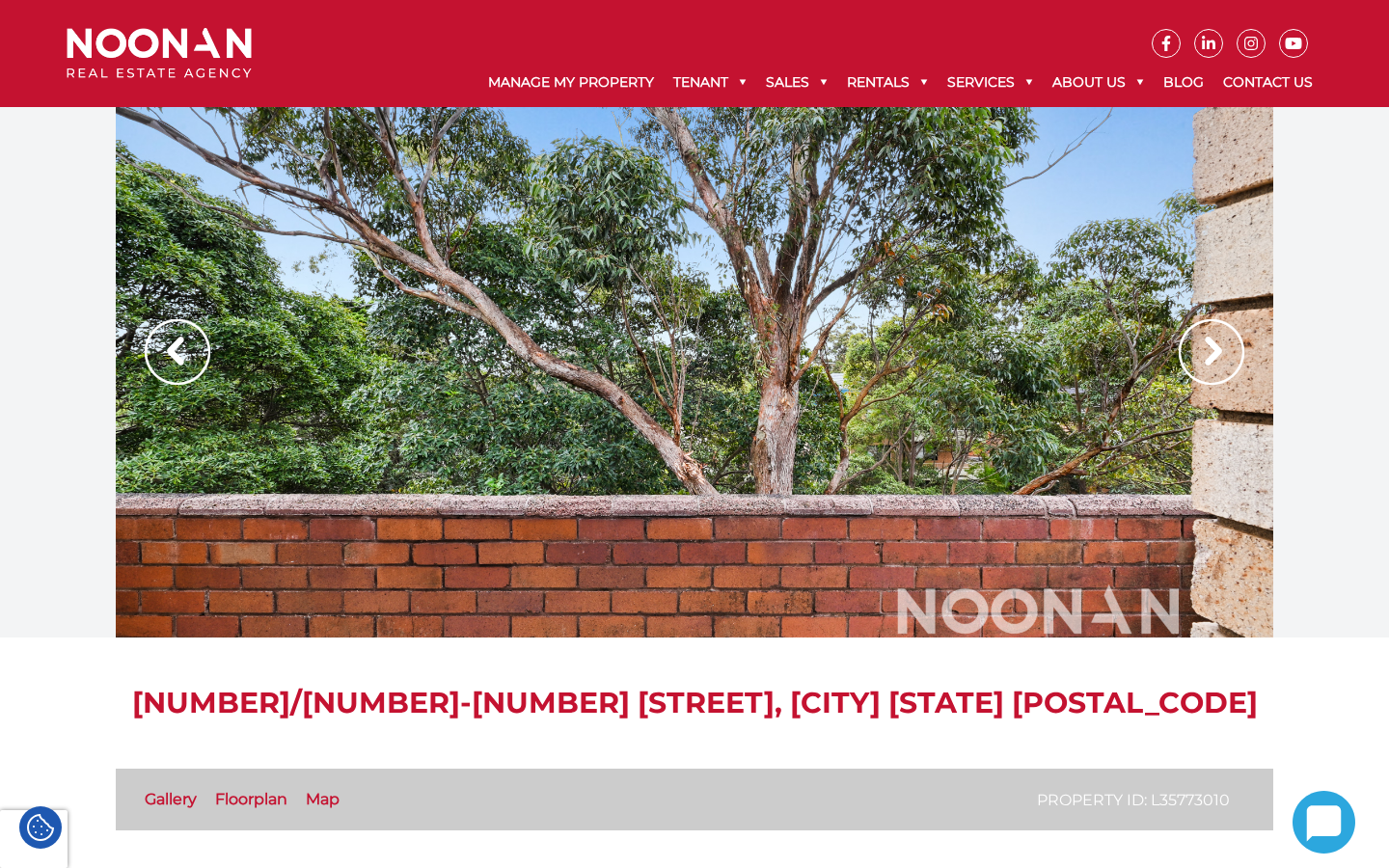 click at bounding box center (1212, 352) 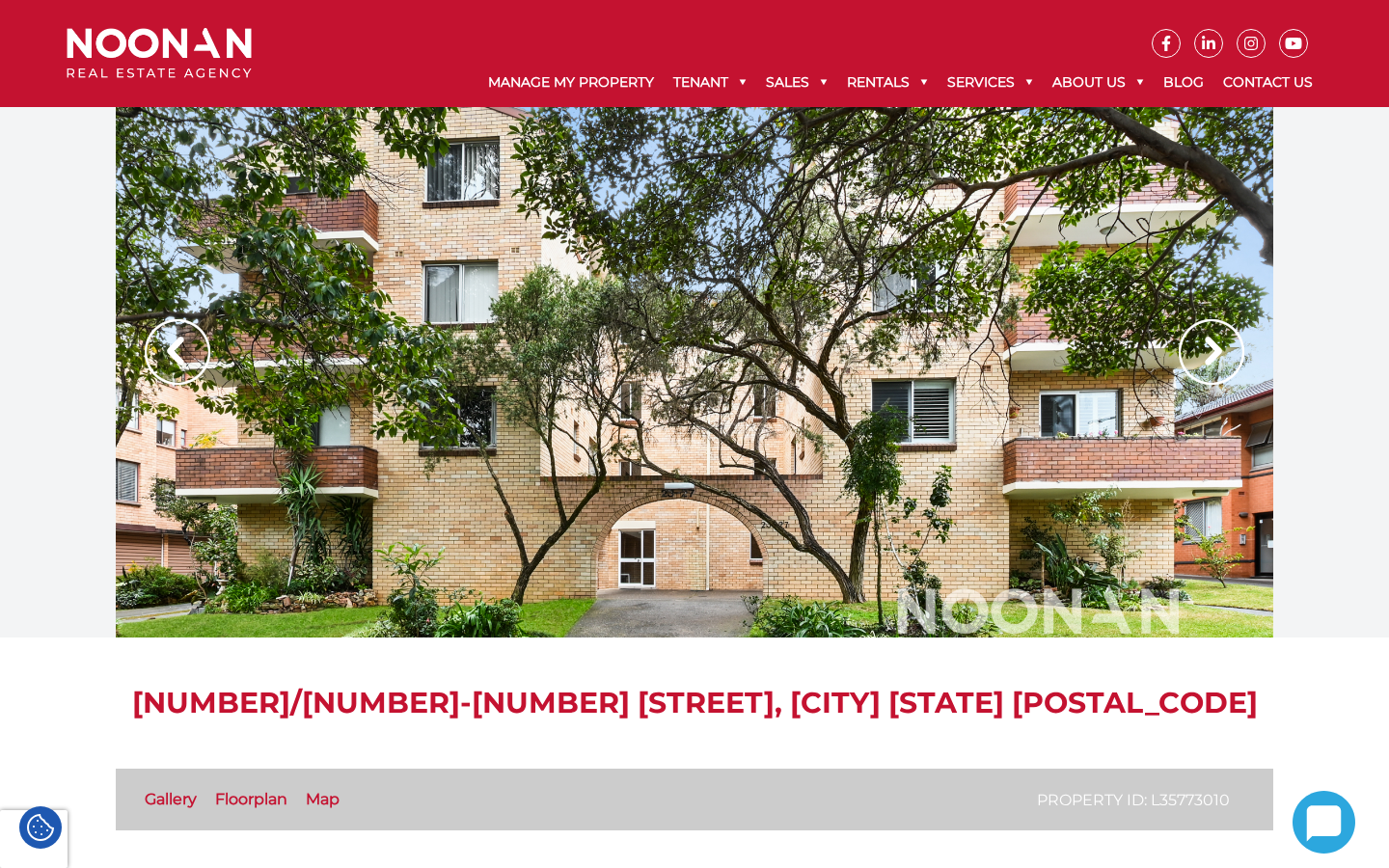 click at bounding box center [1212, 352] 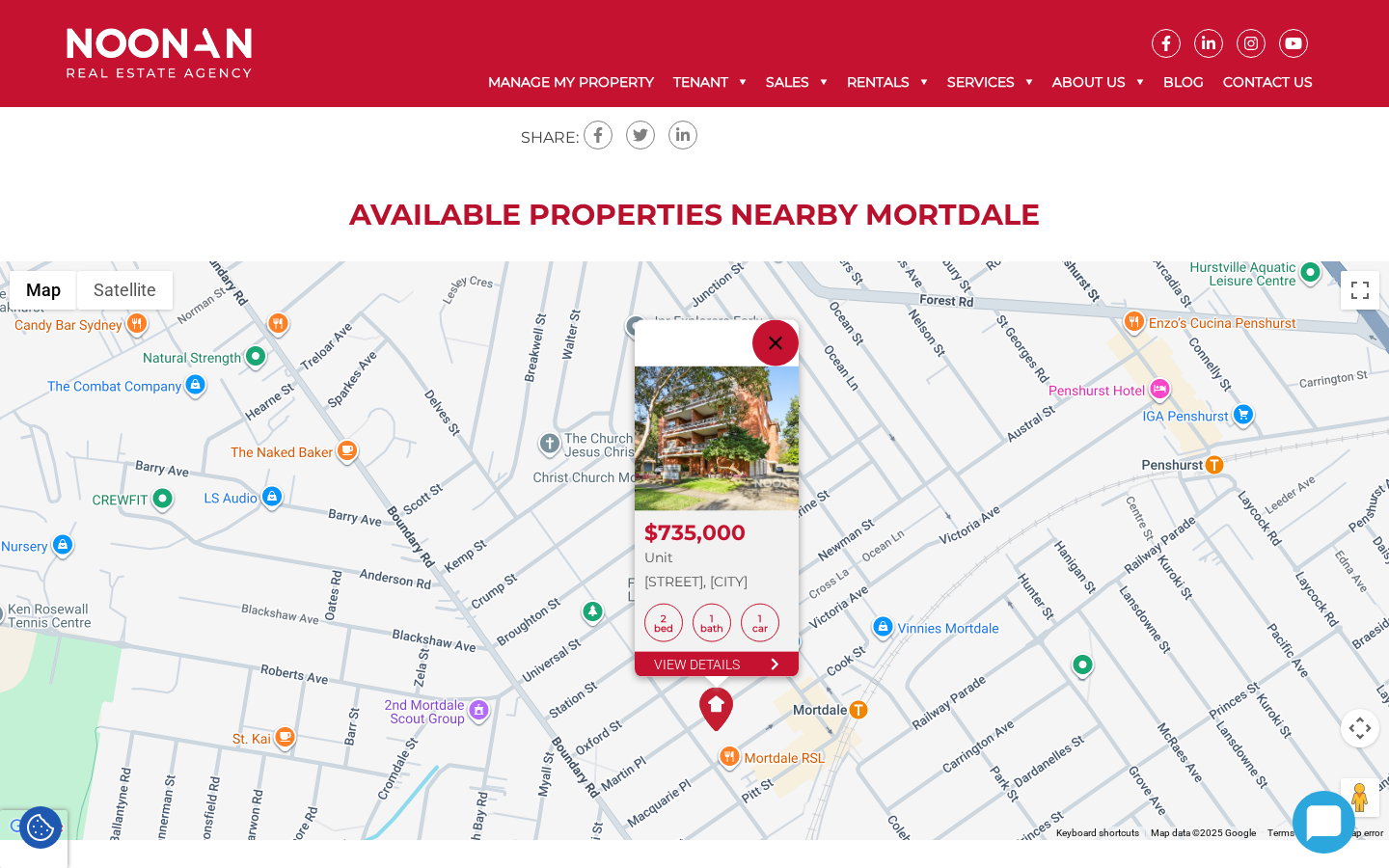 scroll, scrollTop: 1641, scrollLeft: 0, axis: vertical 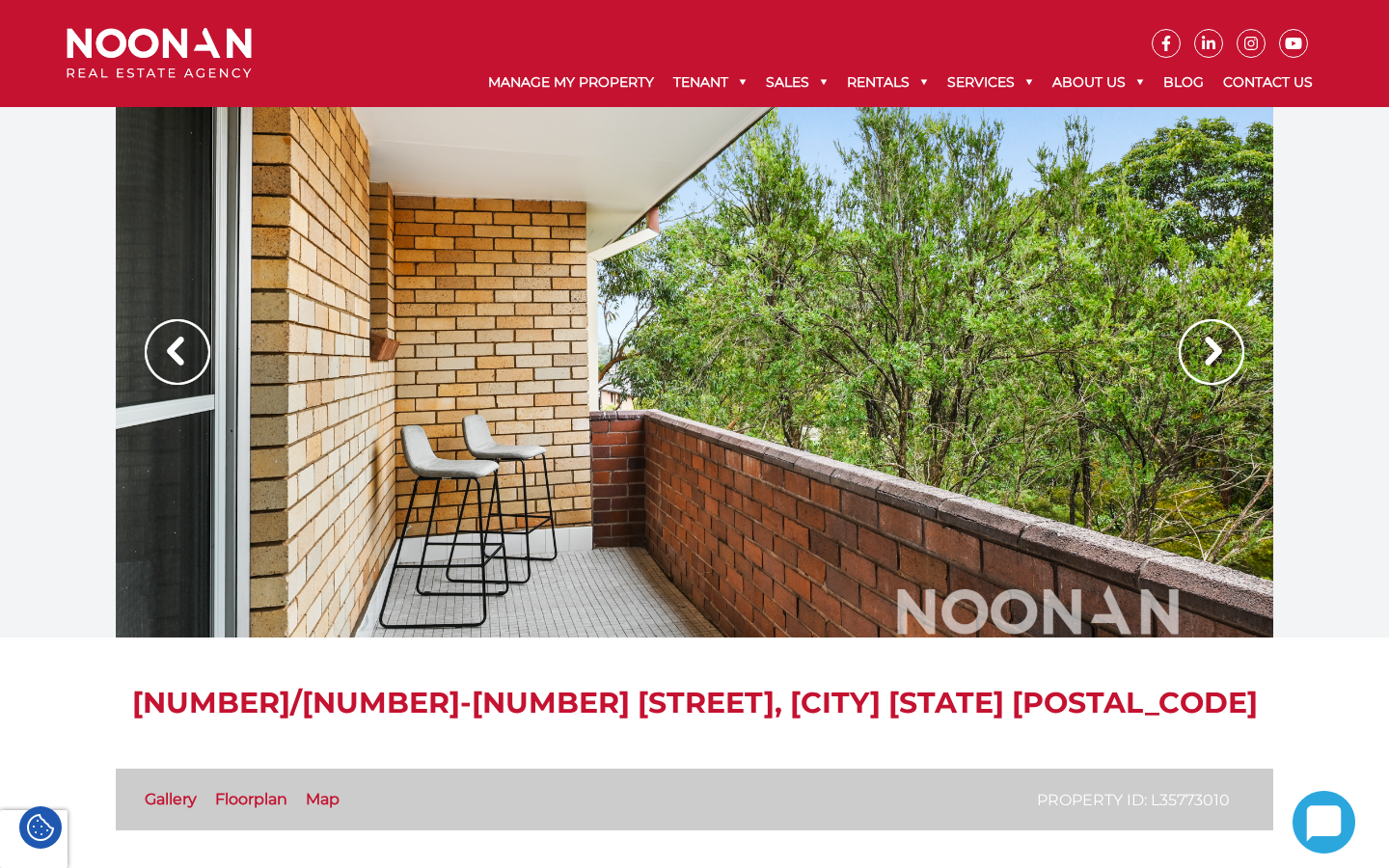 click at bounding box center [1212, 352] 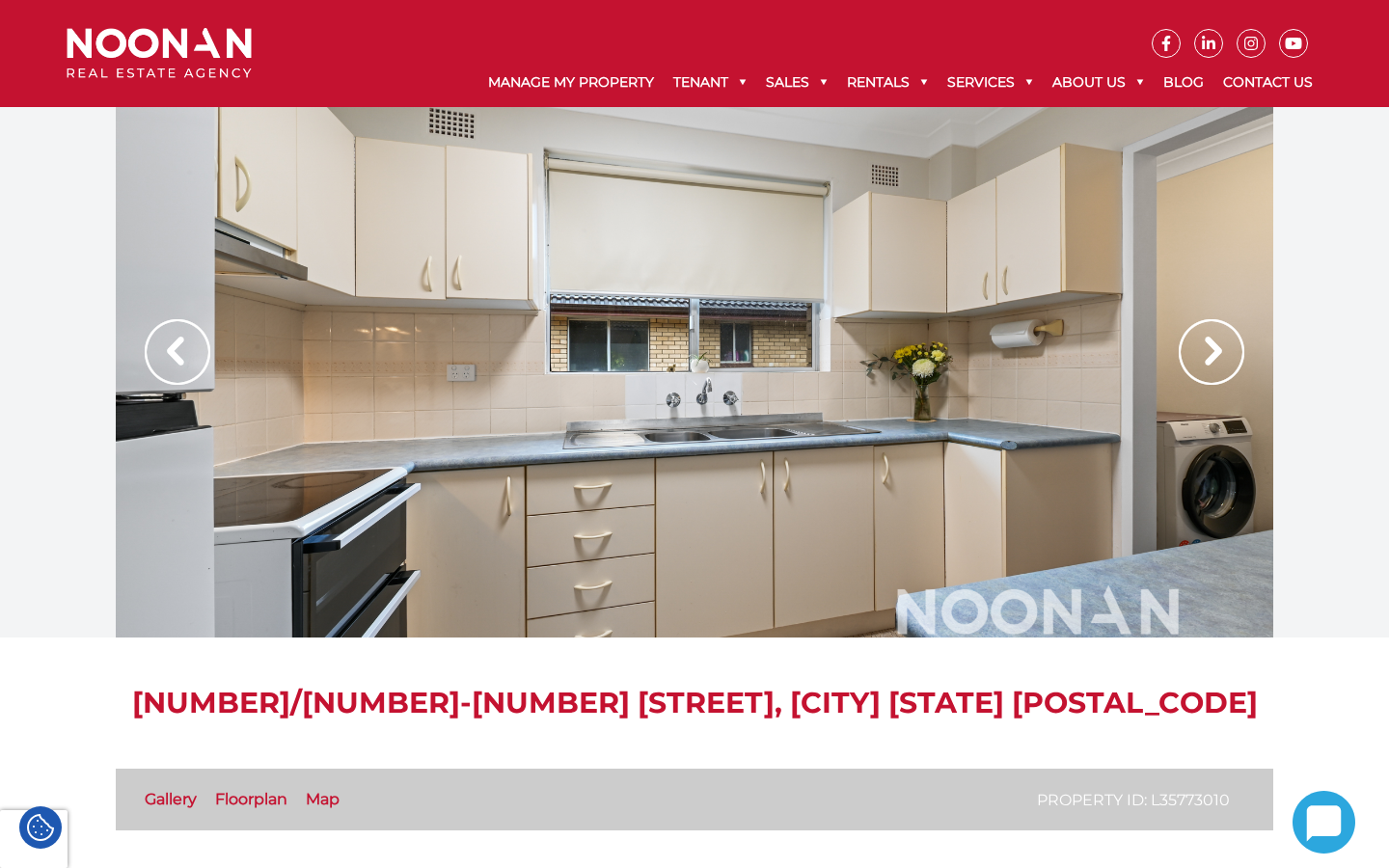click at bounding box center (1212, 352) 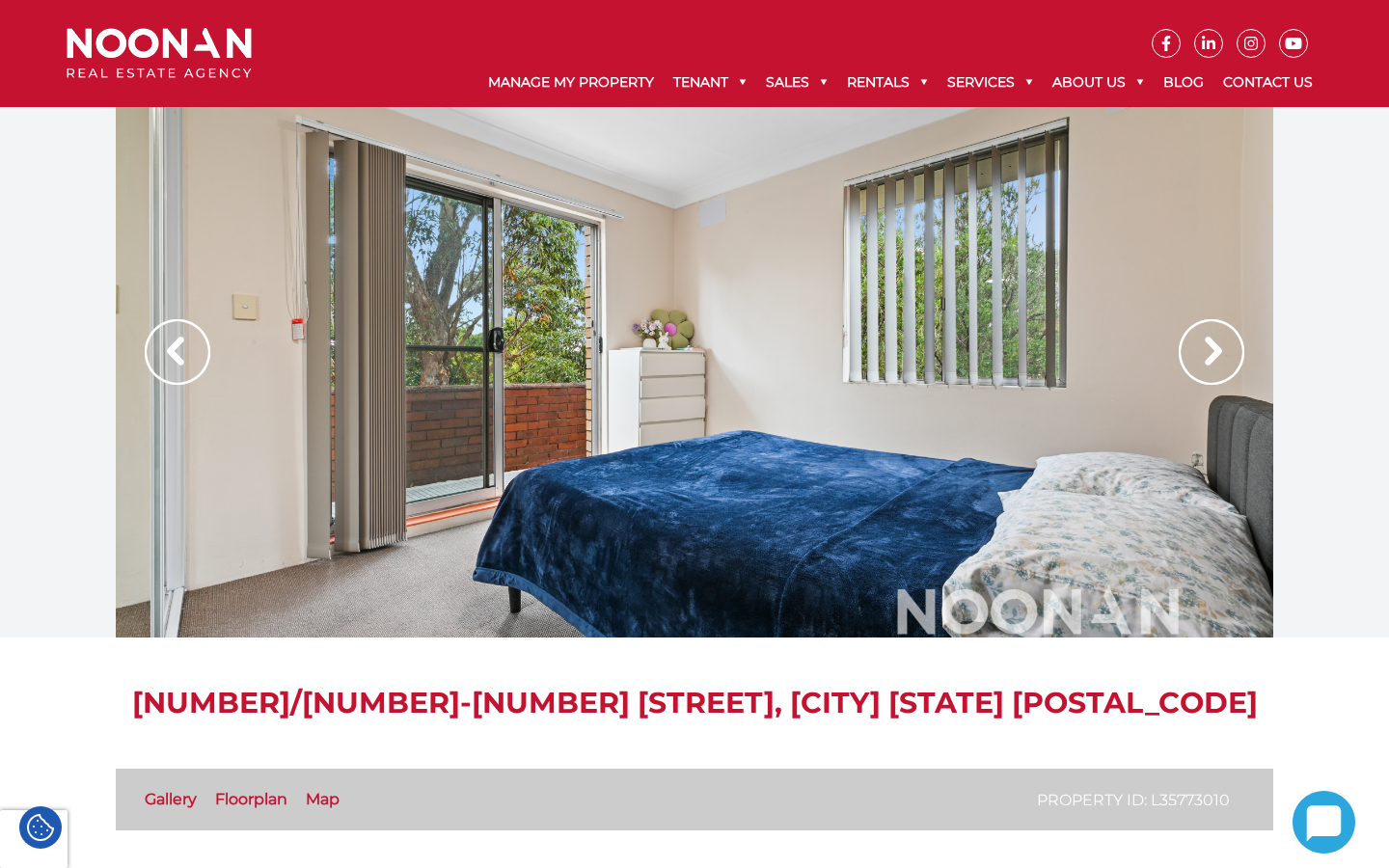 click at bounding box center [1212, 352] 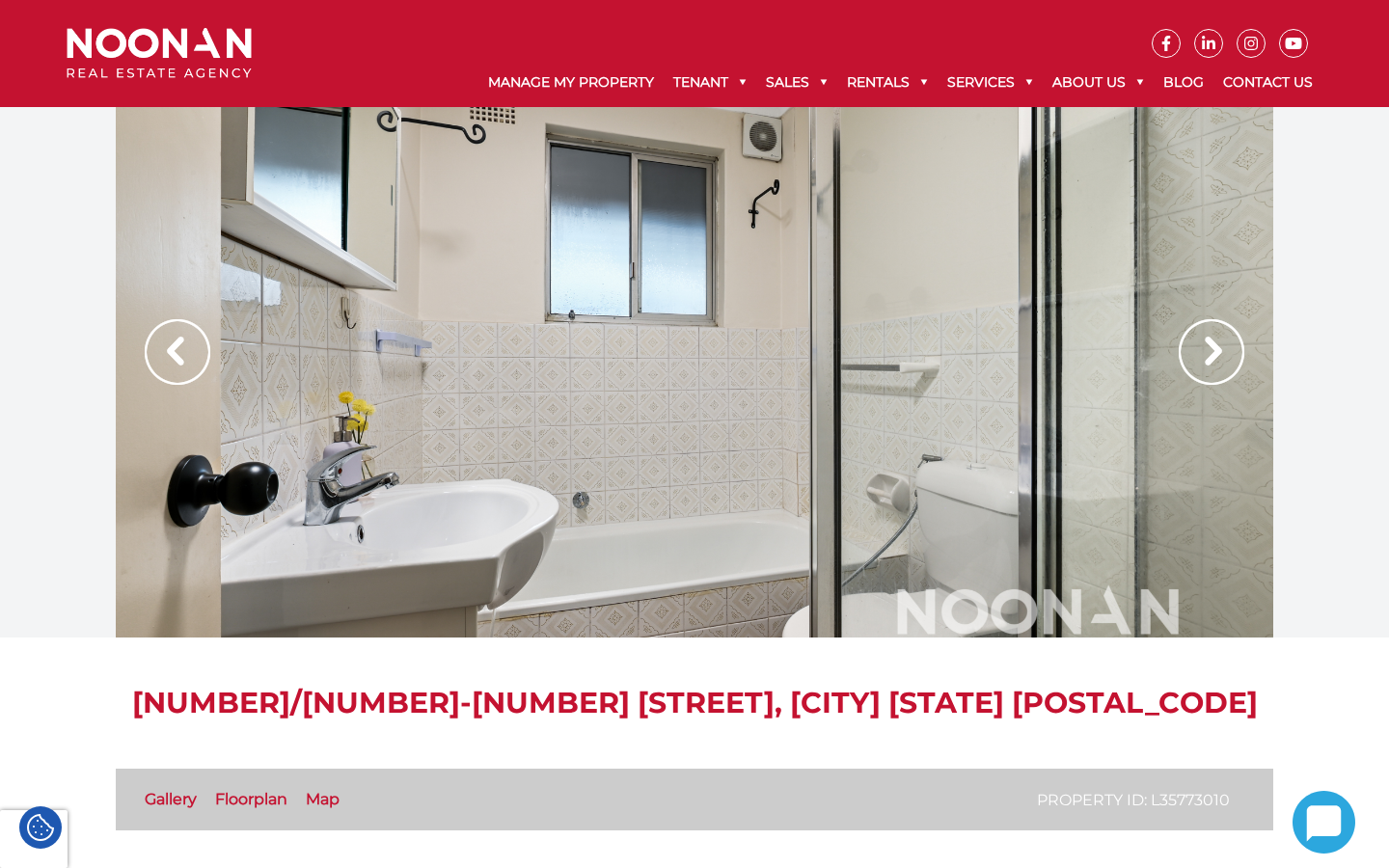 click at bounding box center (1212, 352) 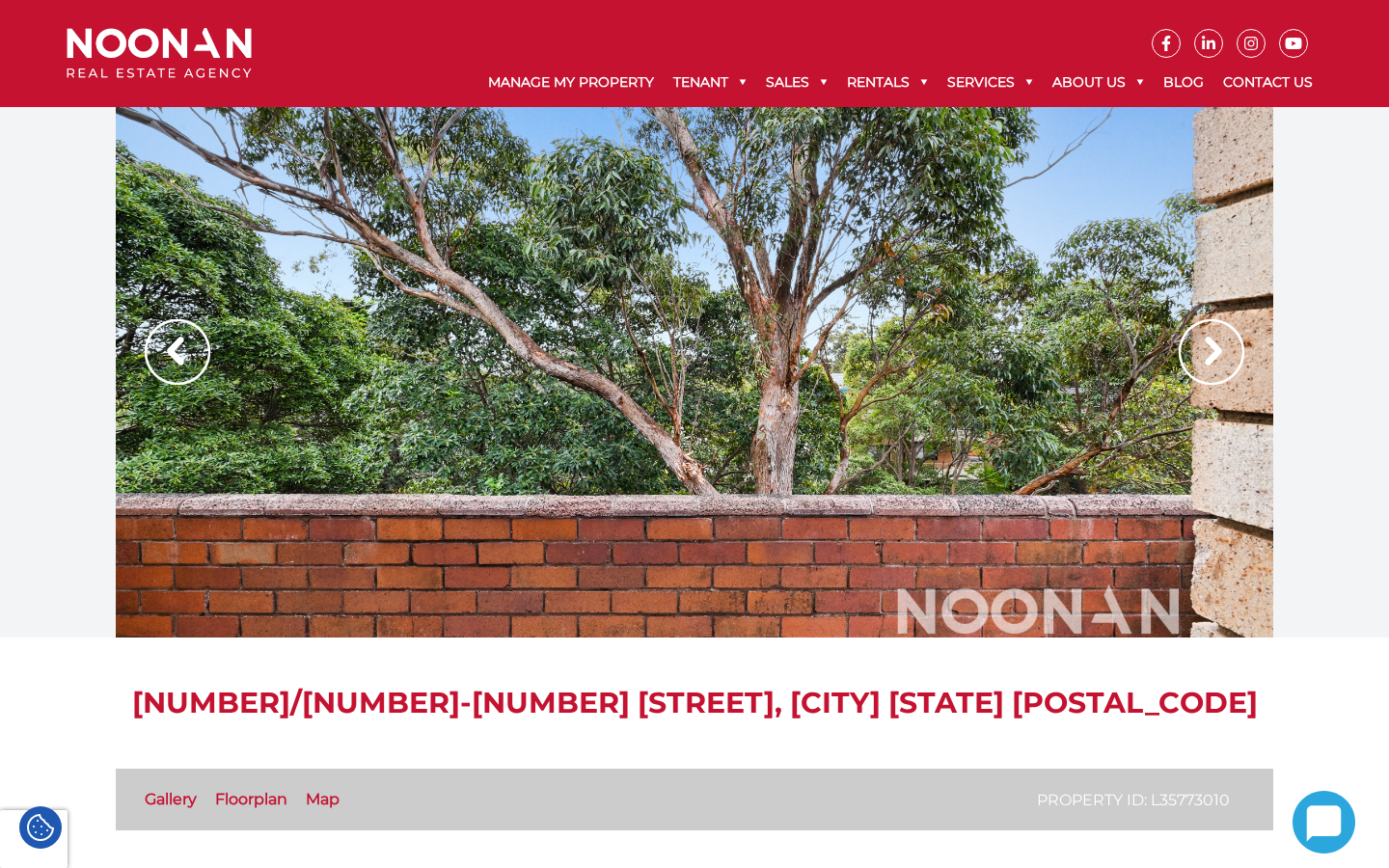 click at bounding box center (1212, 352) 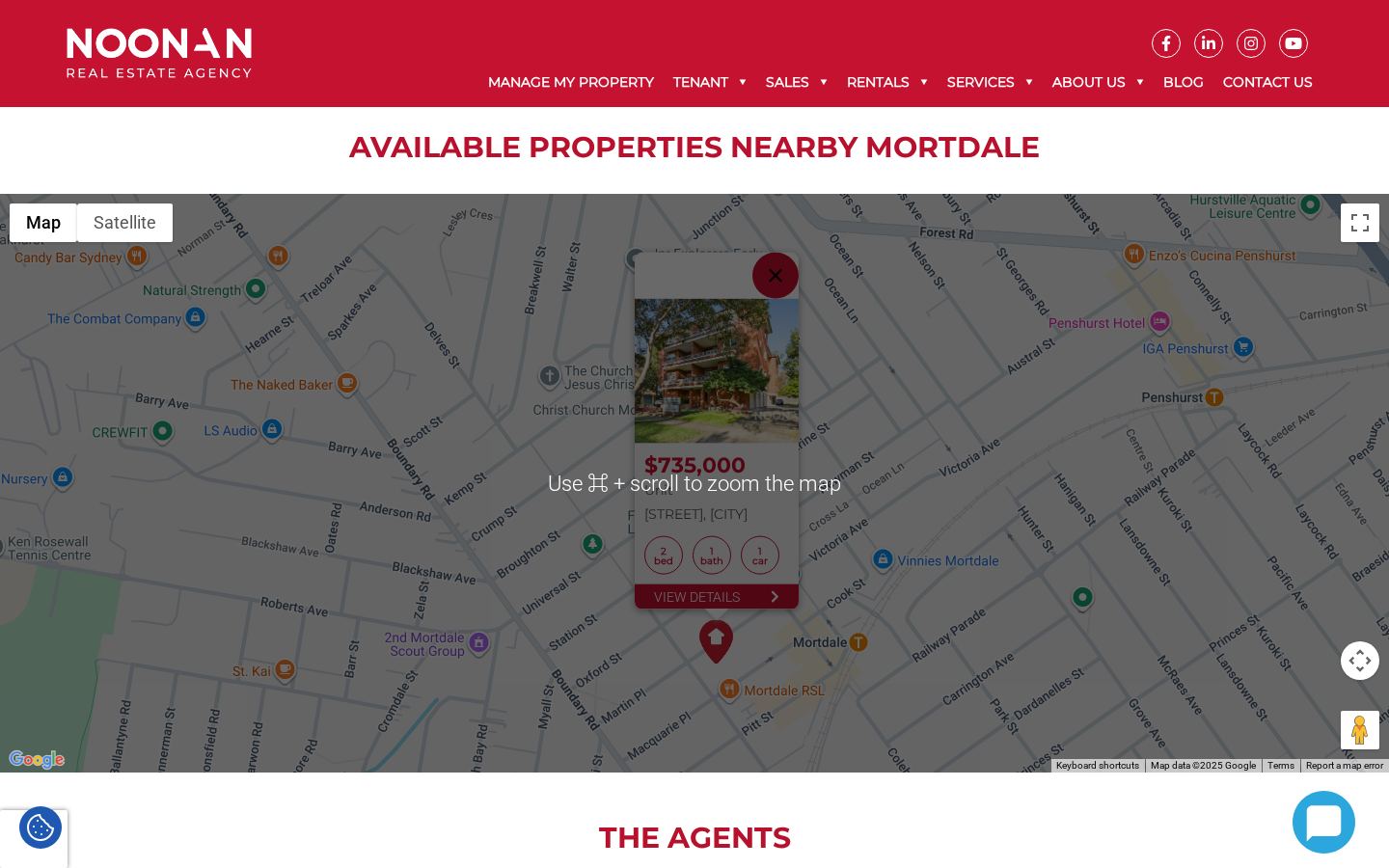 scroll, scrollTop: 1692, scrollLeft: 0, axis: vertical 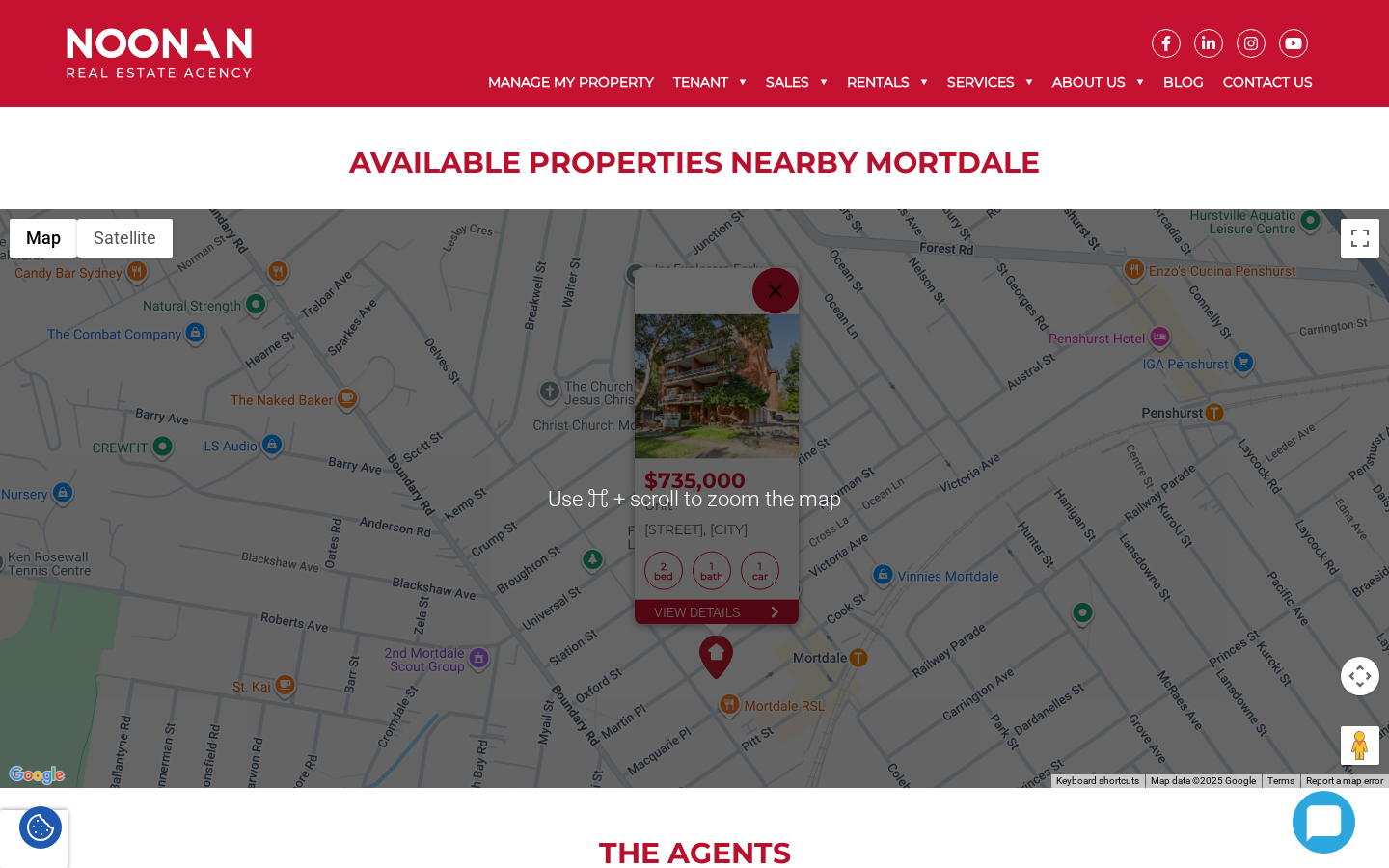 click on "$735,000" at bounding box center [717, 480] 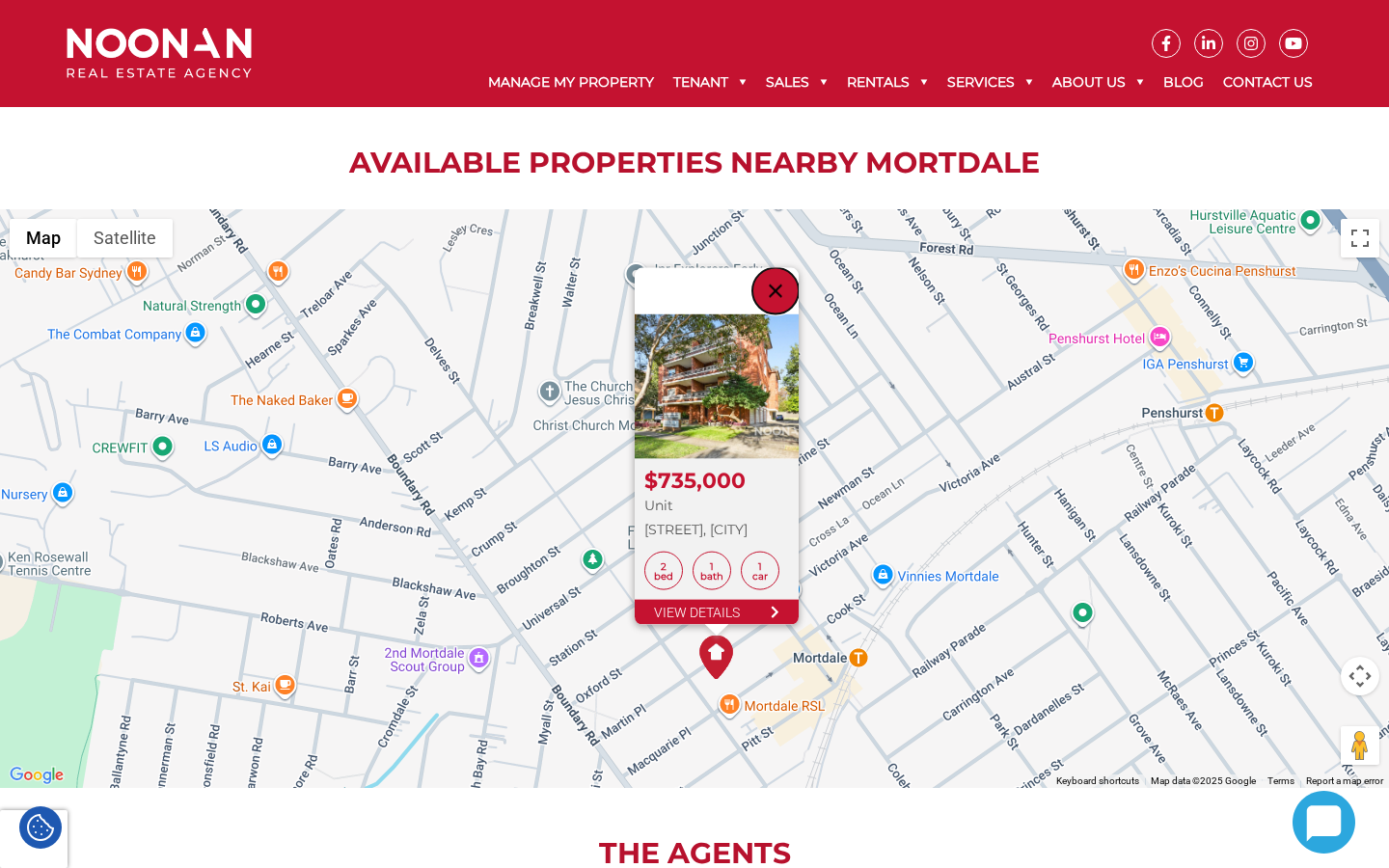 click at bounding box center (776, 290) 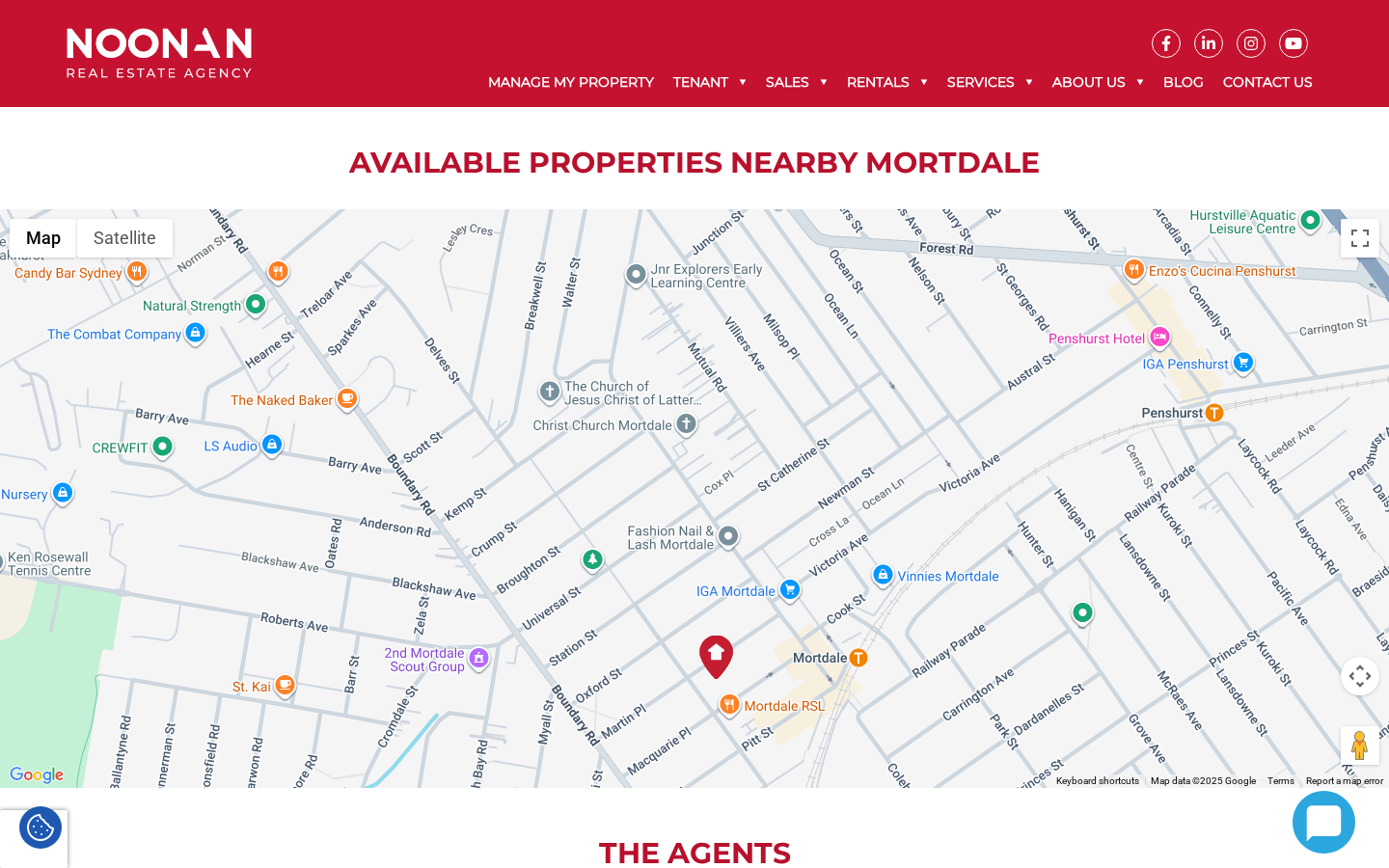 click on "To navigate, press the arrow keys." at bounding box center (694, 499) 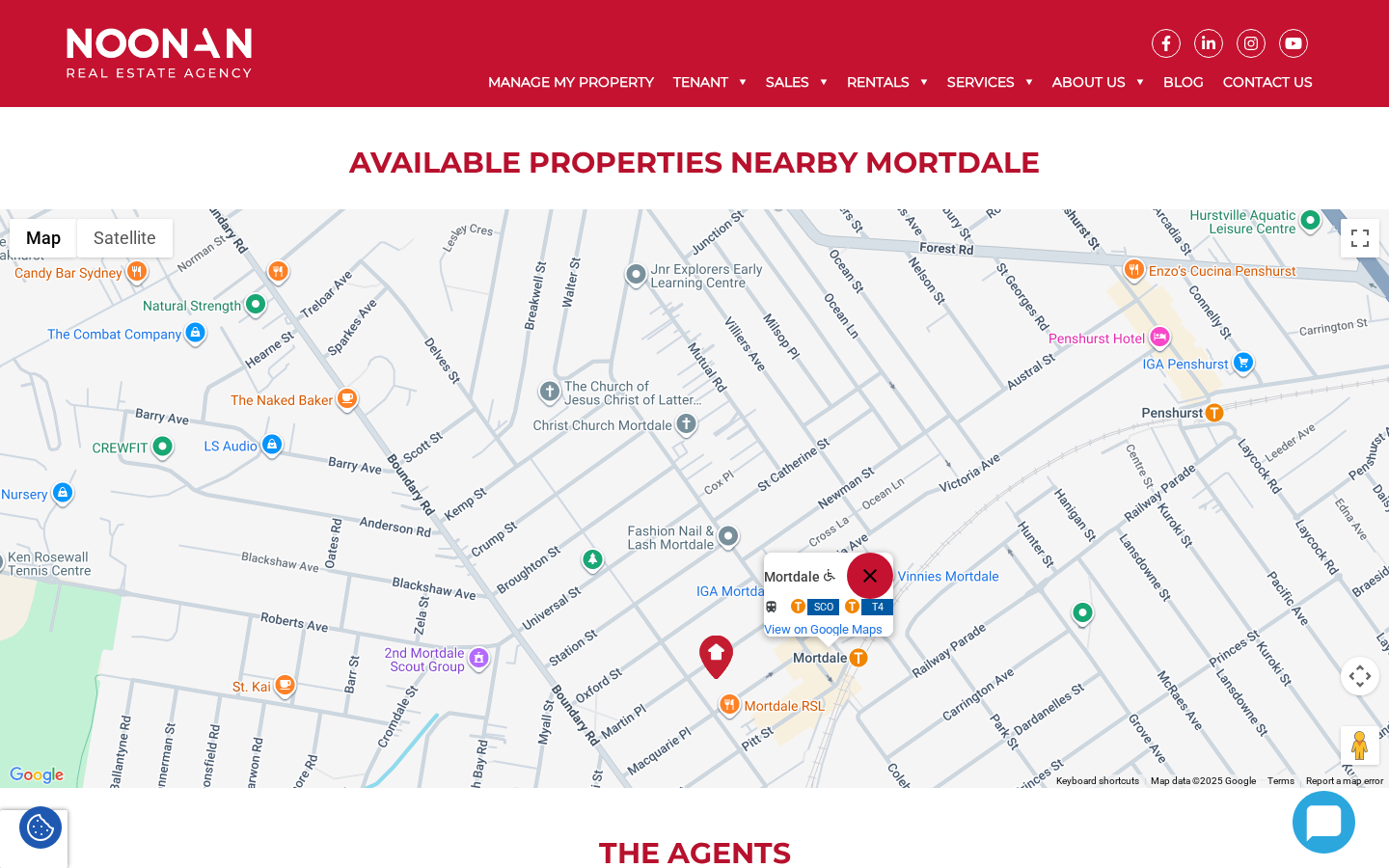click on "Mortdale                                 Mortdale                       SCO         T4          and   more.               View on Google Maps" at bounding box center (694, 499) 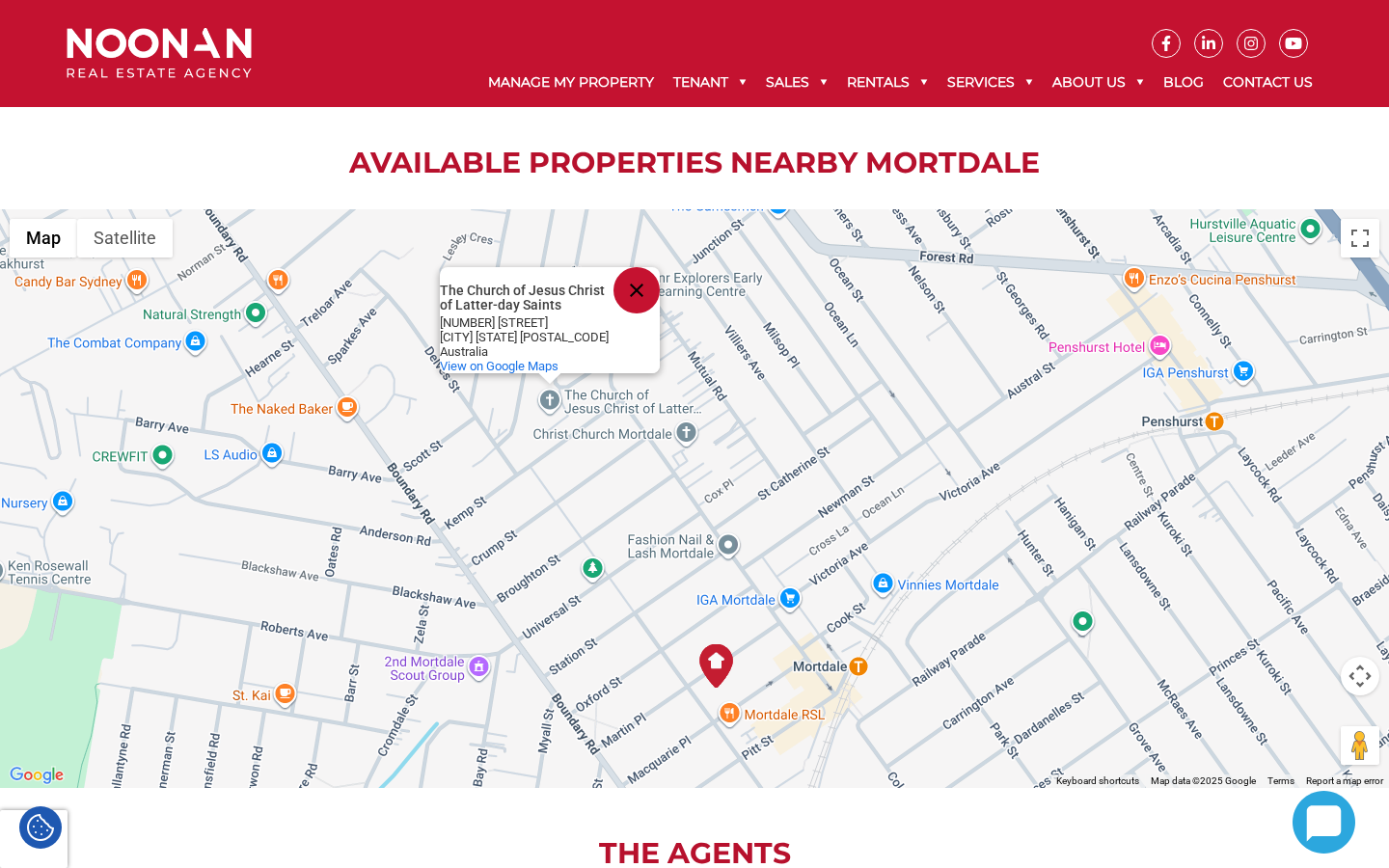 click on "The Church of Jesus Christ of Latter-day Saints       Mortdale               The Church of Jesus Christ of Latter-day Saints                 74 Walter St Mortdale NSW 2223 Australia                   Mortdale                       SCO         T4          and   more.               View on Google Maps" at bounding box center [694, 499] 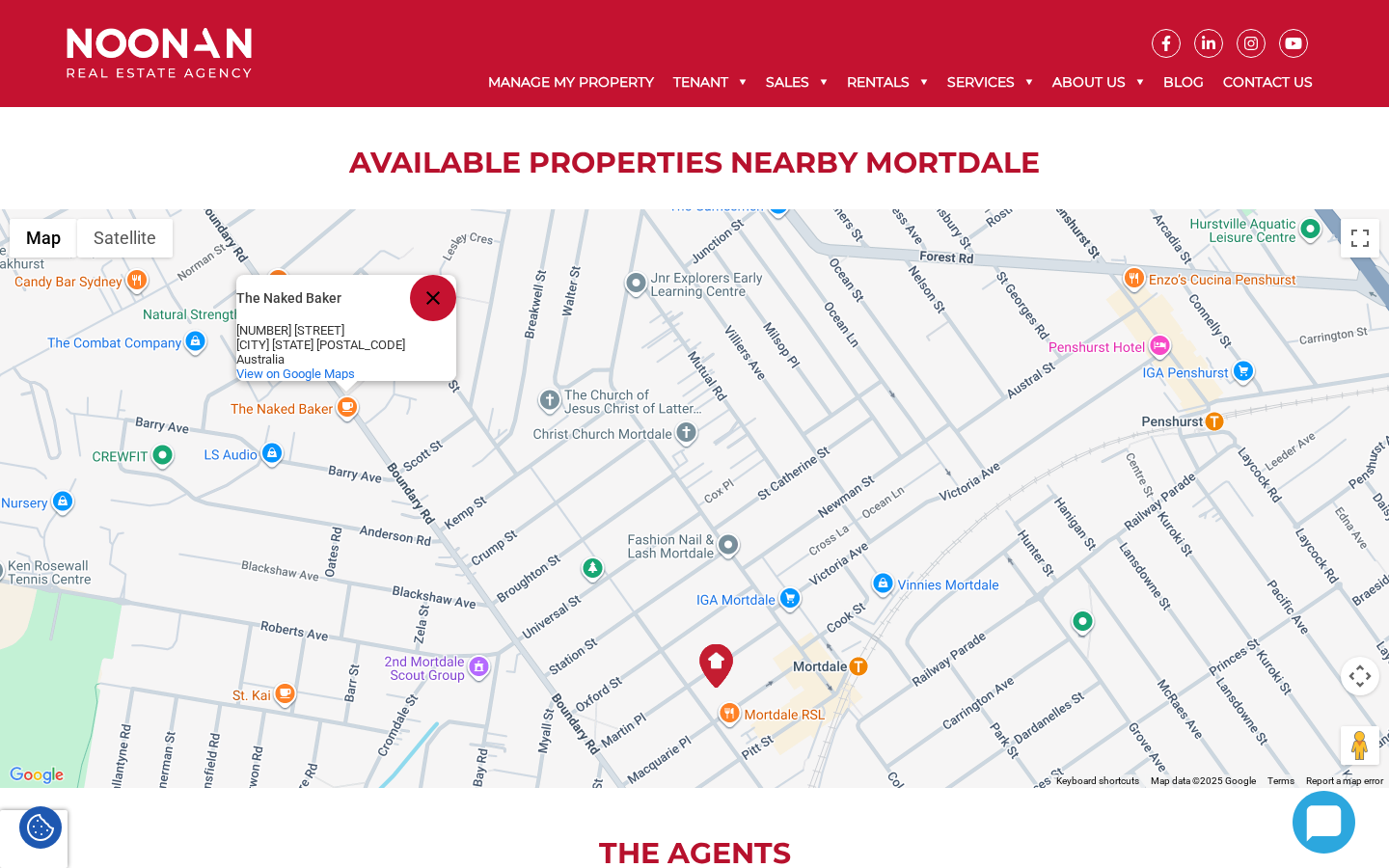 click at bounding box center [716, 665] 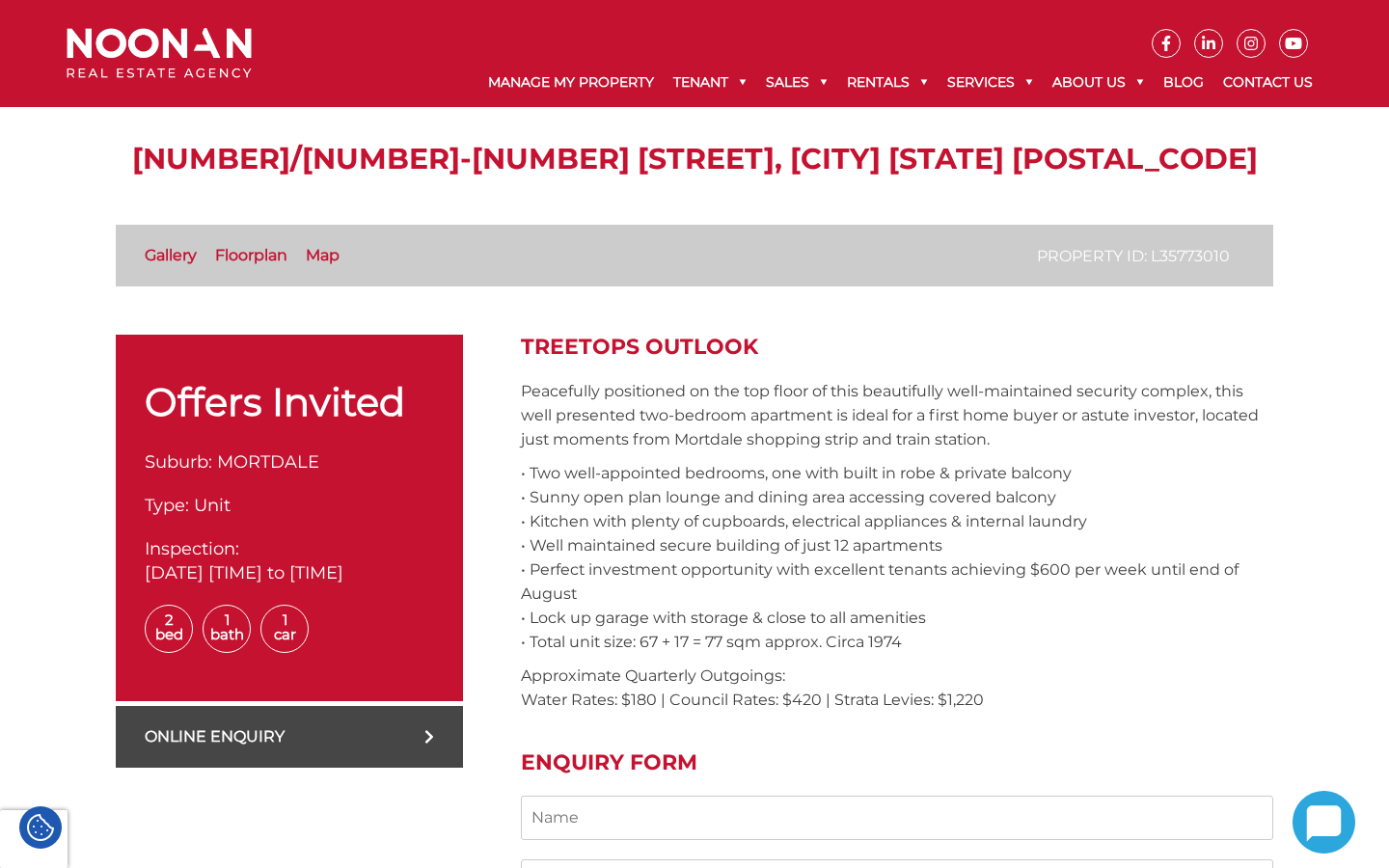 scroll, scrollTop: 0, scrollLeft: 0, axis: both 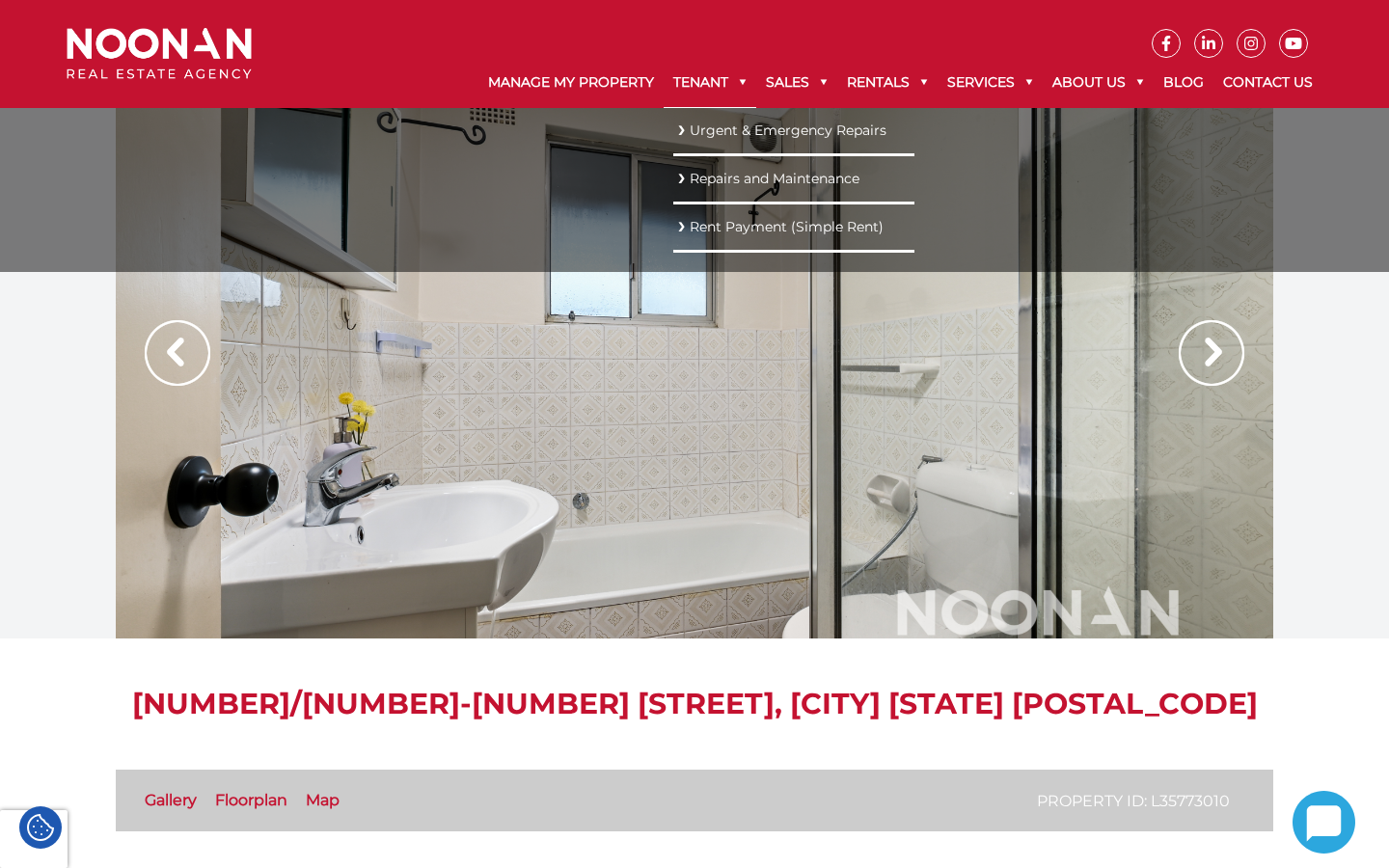 click on "Tenant" at bounding box center (710, 83) 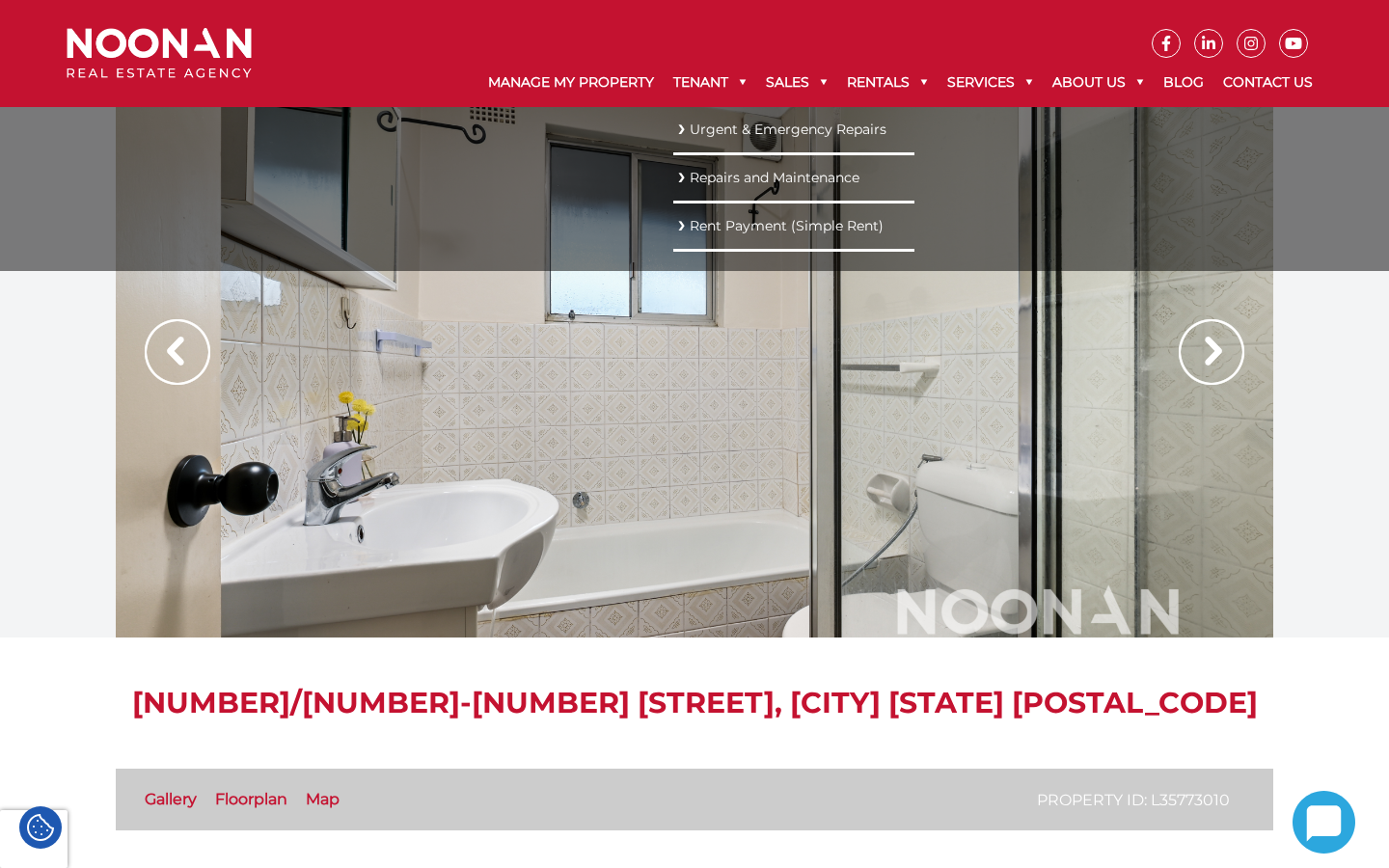 click on "Urgent & Emergency Repairs" at bounding box center (794, 129) 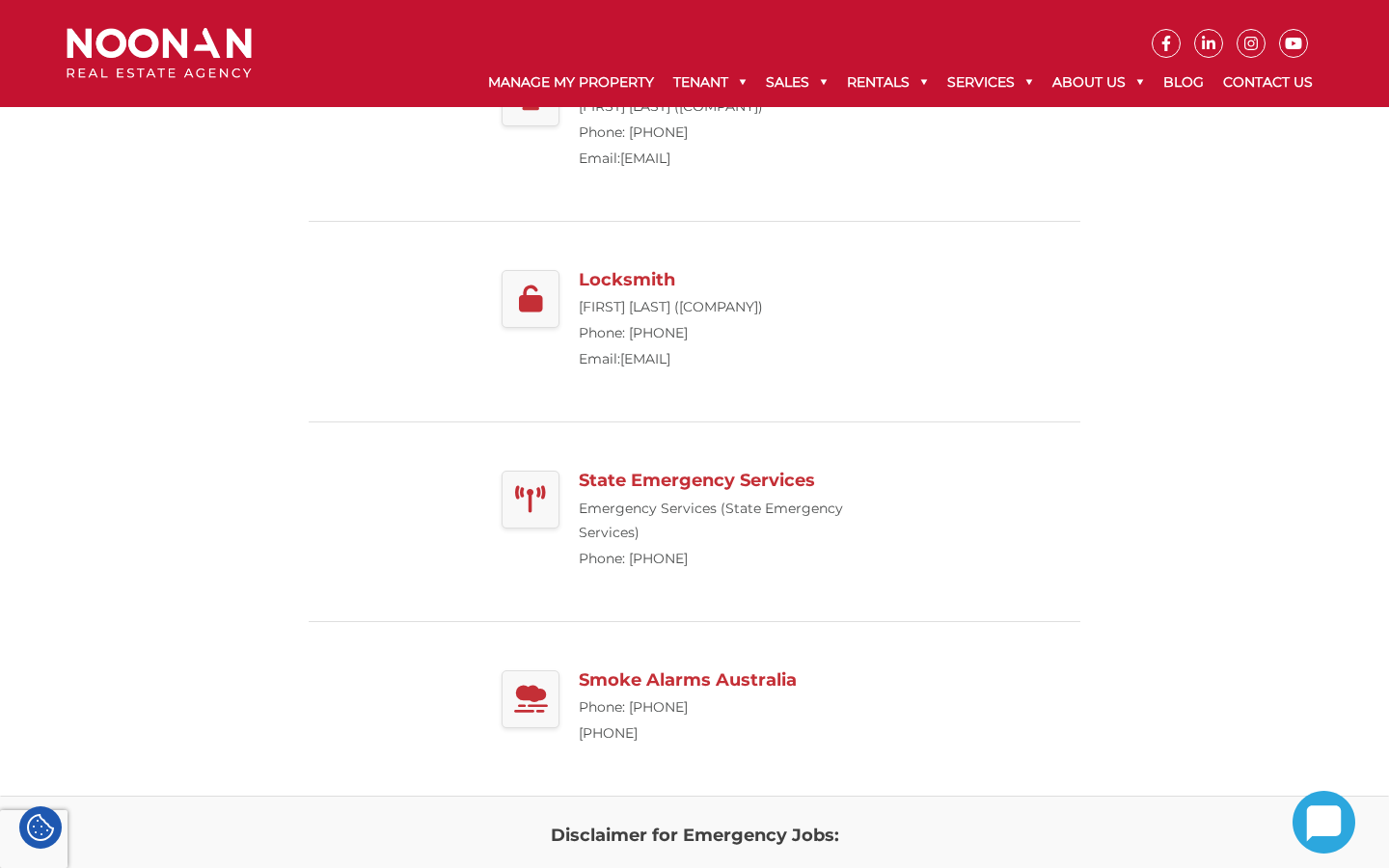 scroll, scrollTop: 0, scrollLeft: 0, axis: both 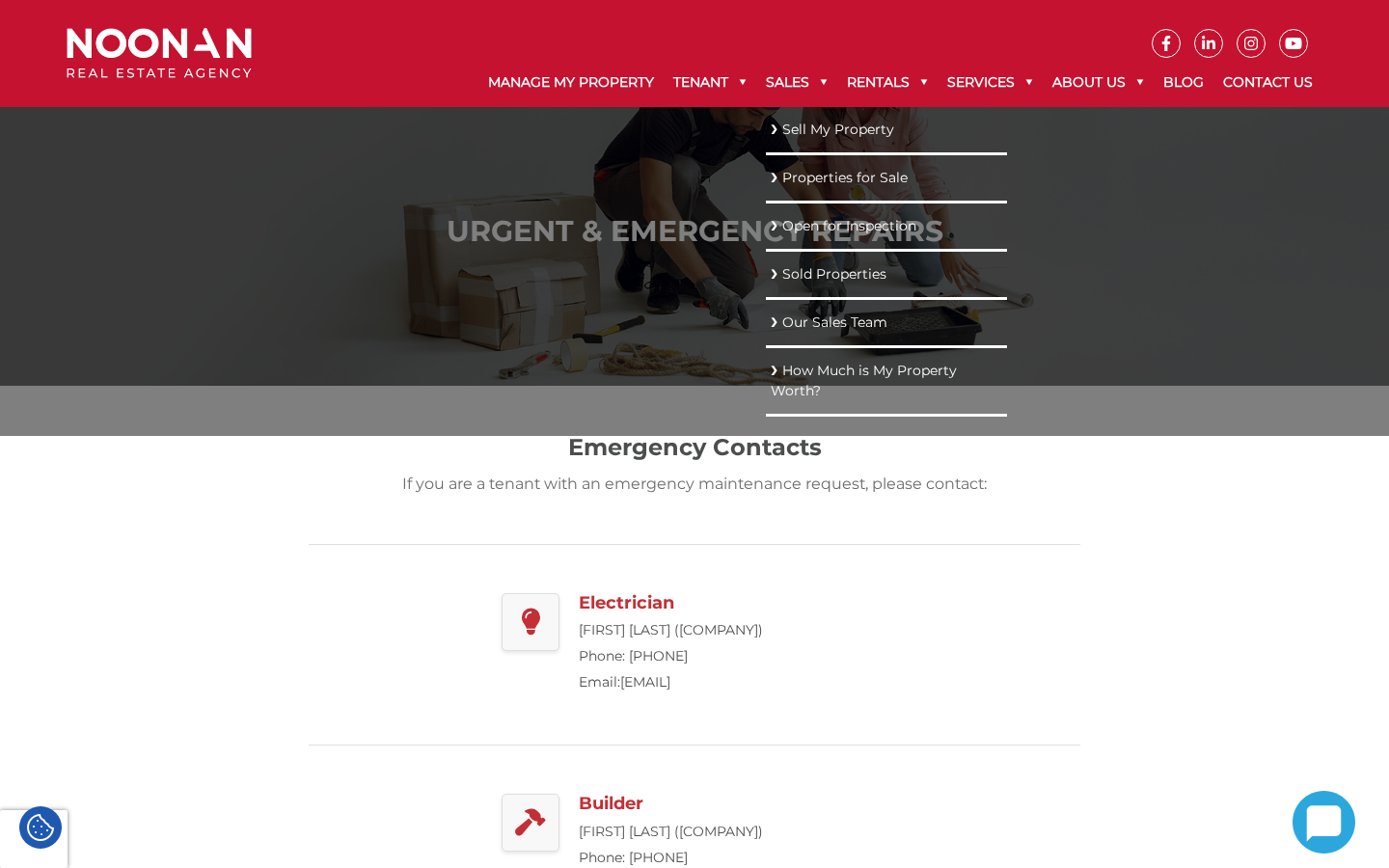click on "Sell My Property" at bounding box center (886, 129) 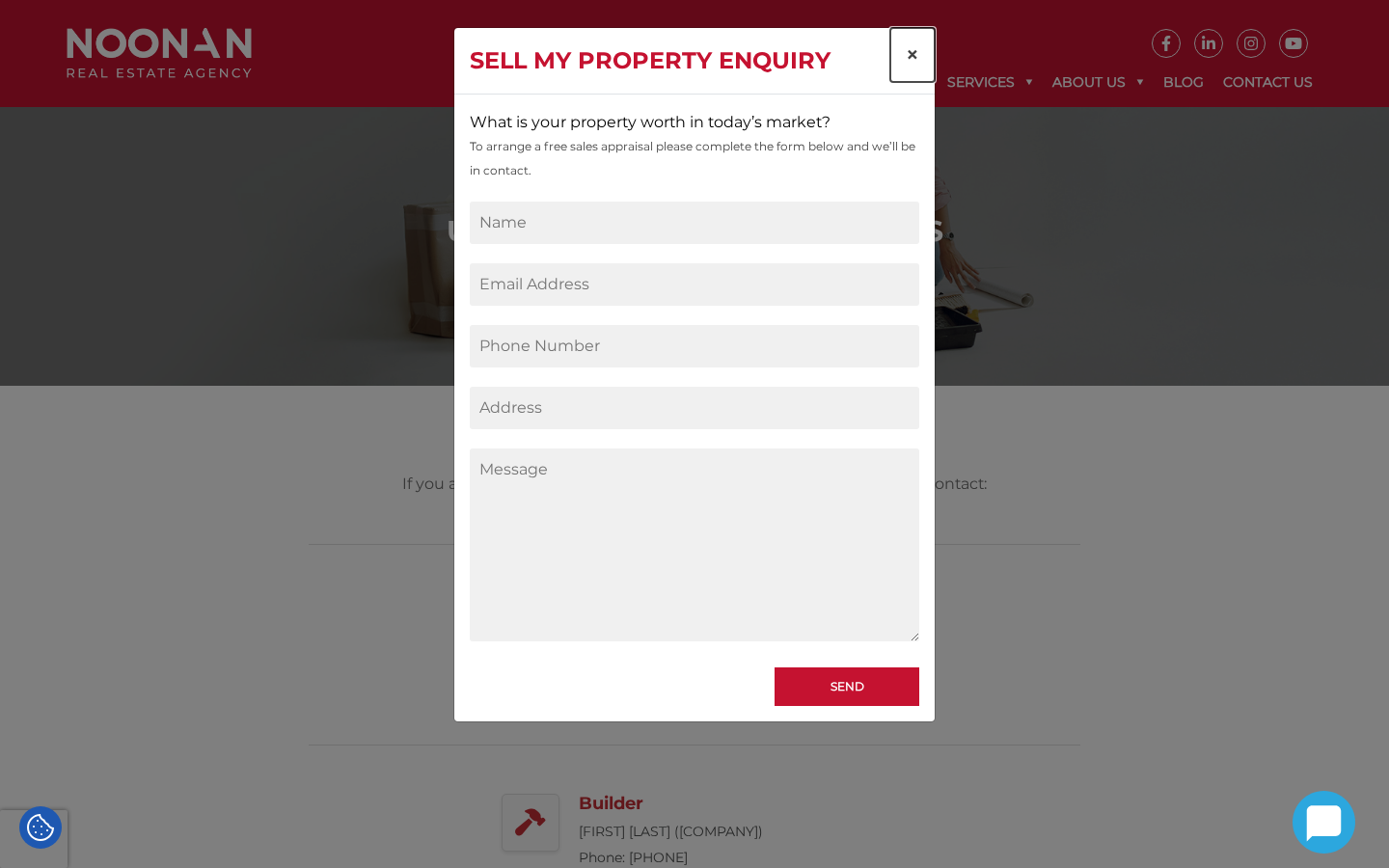 click on "×" at bounding box center (912, 54) 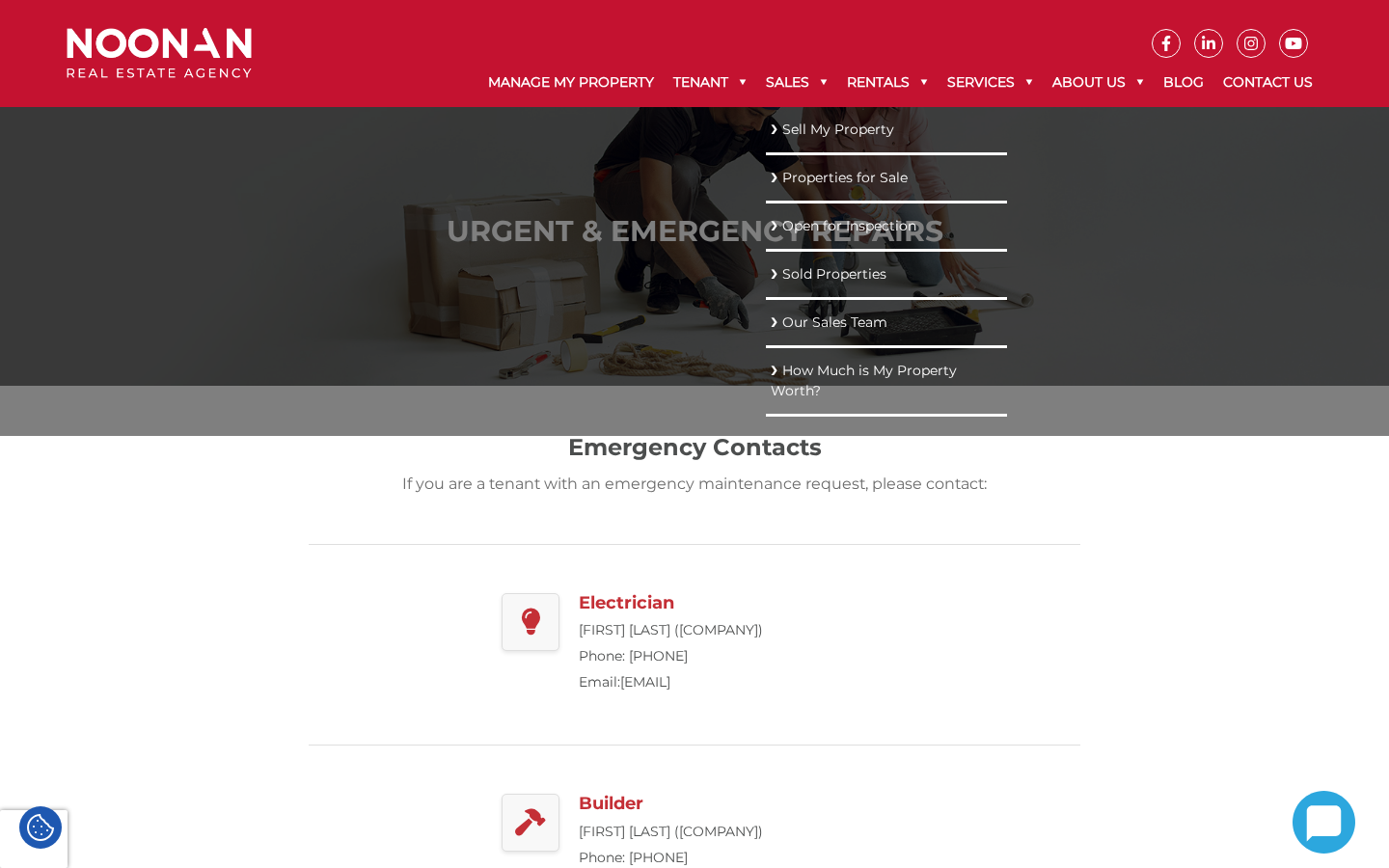 click on "Properties for Sale" at bounding box center (886, 177) 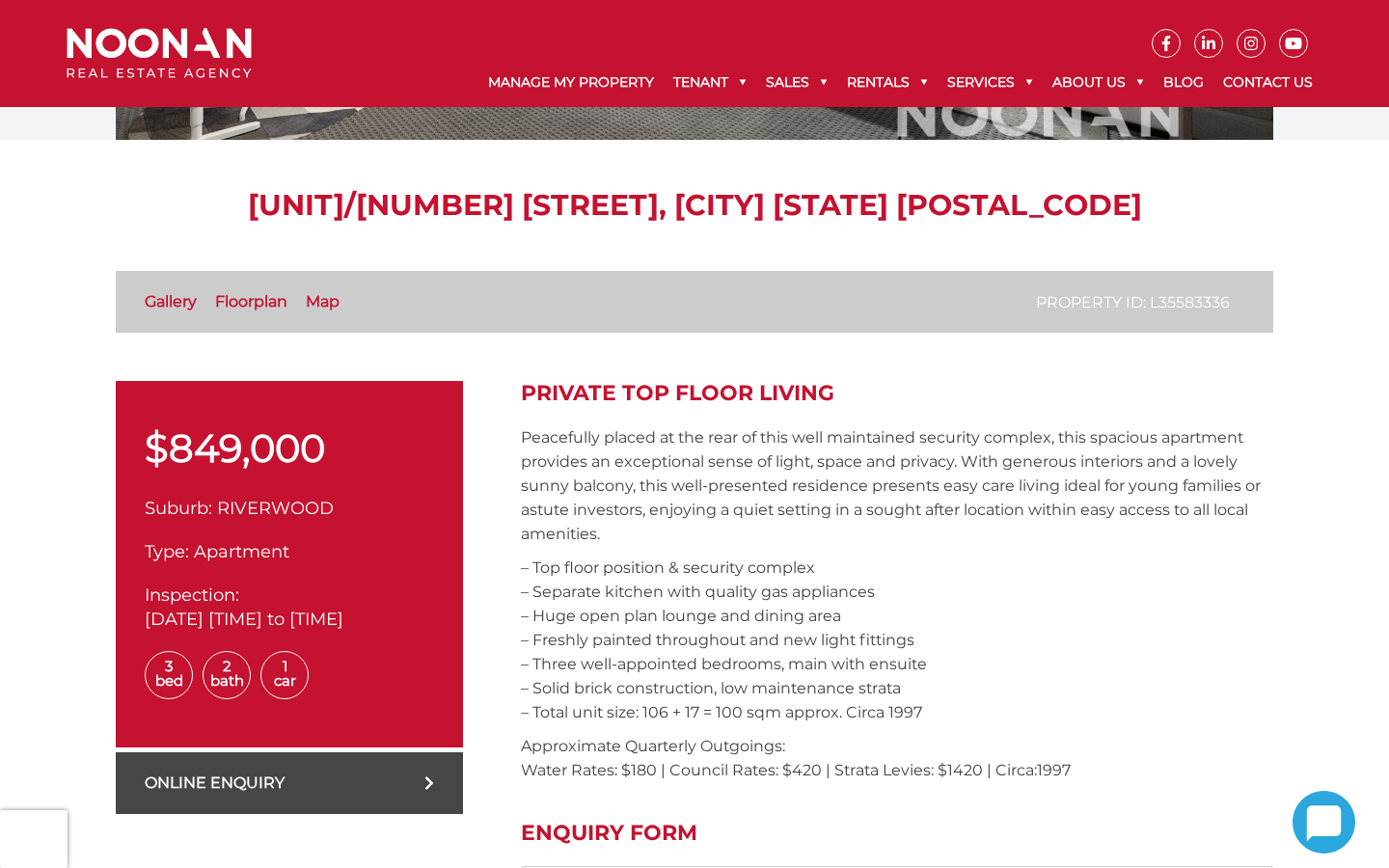 scroll, scrollTop: 0, scrollLeft: 0, axis: both 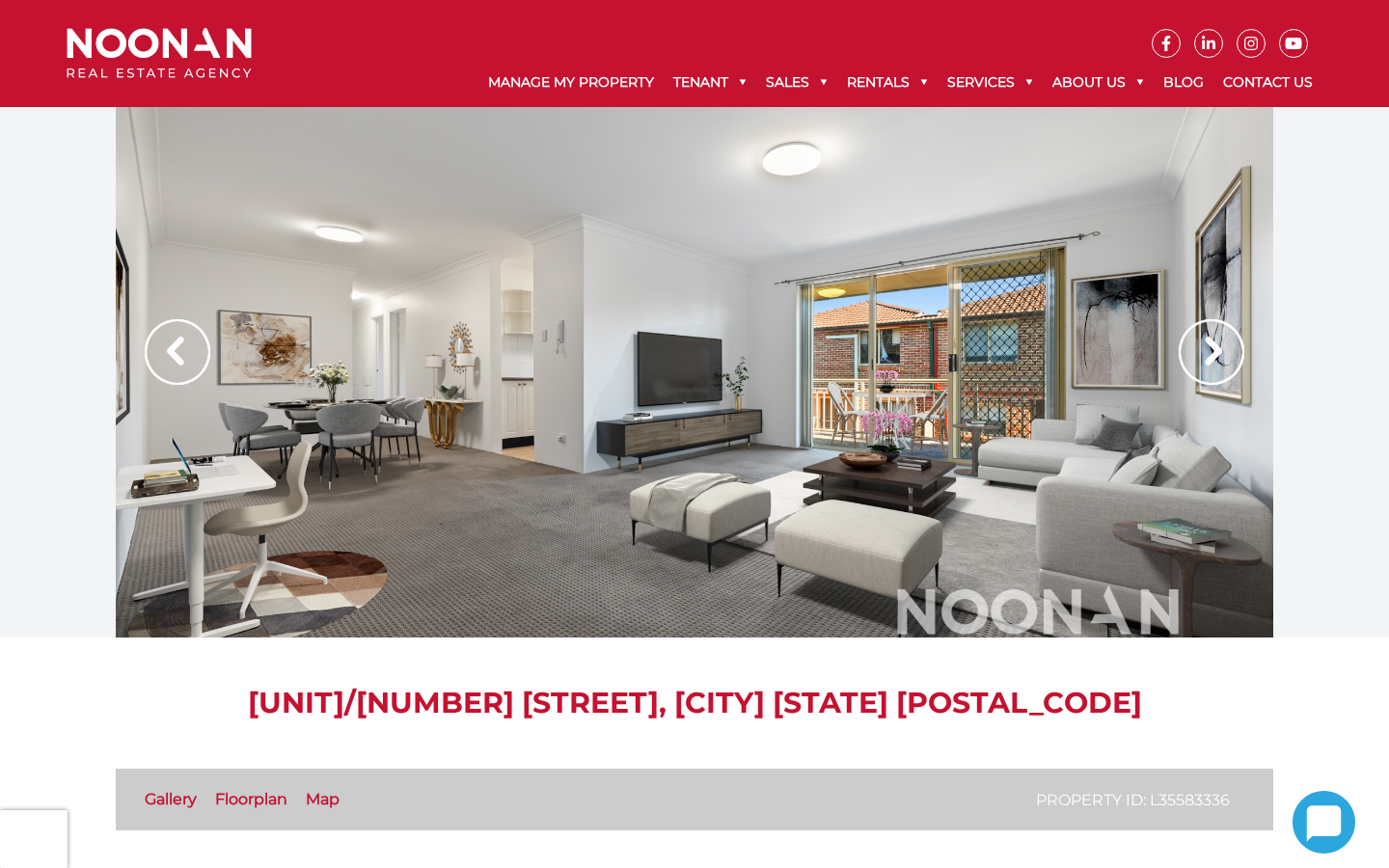 click at bounding box center [1212, 352] 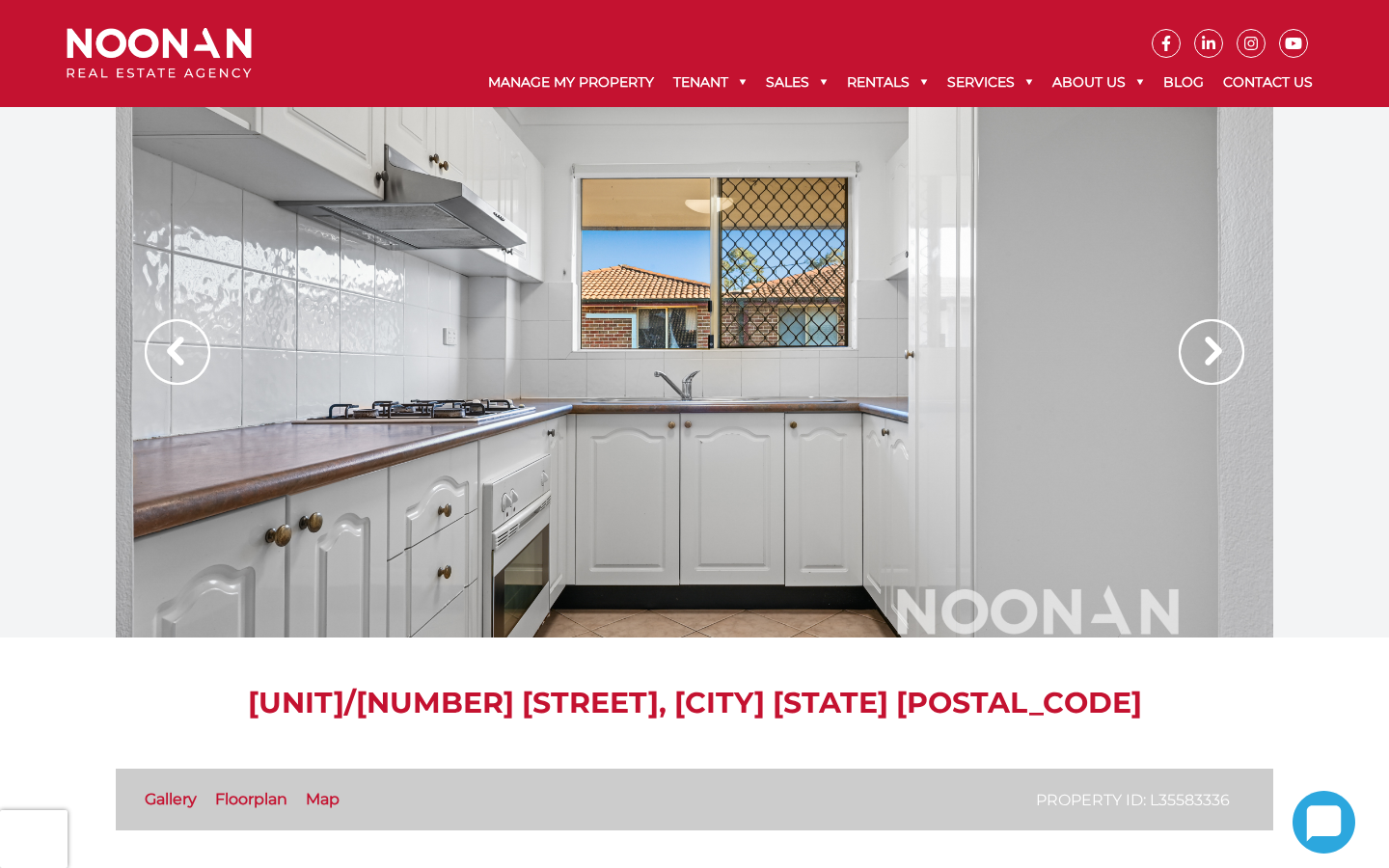 click at bounding box center [1212, 352] 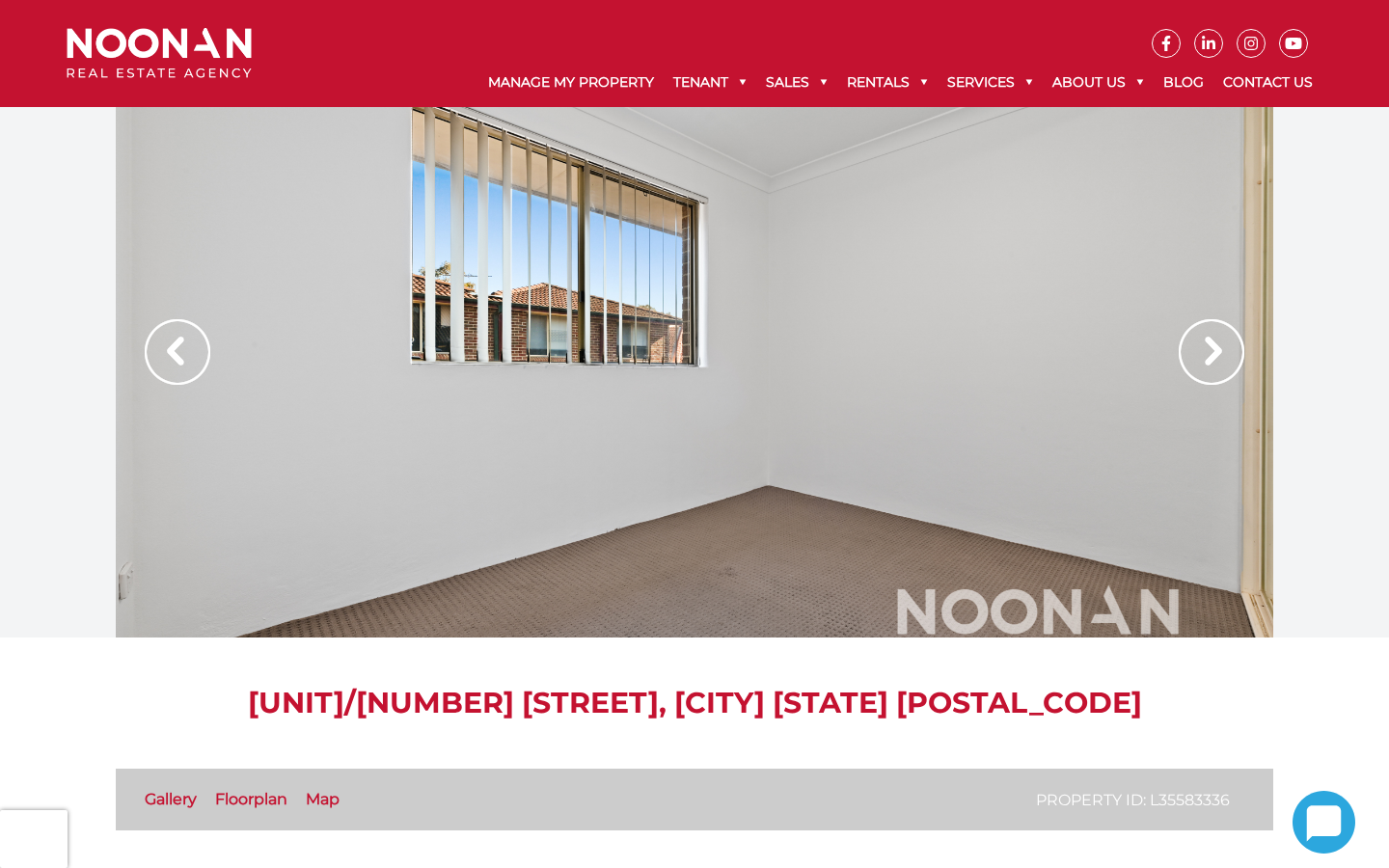 click at bounding box center (1212, 352) 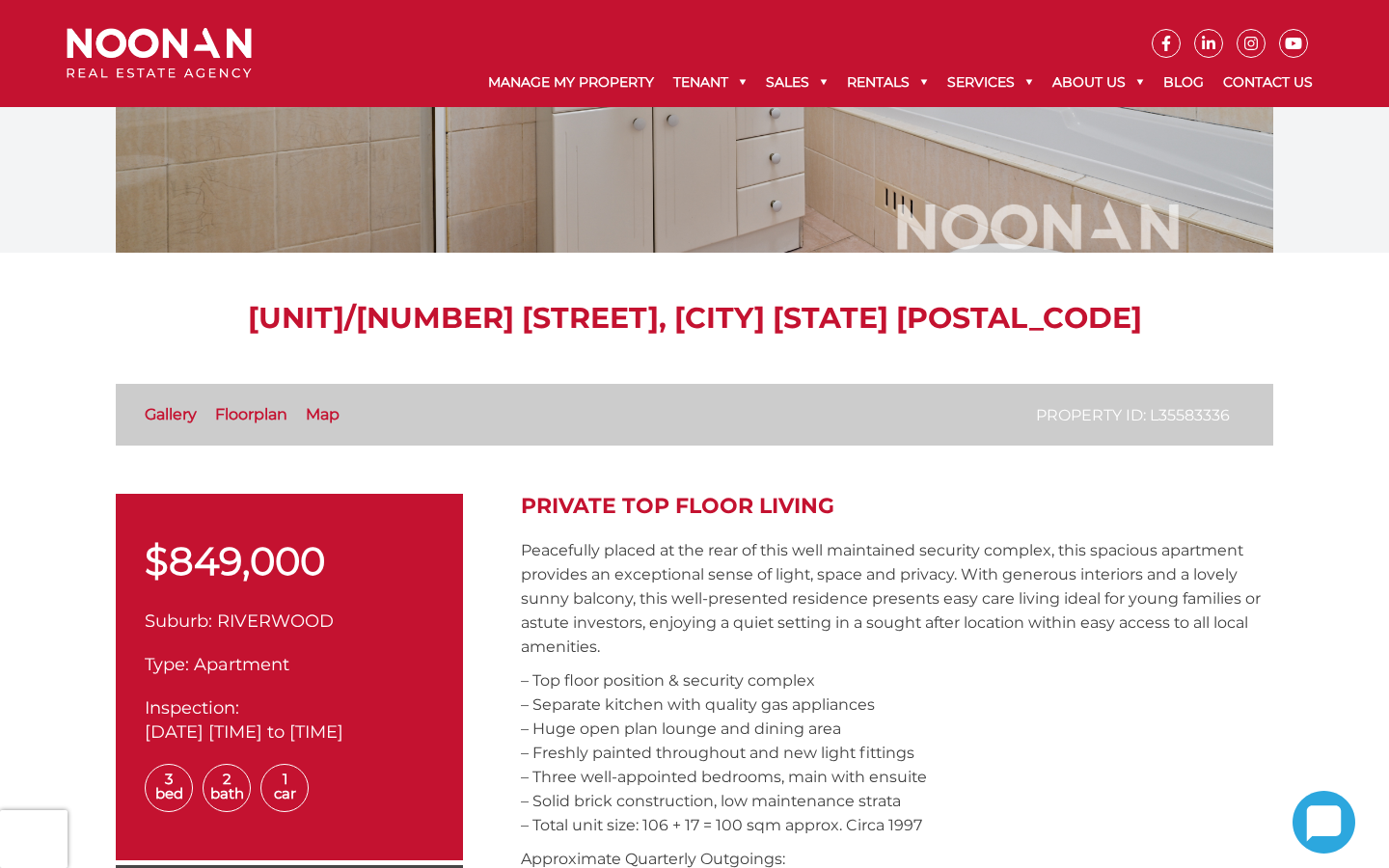 scroll, scrollTop: 0, scrollLeft: 0, axis: both 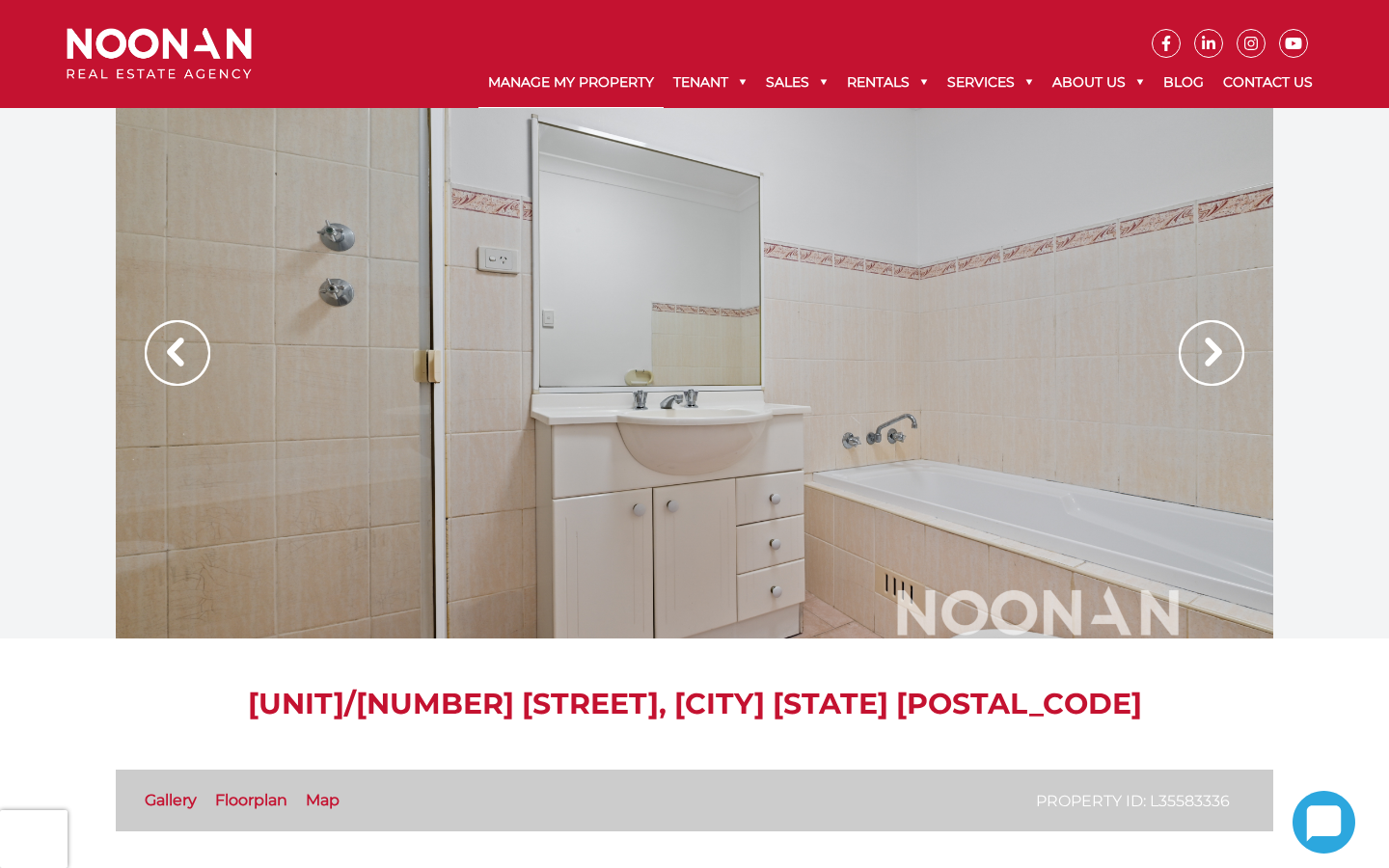 click on "Manage My Property" at bounding box center (571, 83) 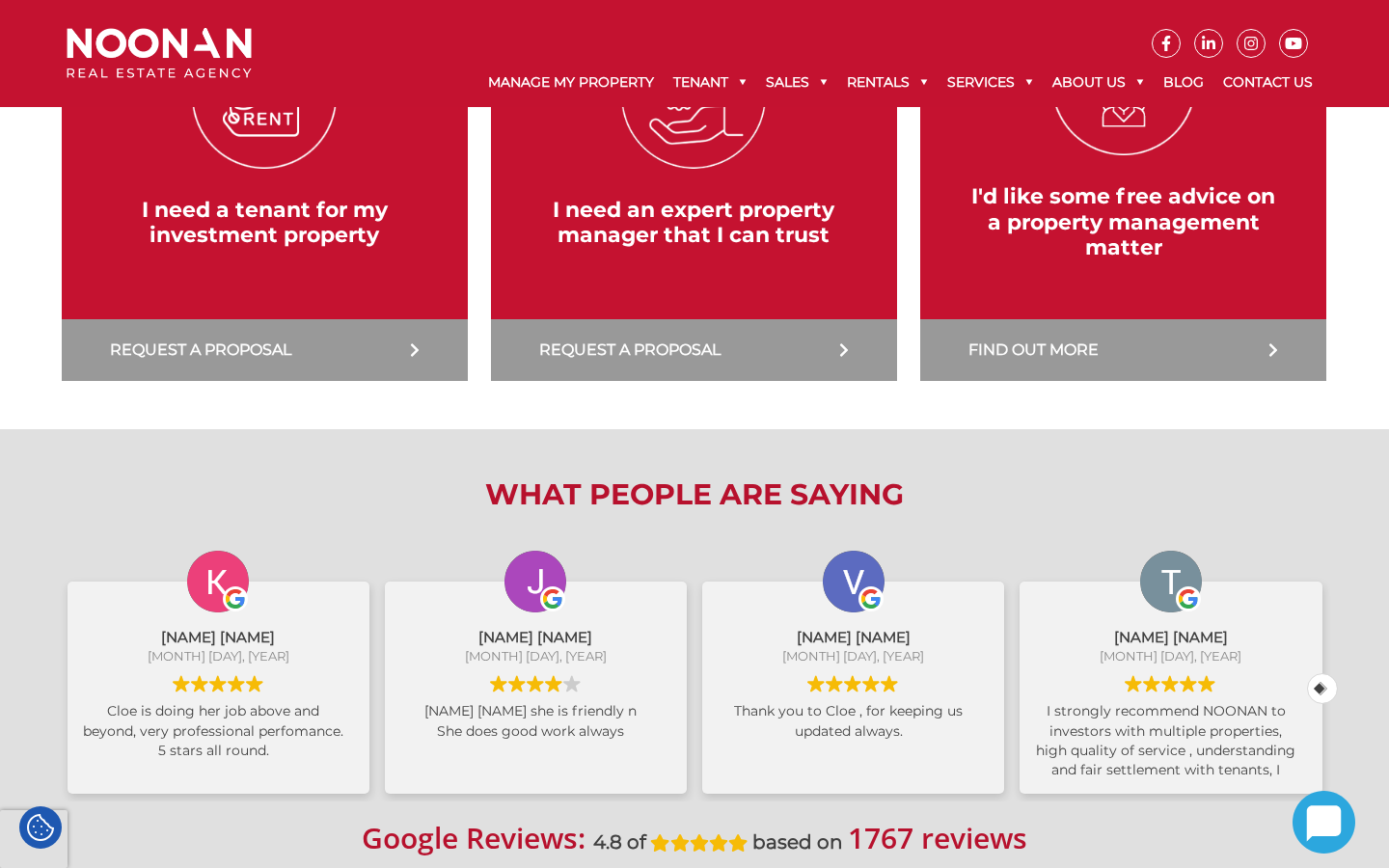 scroll, scrollTop: 0, scrollLeft: 0, axis: both 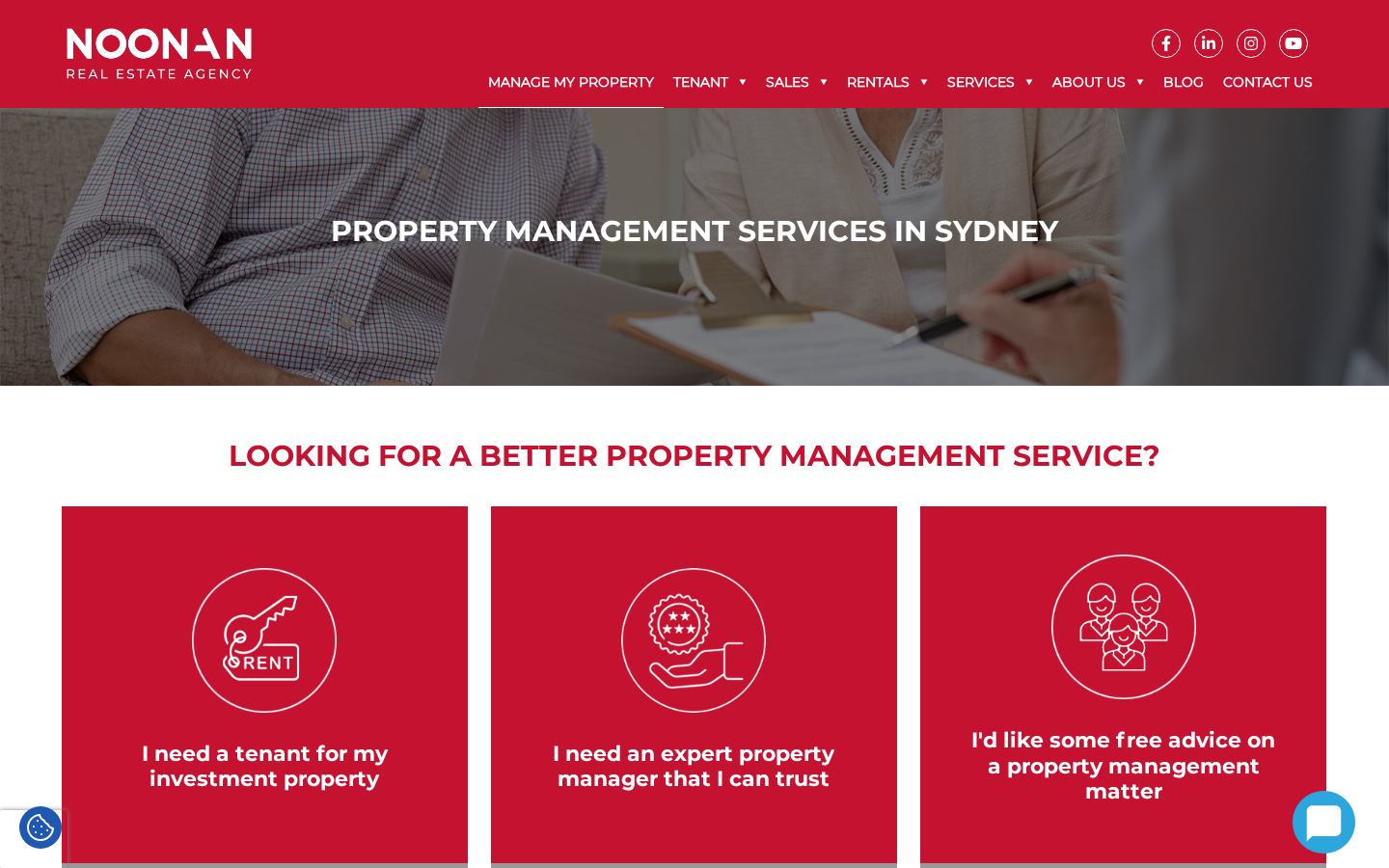 click on "Manage My Property" at bounding box center [571, 83] 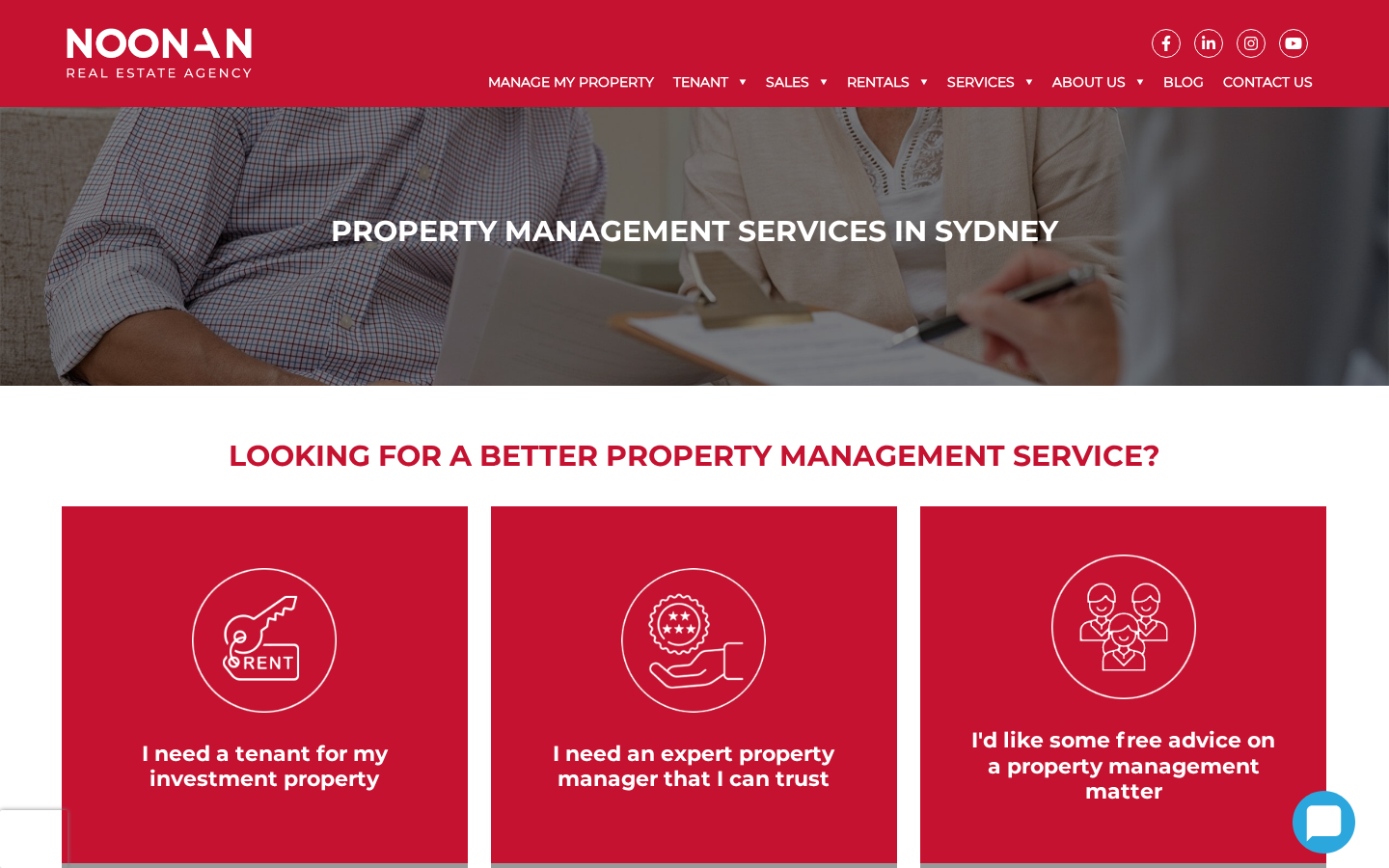 scroll, scrollTop: 0, scrollLeft: 0, axis: both 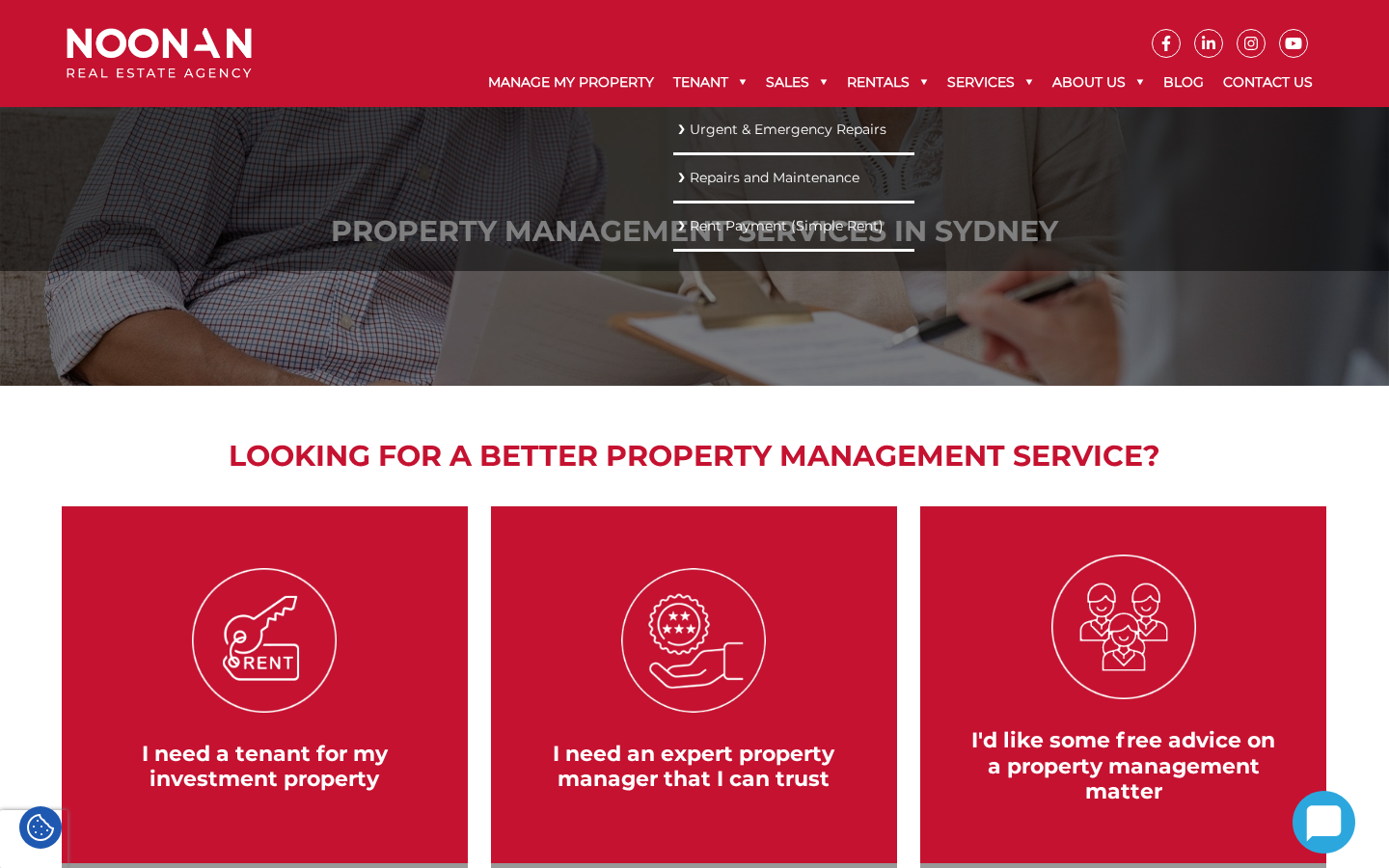 click on "Urgent & Emergency Repairs" at bounding box center (794, 129) 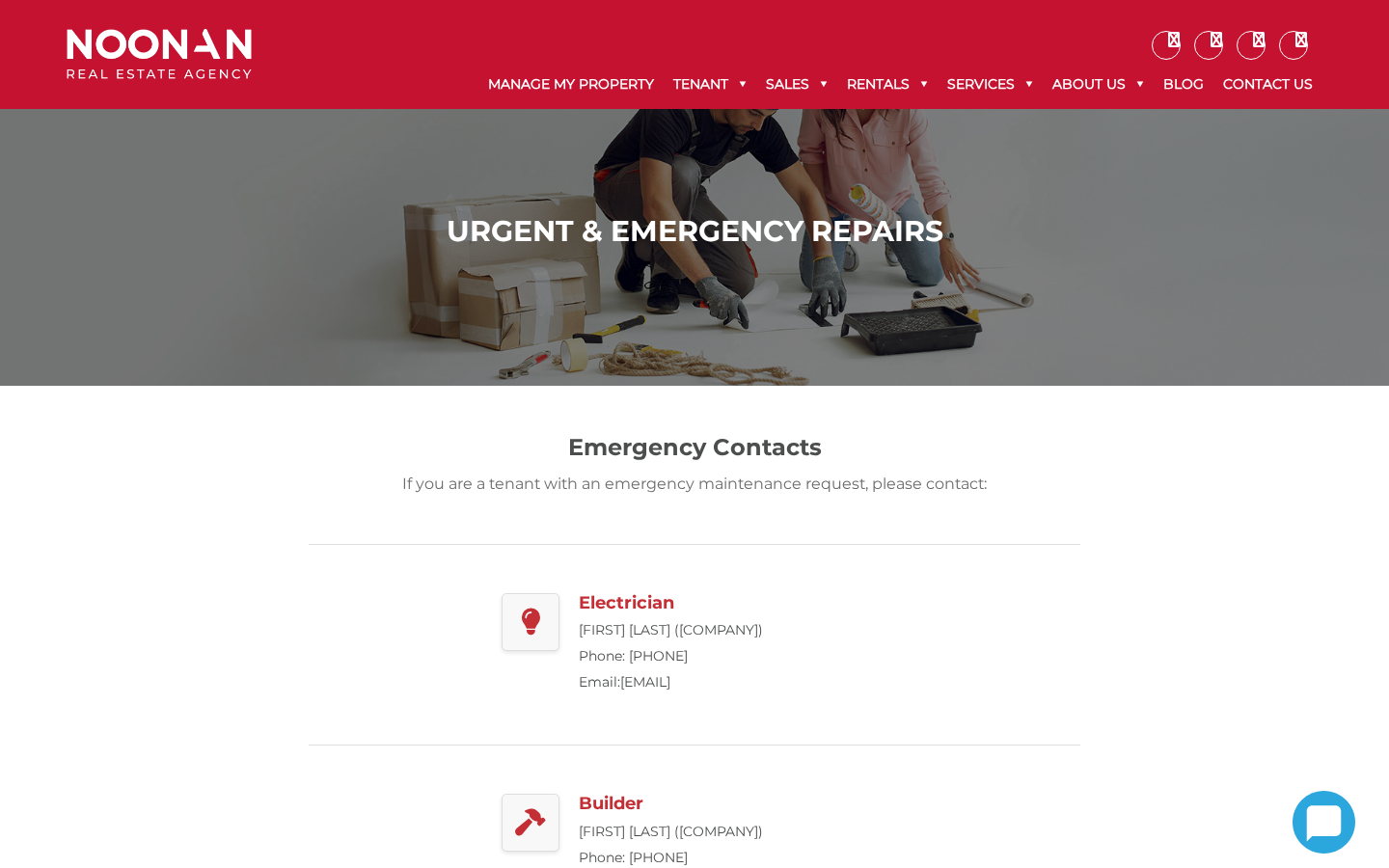 scroll, scrollTop: 0, scrollLeft: 0, axis: both 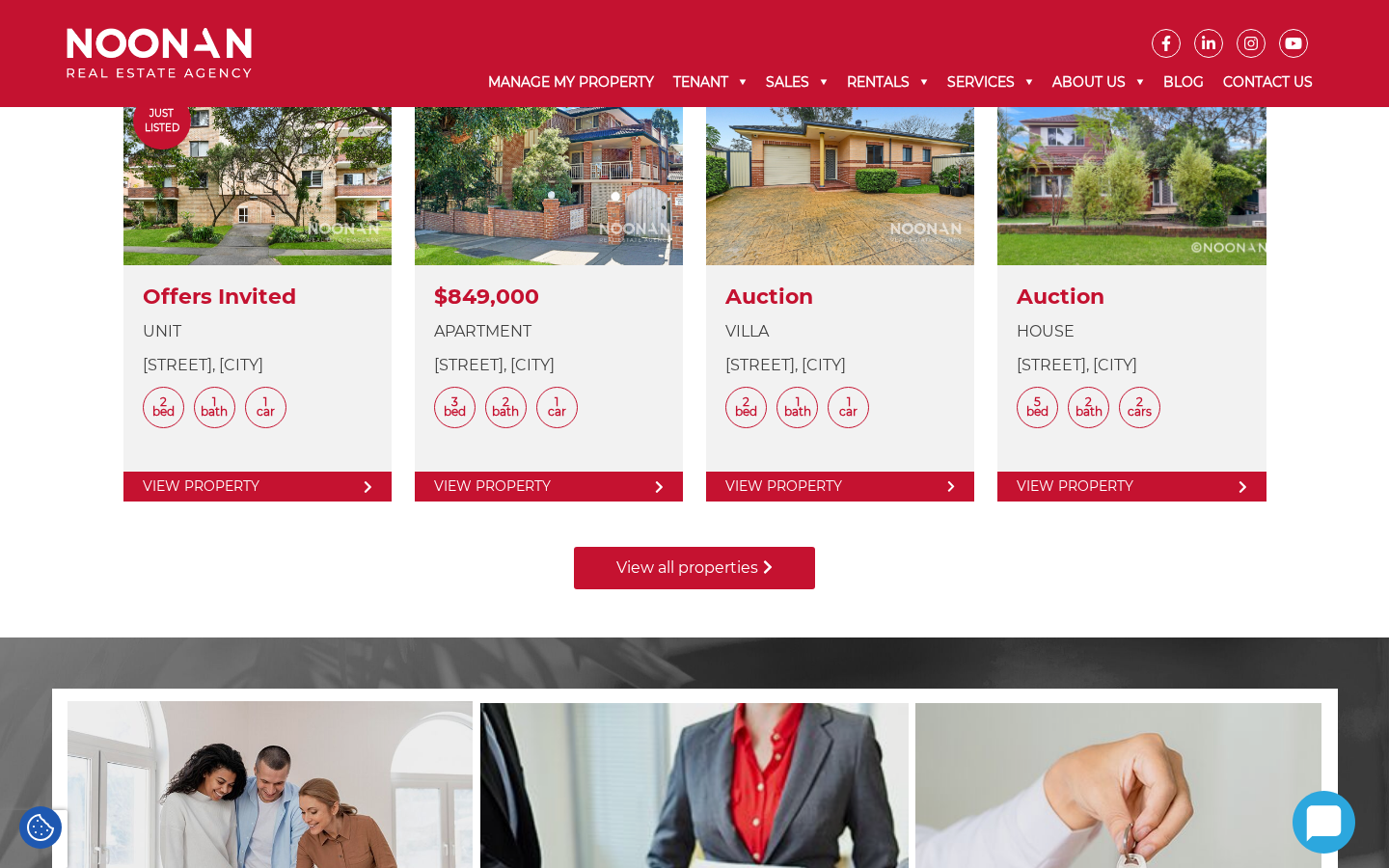click on "View all properties" at bounding box center (694, 568) 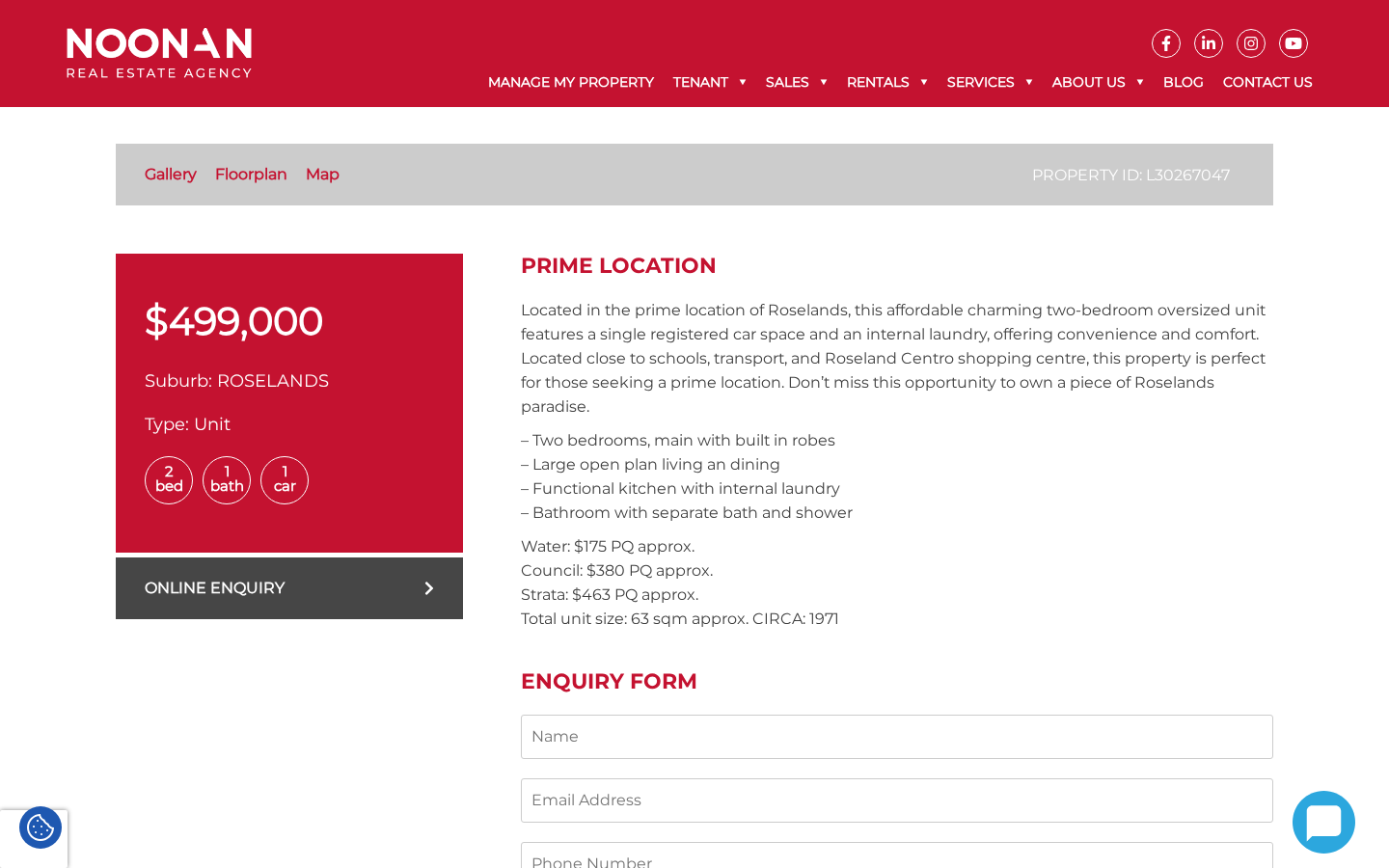 scroll, scrollTop: 521, scrollLeft: 0, axis: vertical 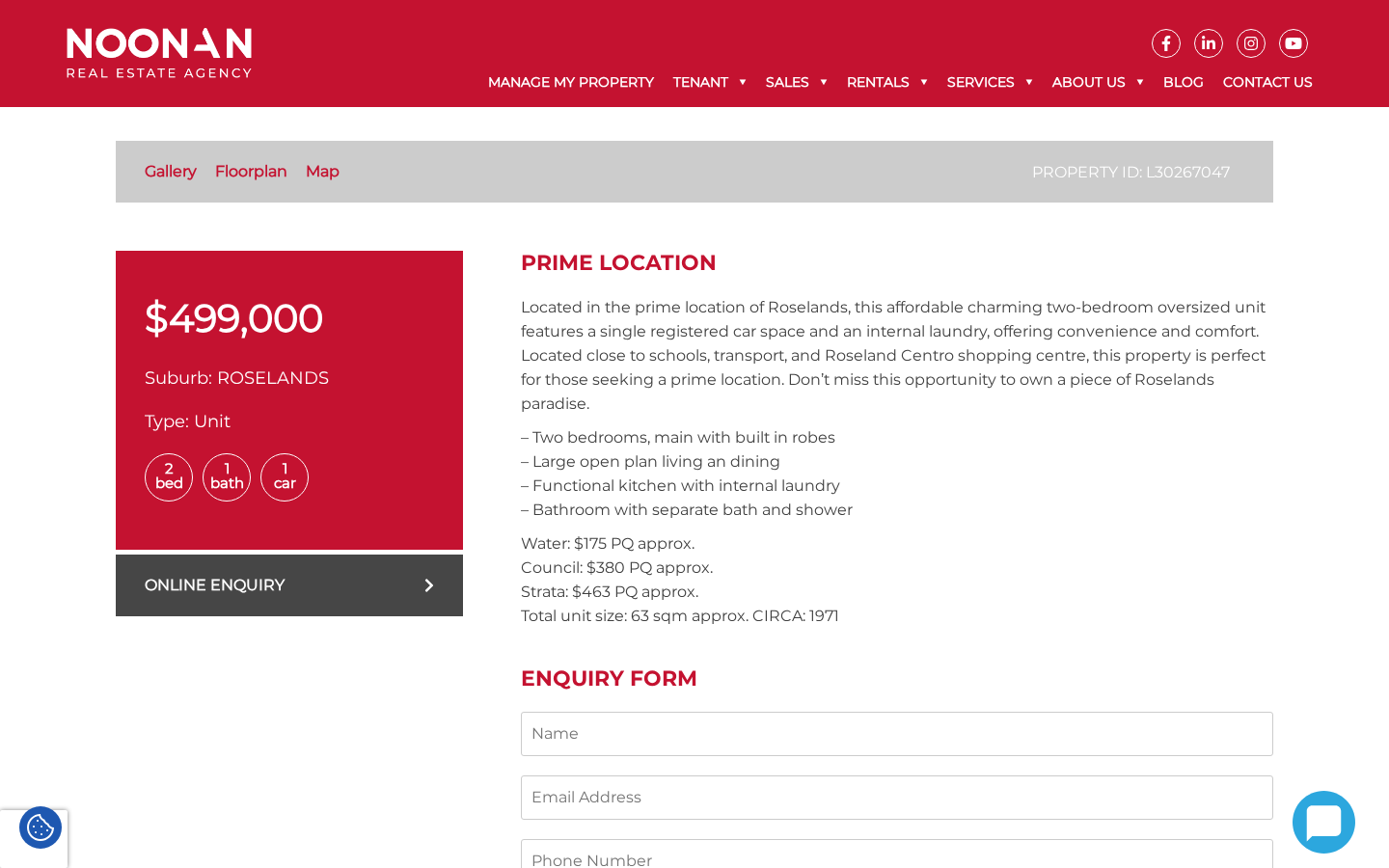 click on "2   Bed" at bounding box center (169, 477) 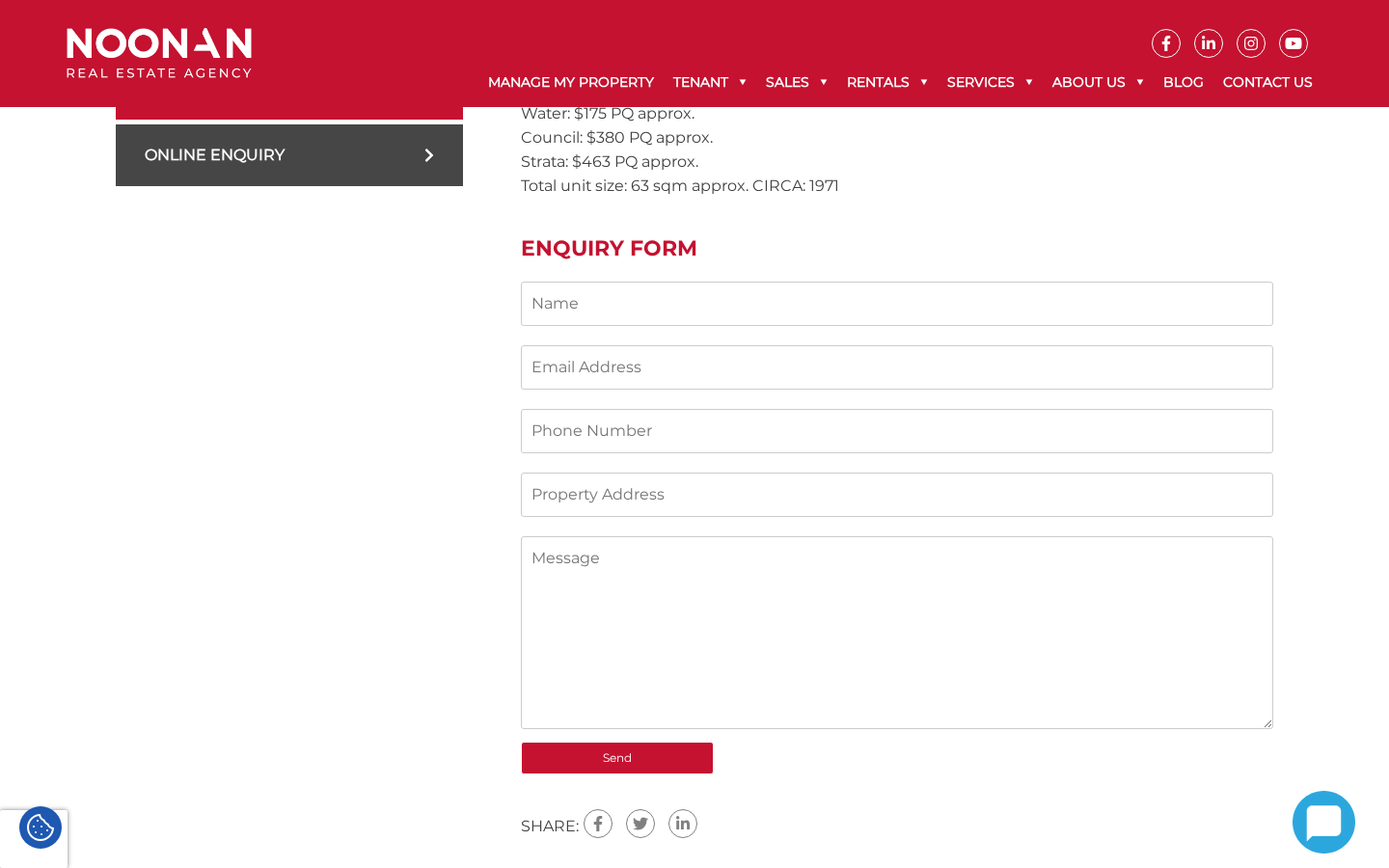 scroll, scrollTop: 952, scrollLeft: 0, axis: vertical 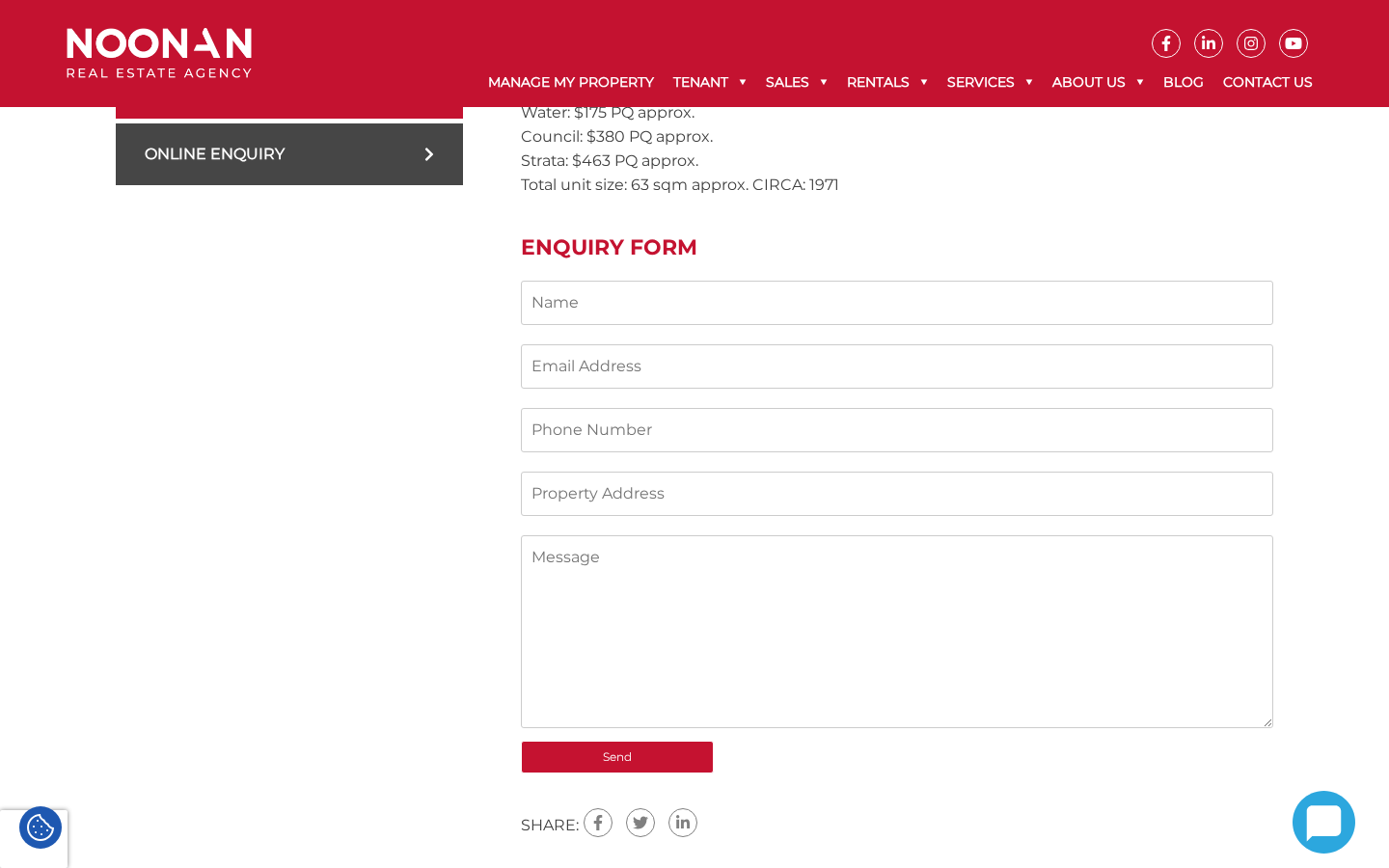 click on "Online Enquiry" at bounding box center (289, 154) 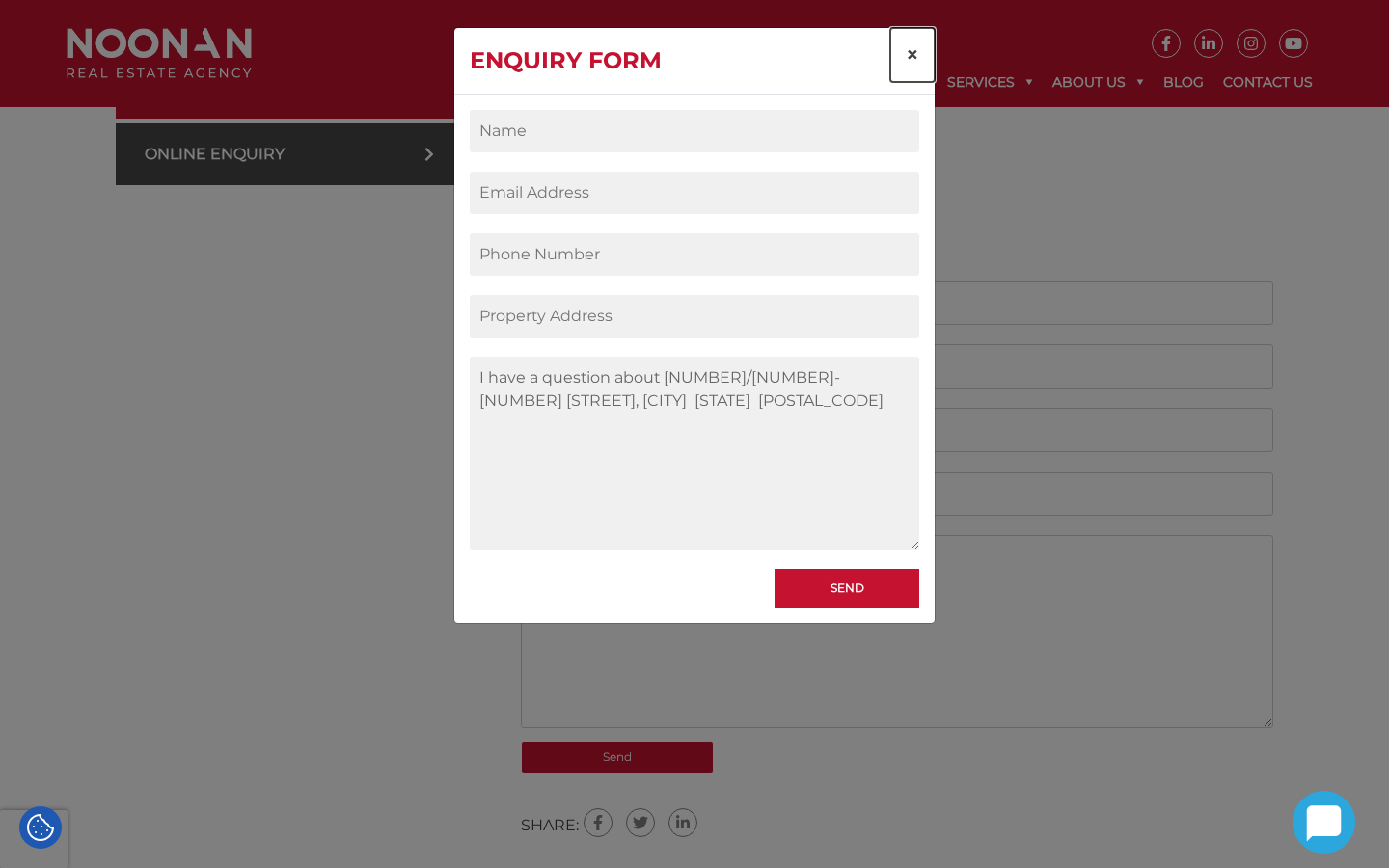 click on "×" at bounding box center [912, 54] 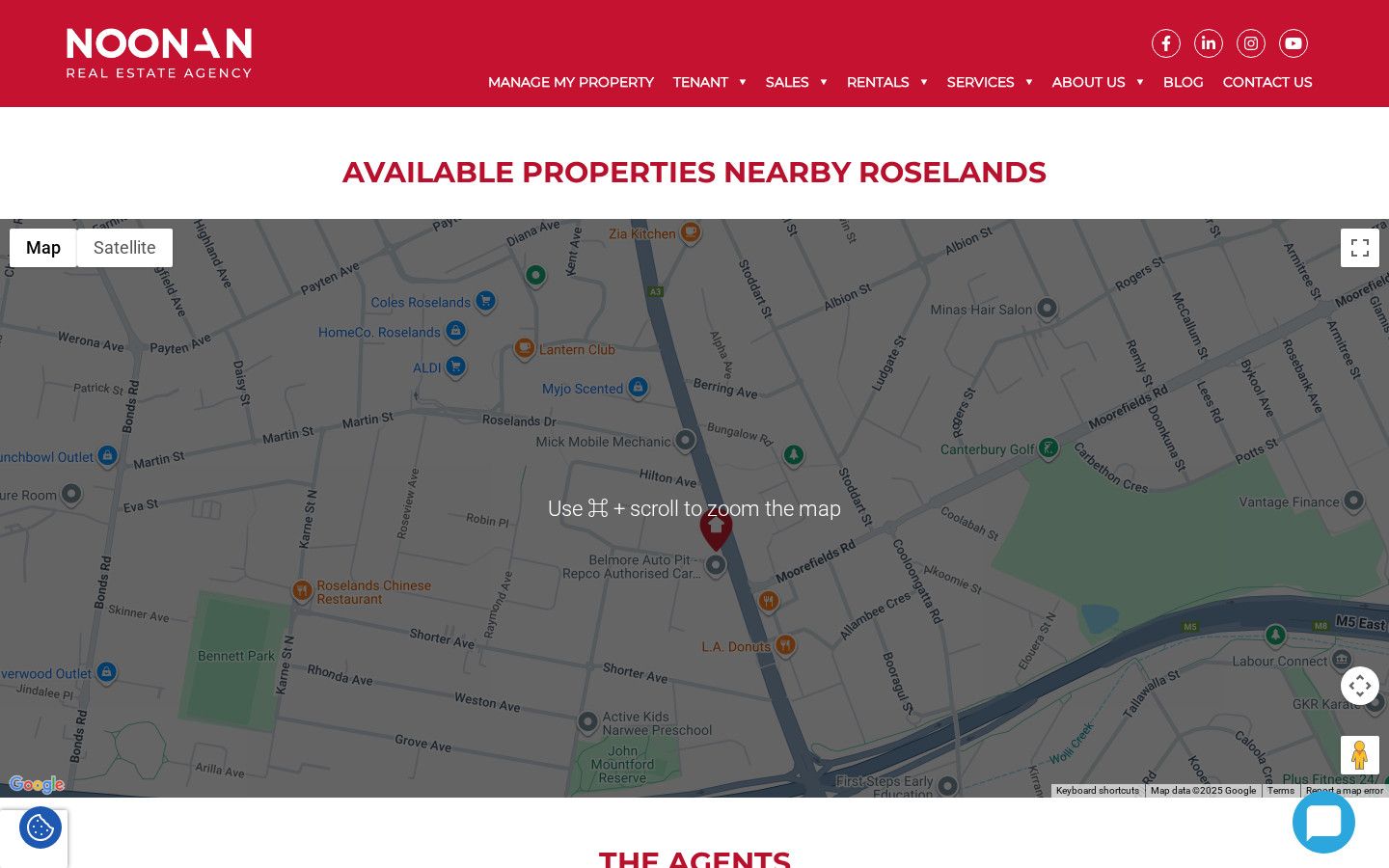 scroll, scrollTop: 1624, scrollLeft: 0, axis: vertical 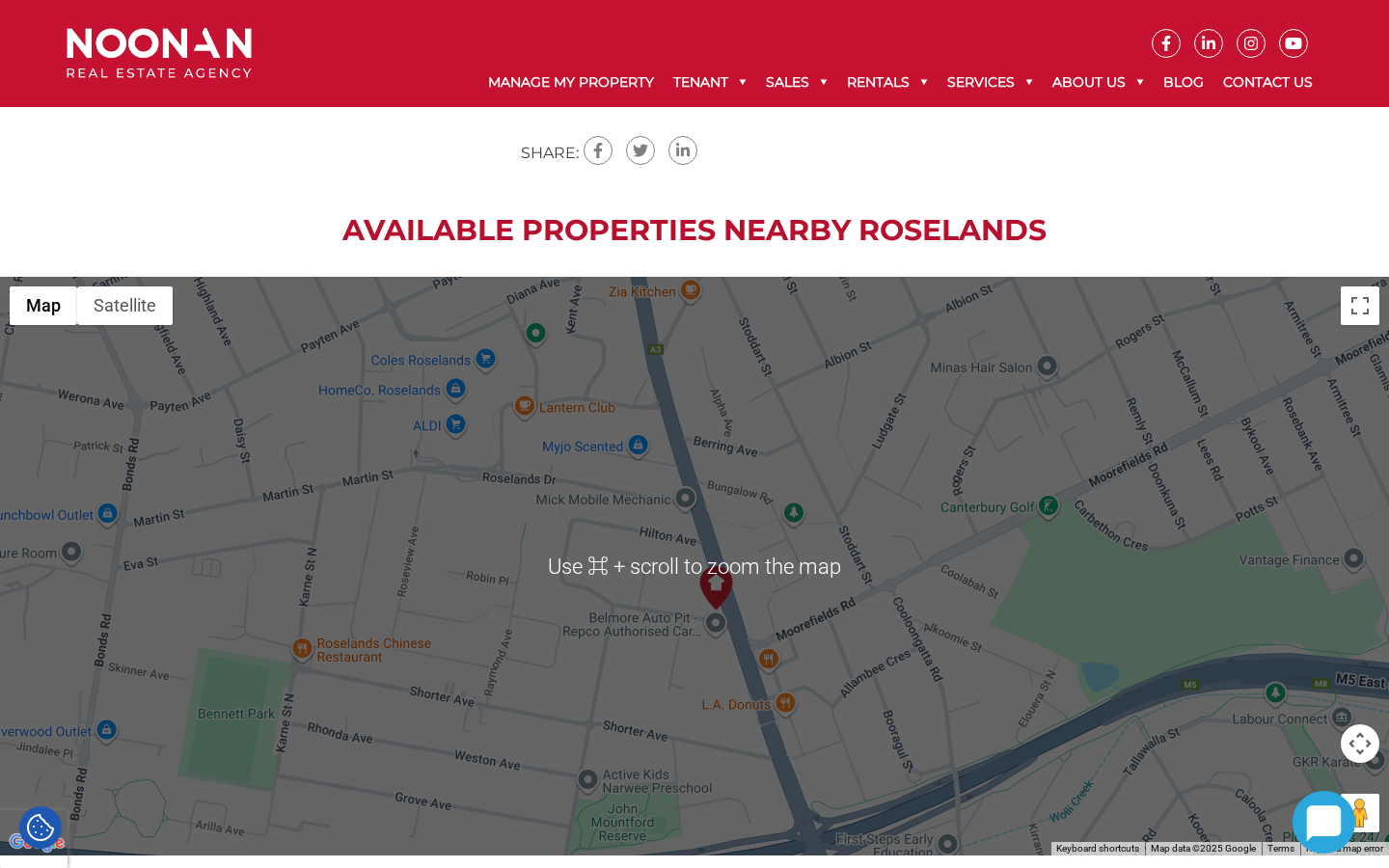 click on "17/261-263 King Georges Road, ROSELANDS  NSW  2196
Property ID: L30267047
Gallery
Floorplan
Map
$499,000
Suburb:
ROSELANDS
Type:
Unit
2   Bed
1   Bath
1   Car
Online Enquiry" at bounding box center (694, -441) 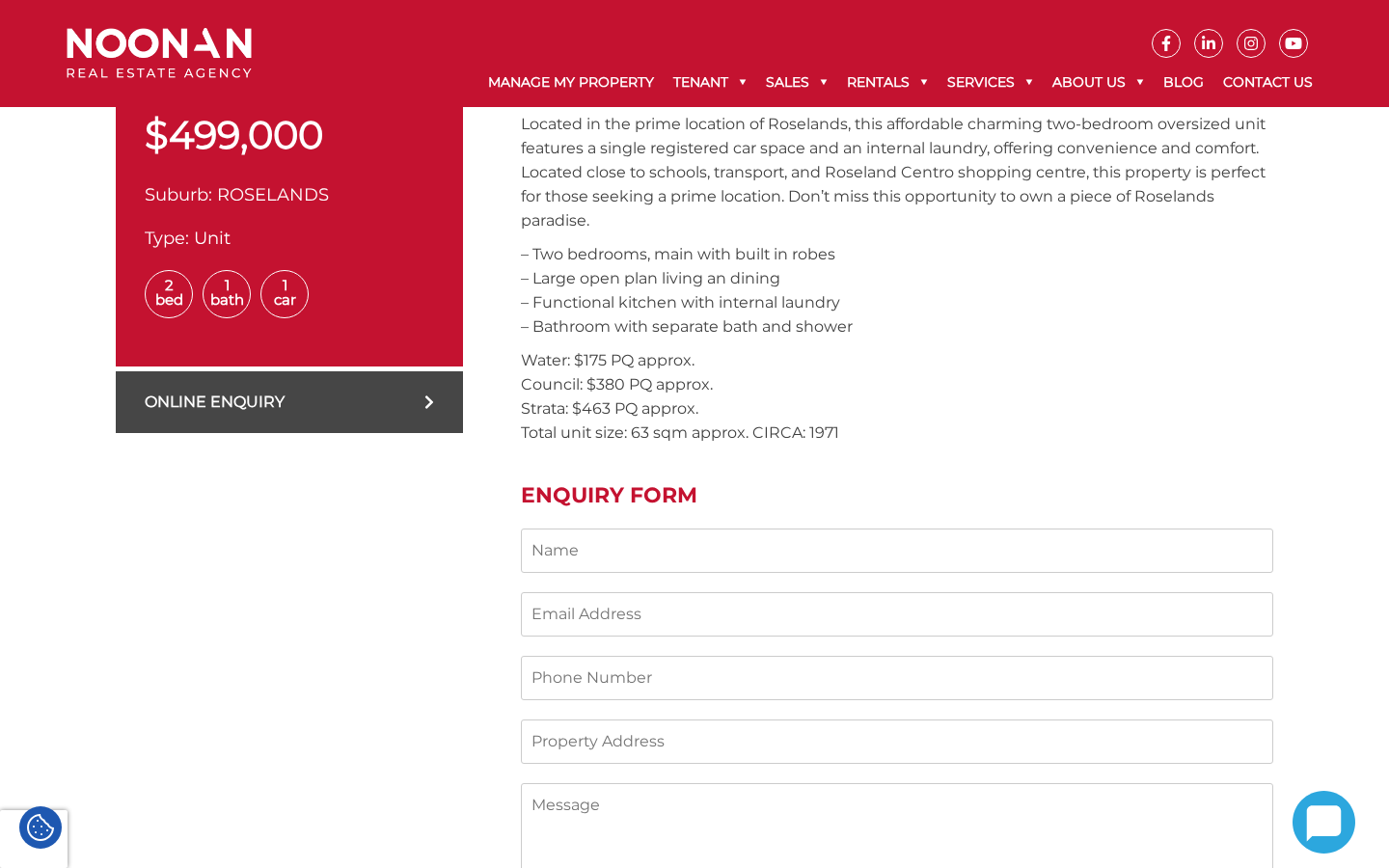 scroll, scrollTop: 0, scrollLeft: 0, axis: both 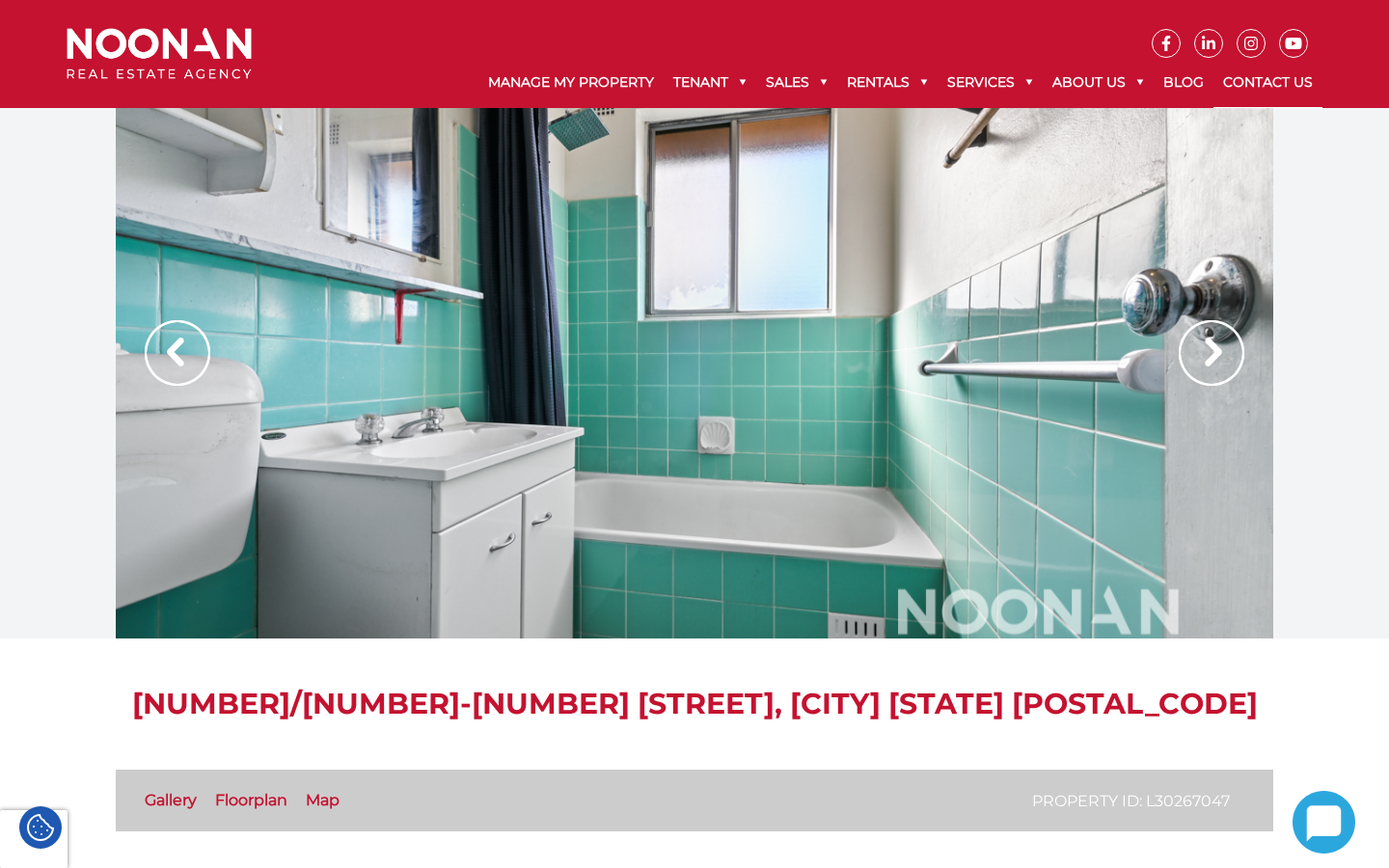 click on "Contact Us" at bounding box center (1267, 83) 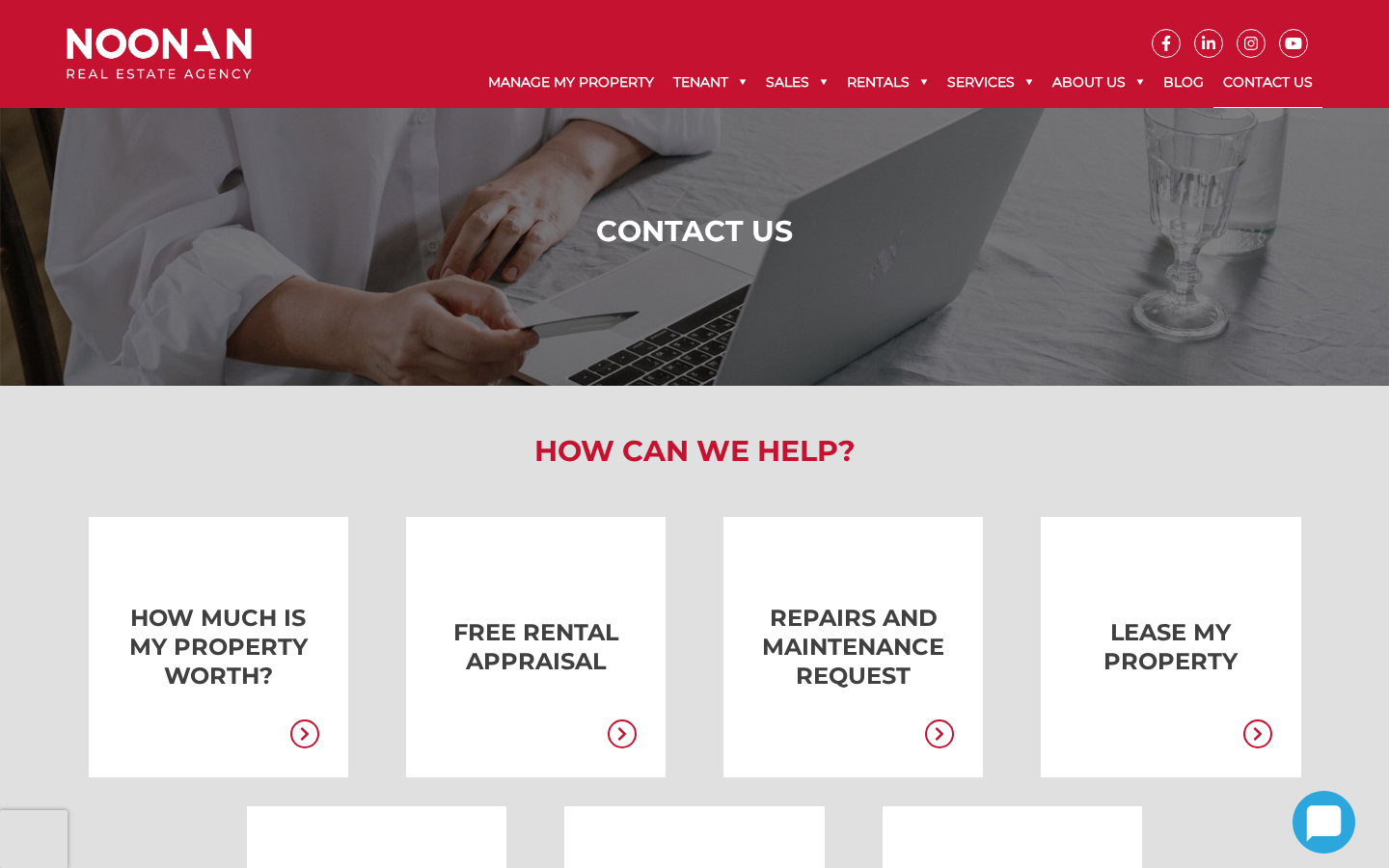 scroll, scrollTop: 0, scrollLeft: 0, axis: both 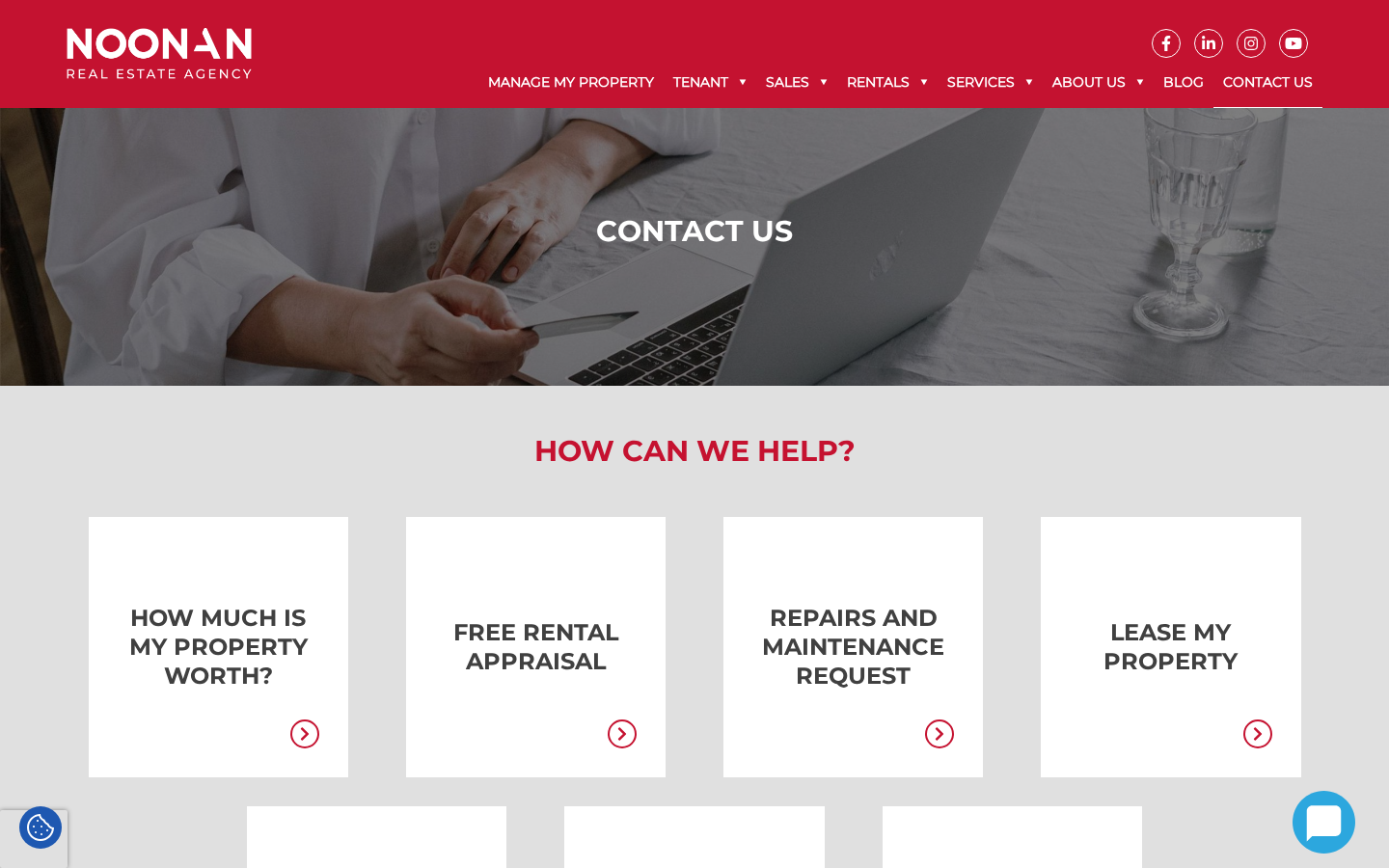 click 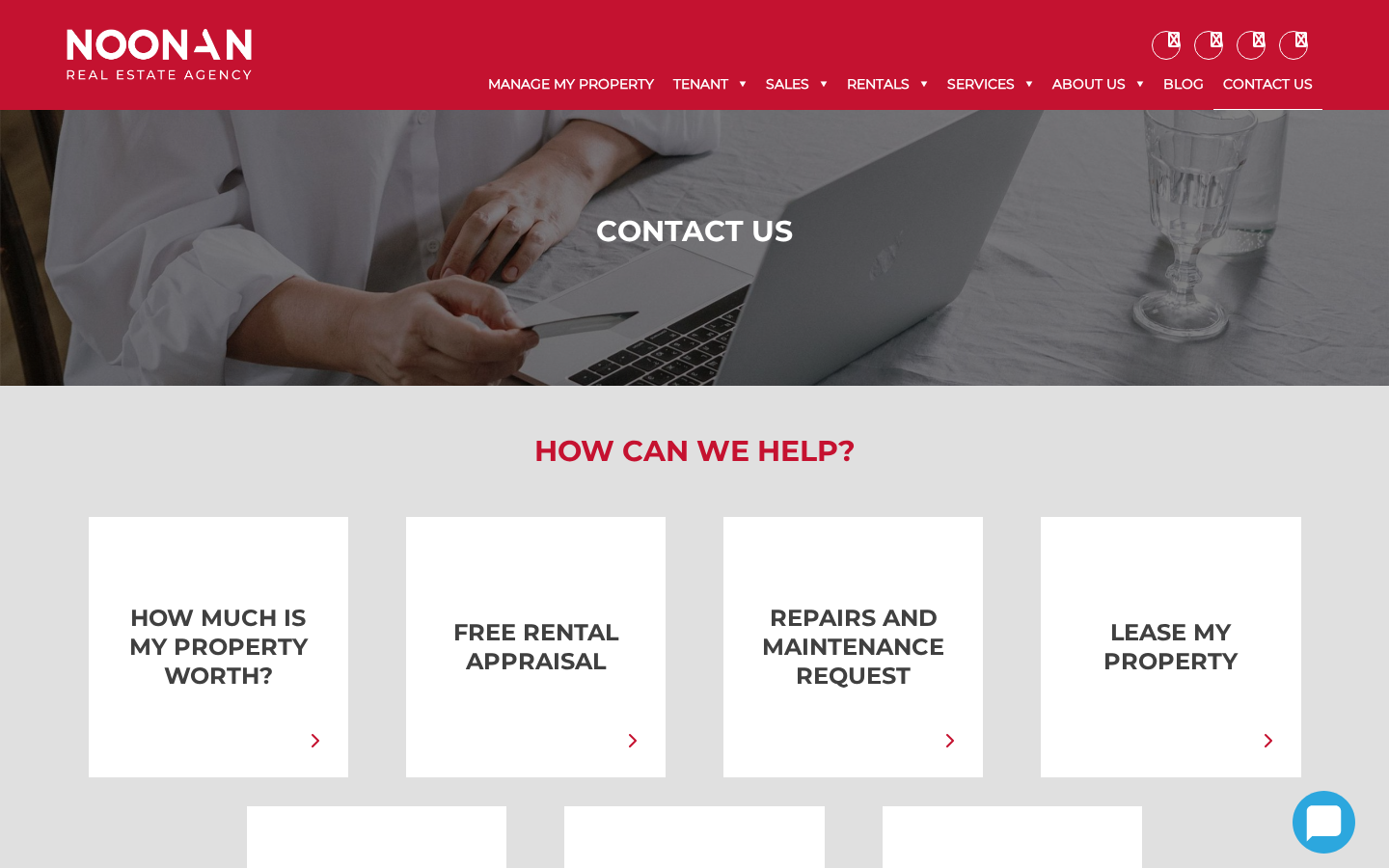 scroll, scrollTop: 0, scrollLeft: 0, axis: both 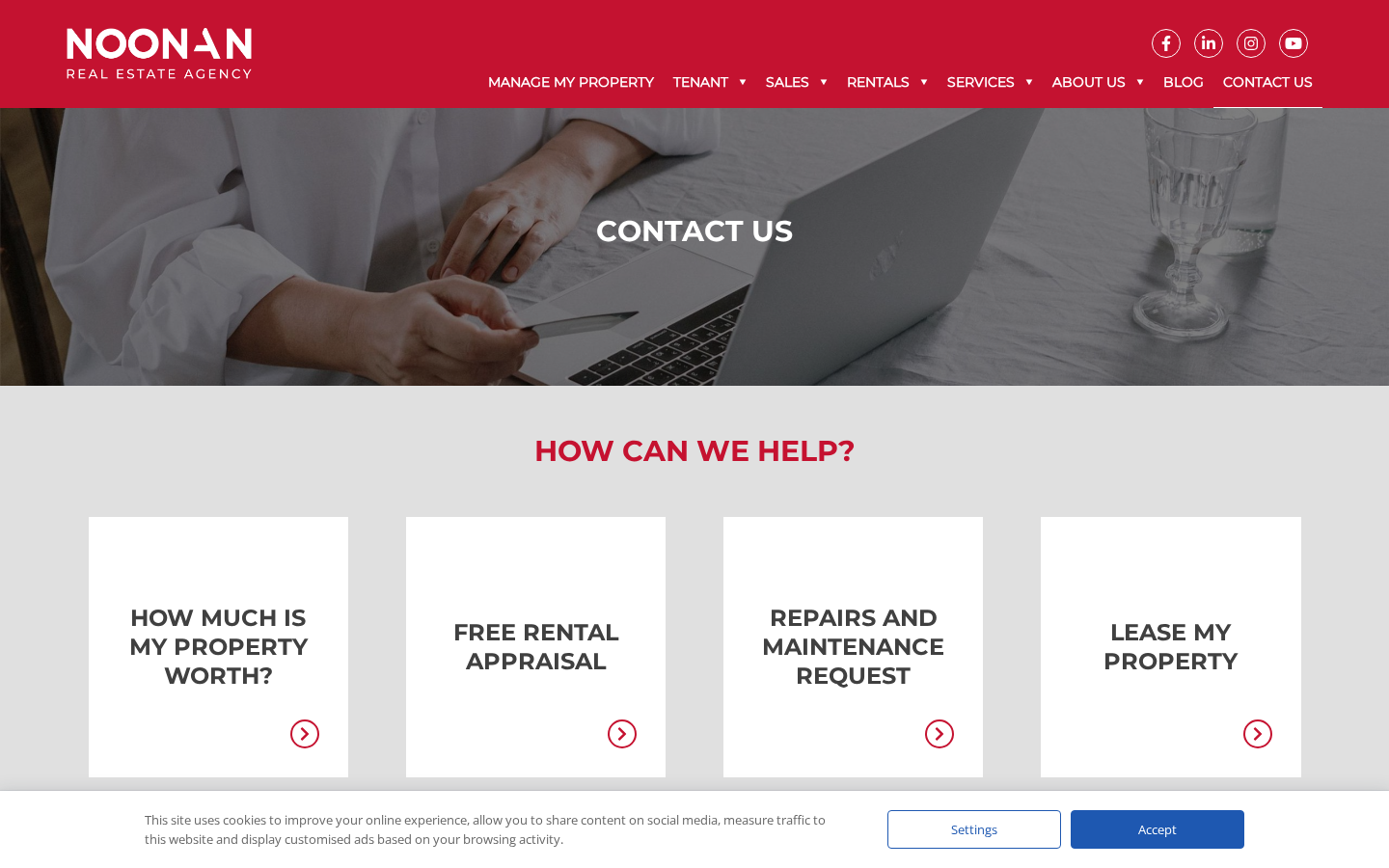 click on "Accept" at bounding box center [1158, 829] 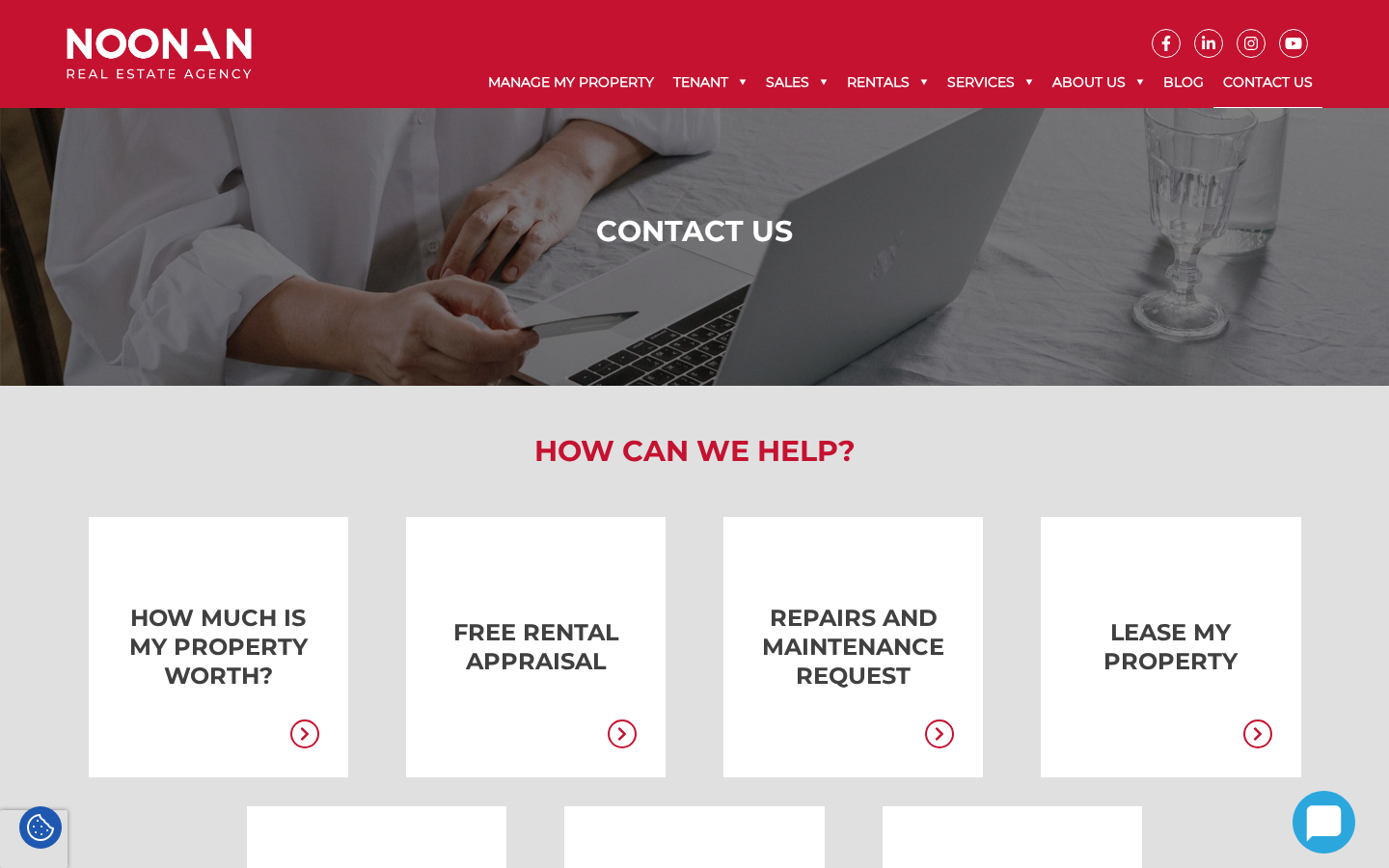 click 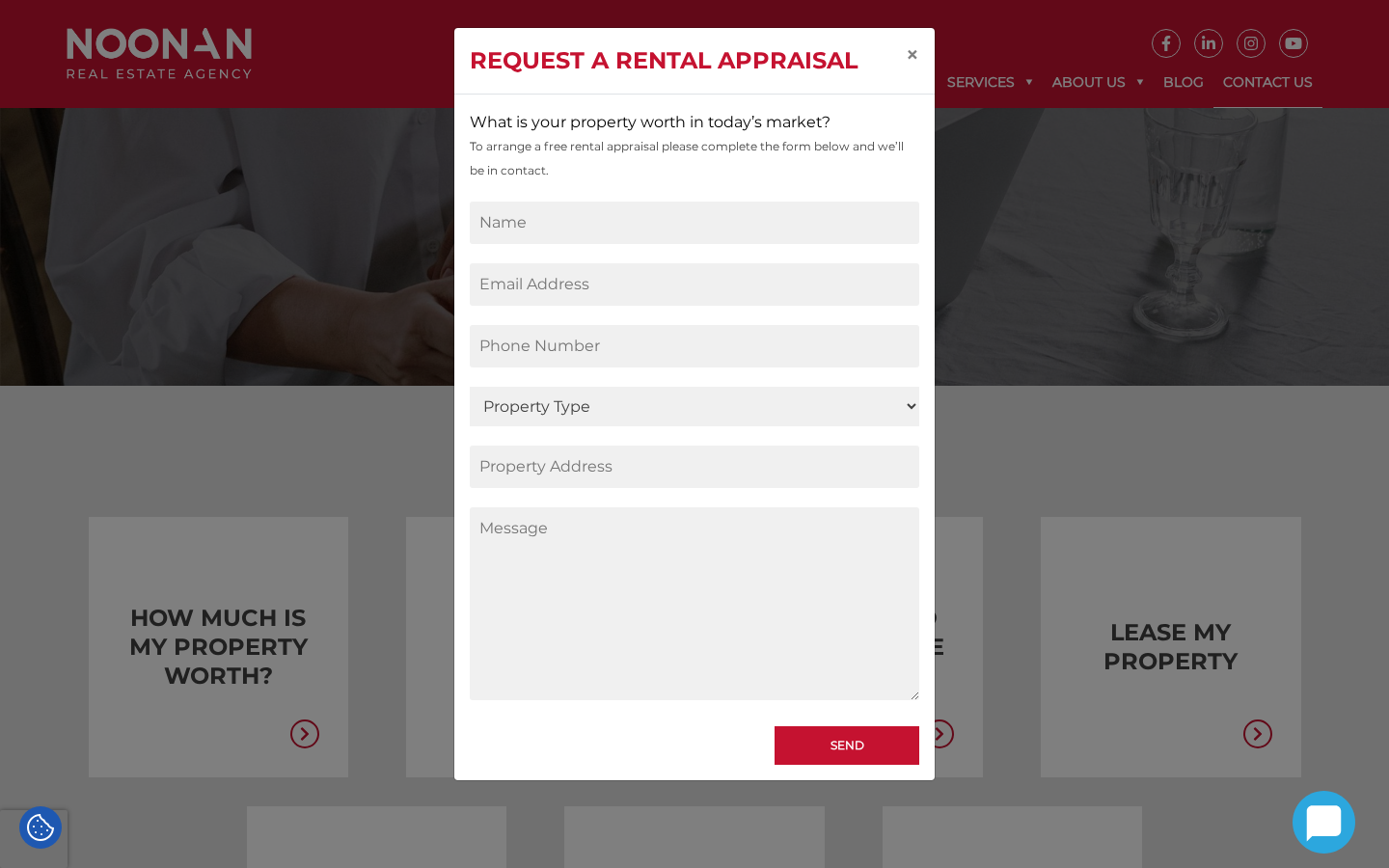 click on "Request a Rental Appraisal
×
What is your property worth in today’s market?
To arrange a free rental appraisal please complete the form below and we’ll be in contact.
Property Type Residential Commercial
Send" at bounding box center (694, 434) 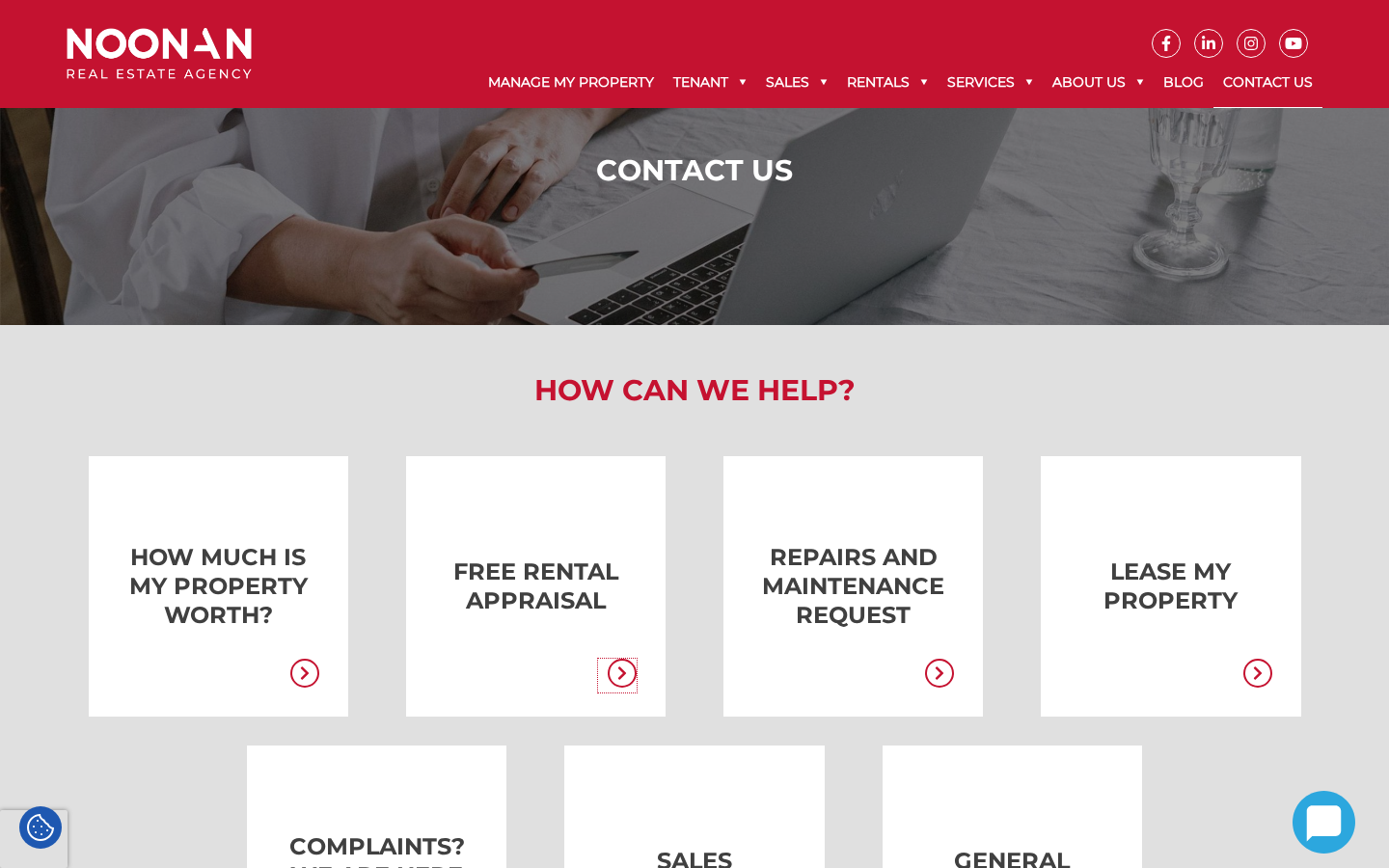 scroll, scrollTop: 0, scrollLeft: 0, axis: both 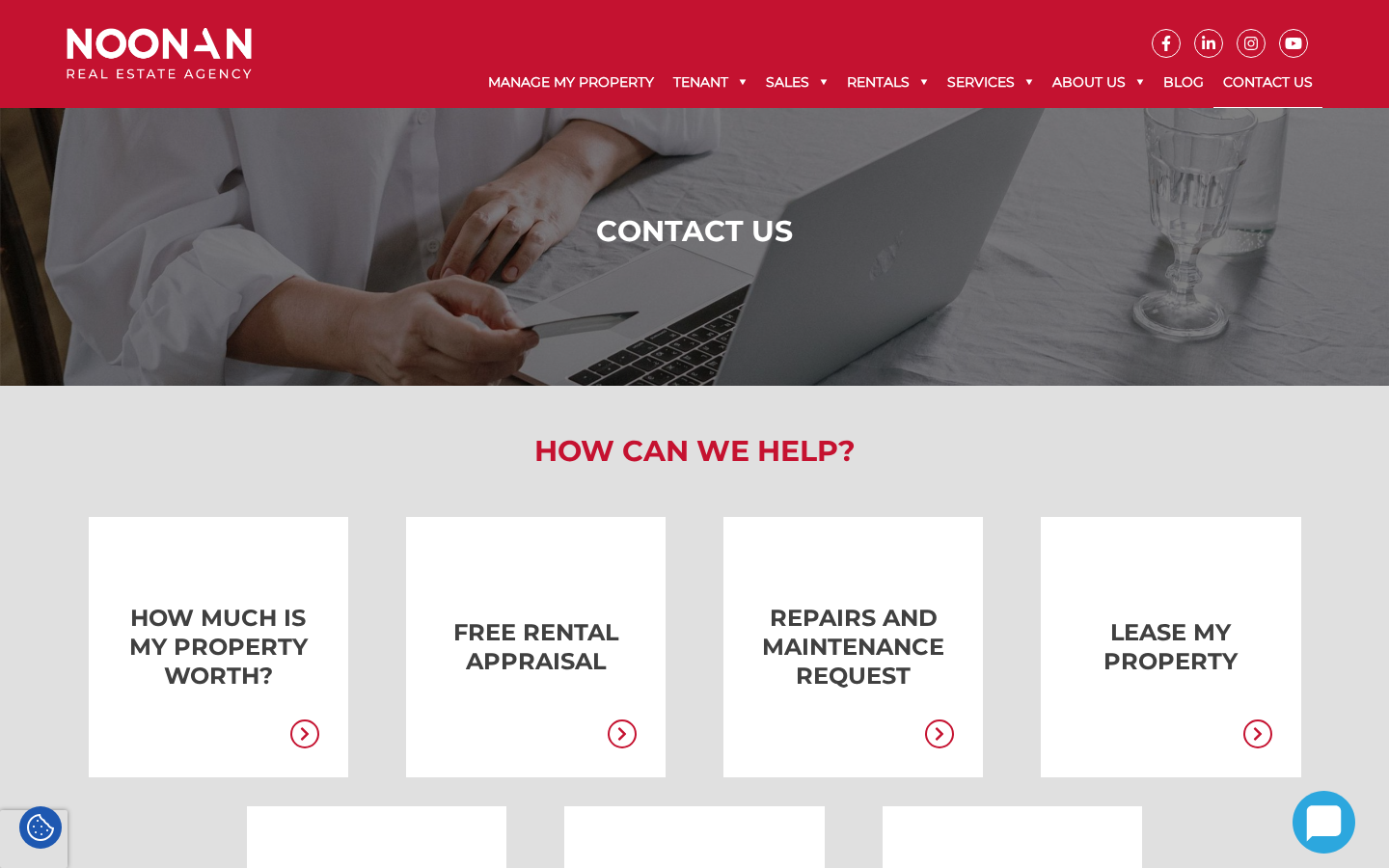 click at bounding box center [159, 53] 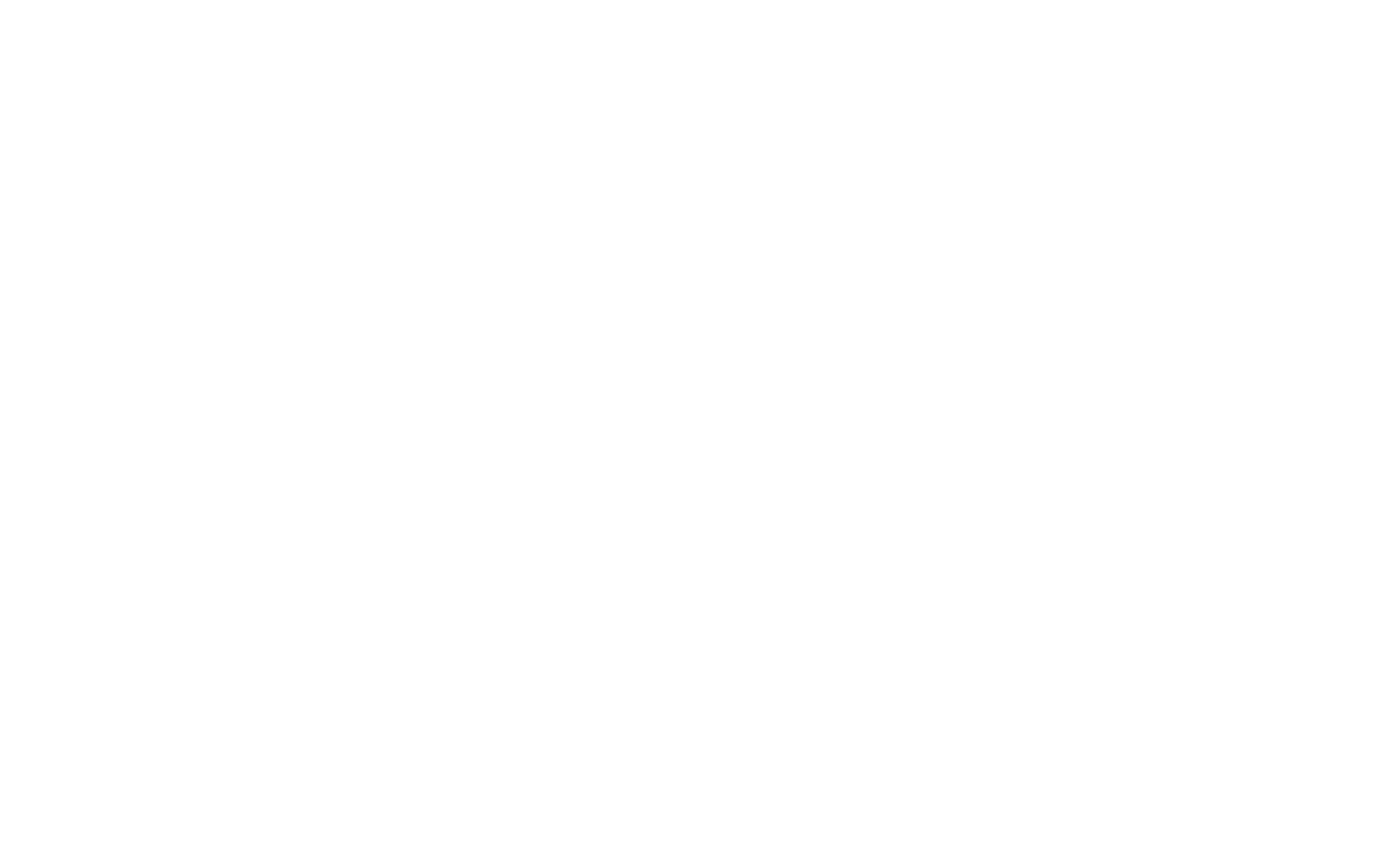 scroll, scrollTop: 0, scrollLeft: 0, axis: both 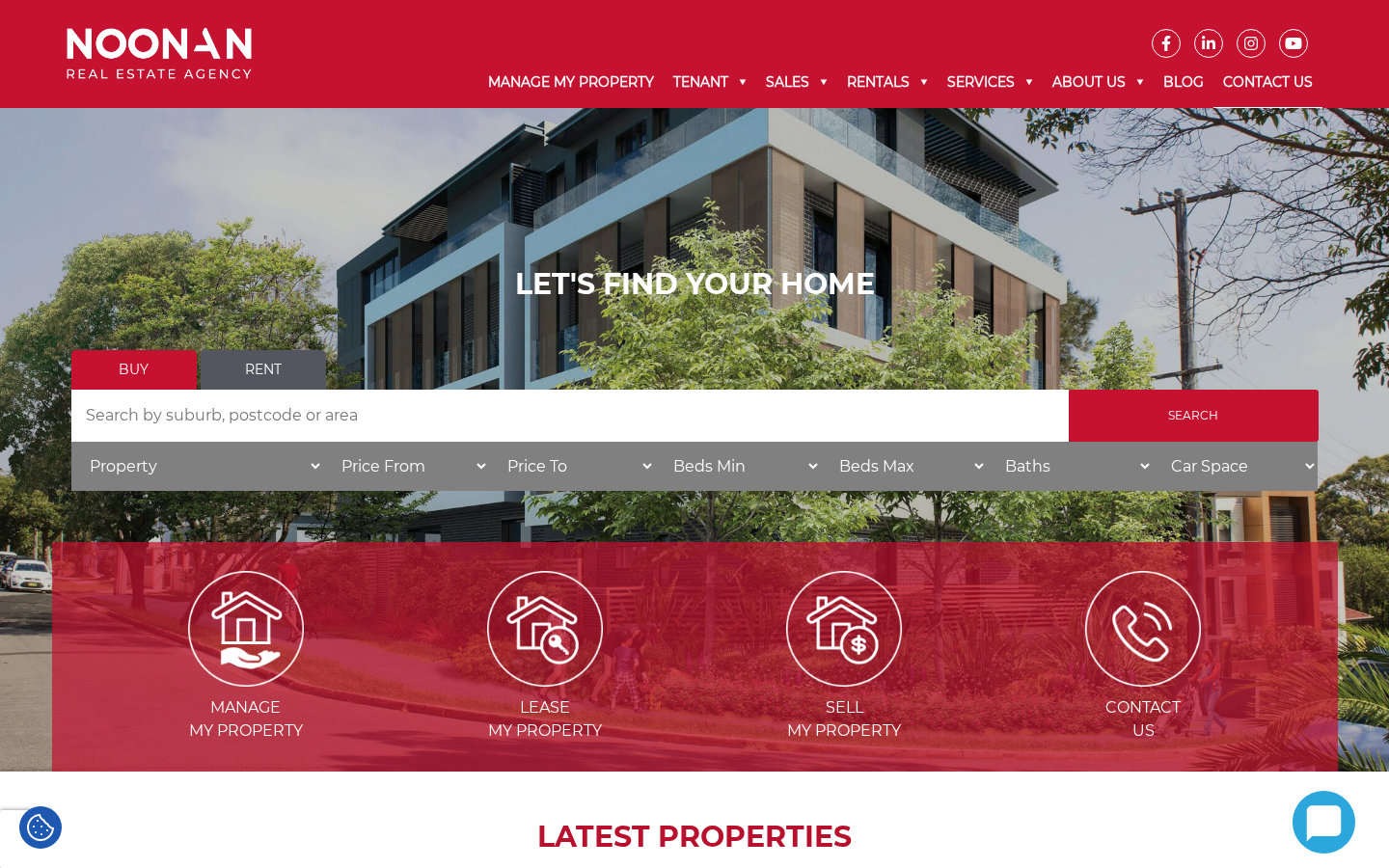 click on "Contact Us" at bounding box center [1267, 83] 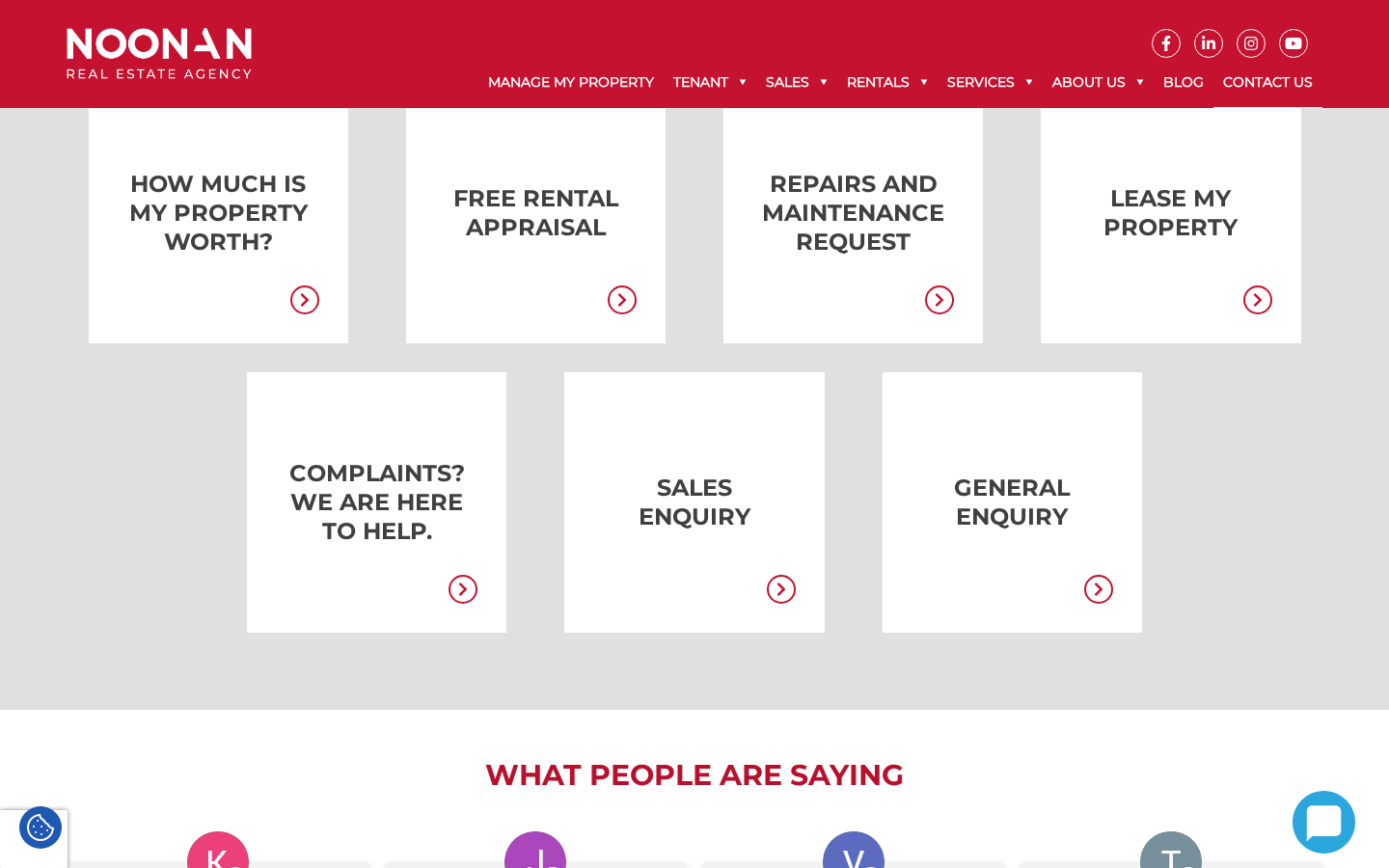 scroll, scrollTop: 428, scrollLeft: 0, axis: vertical 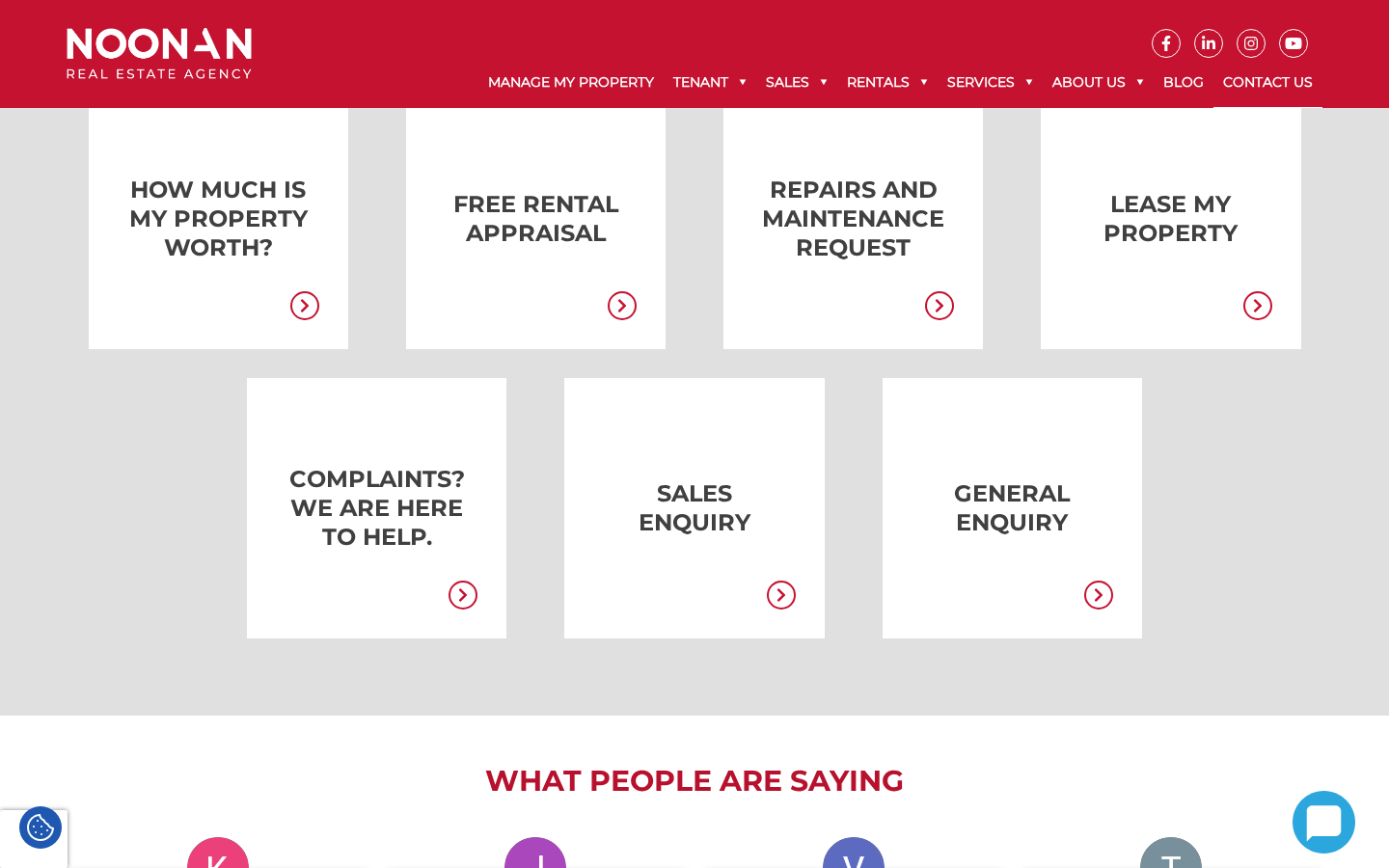 click at bounding box center (983, 508) 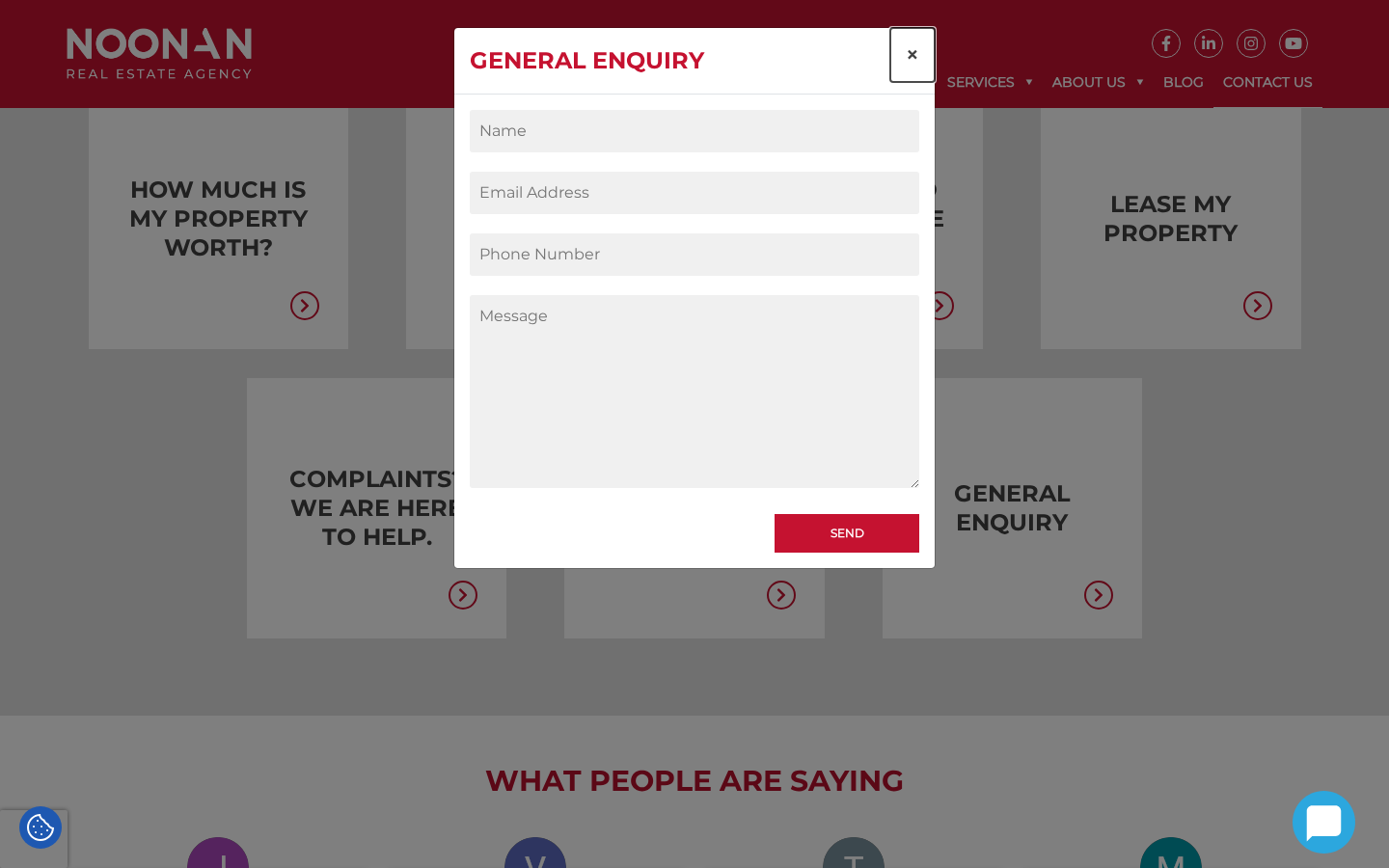 click on "×" at bounding box center [912, 54] 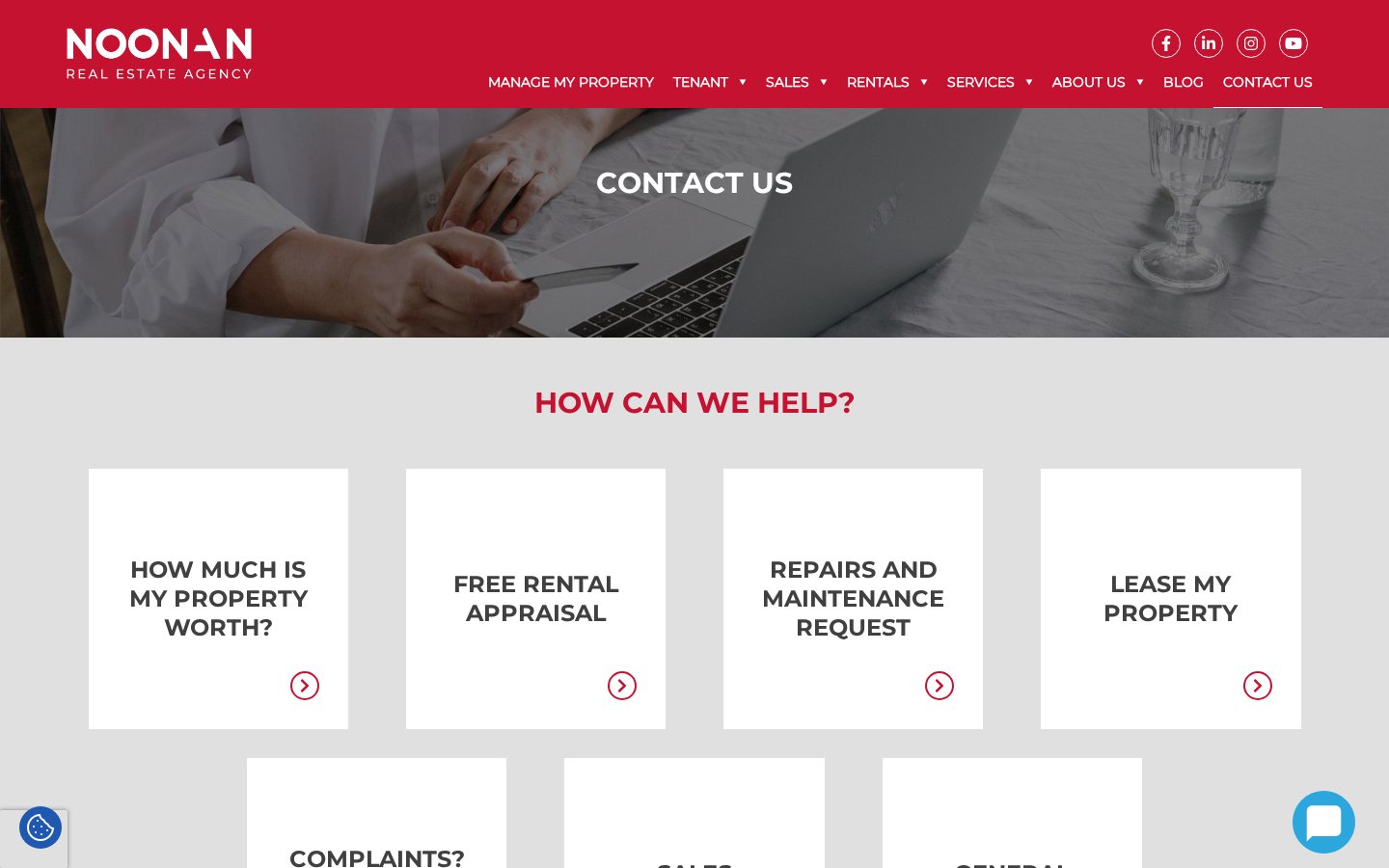 scroll, scrollTop: 0, scrollLeft: 0, axis: both 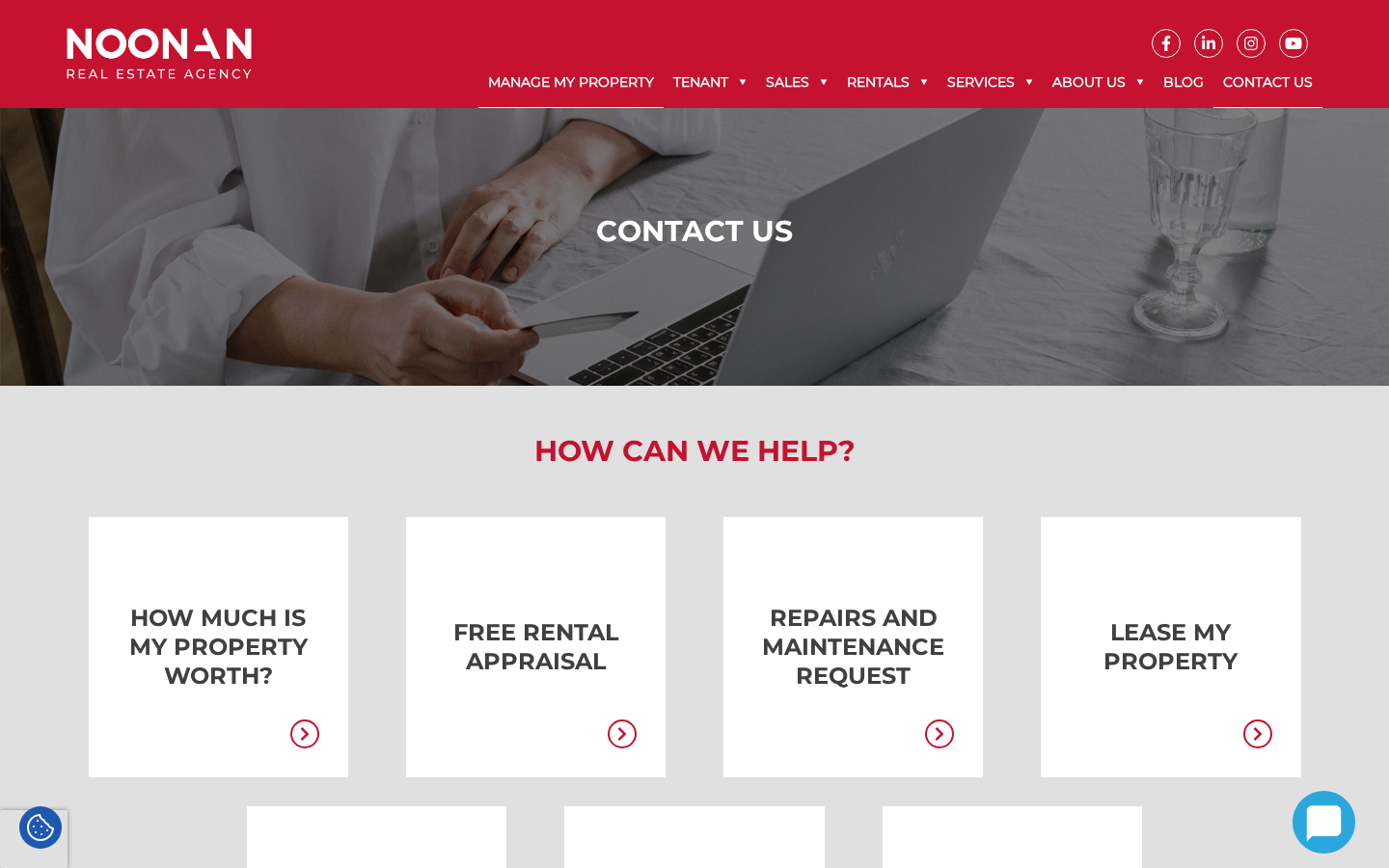 click on "Manage My Property" at bounding box center (571, 83) 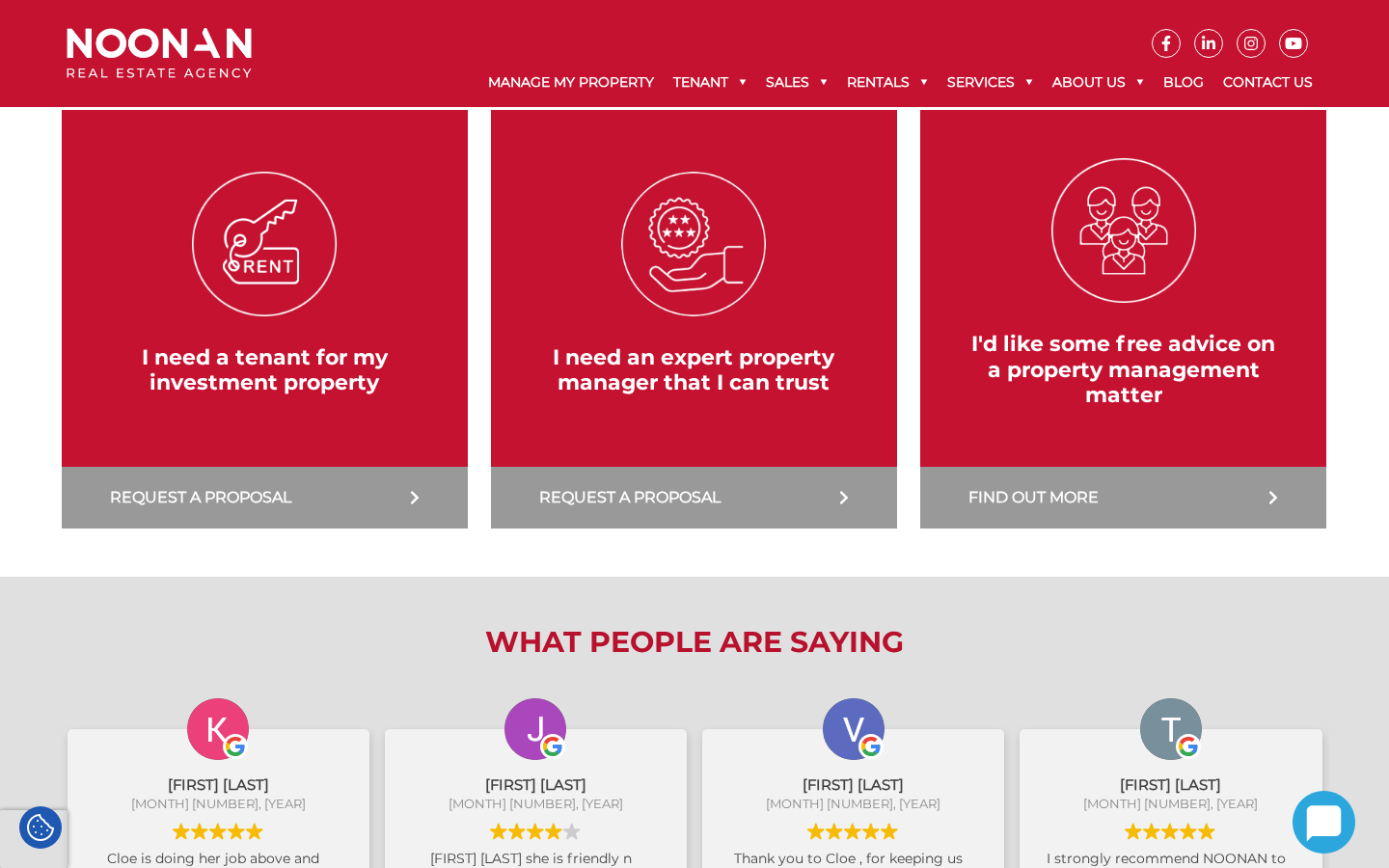 scroll, scrollTop: 393, scrollLeft: 0, axis: vertical 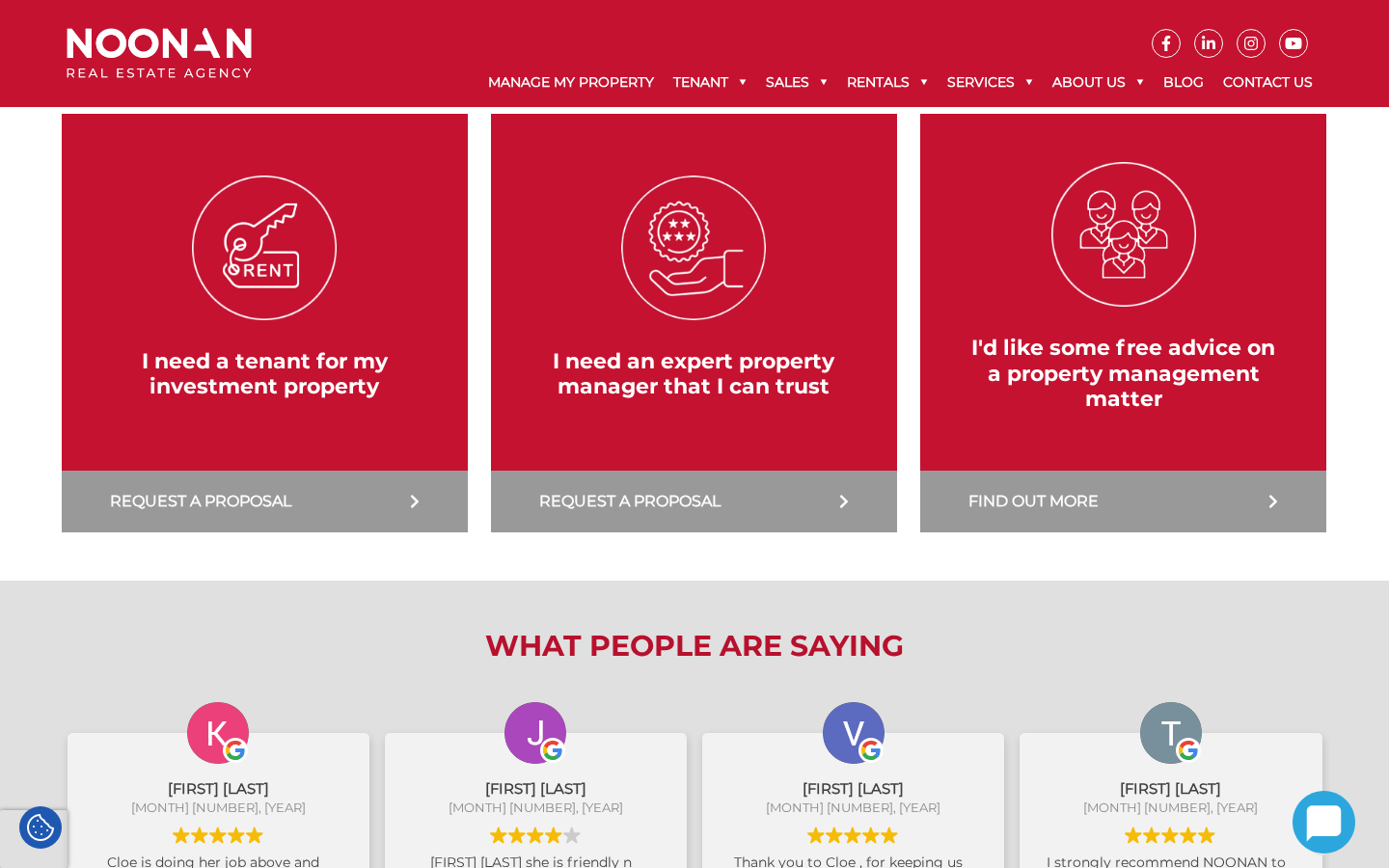click at bounding box center (264, 323) 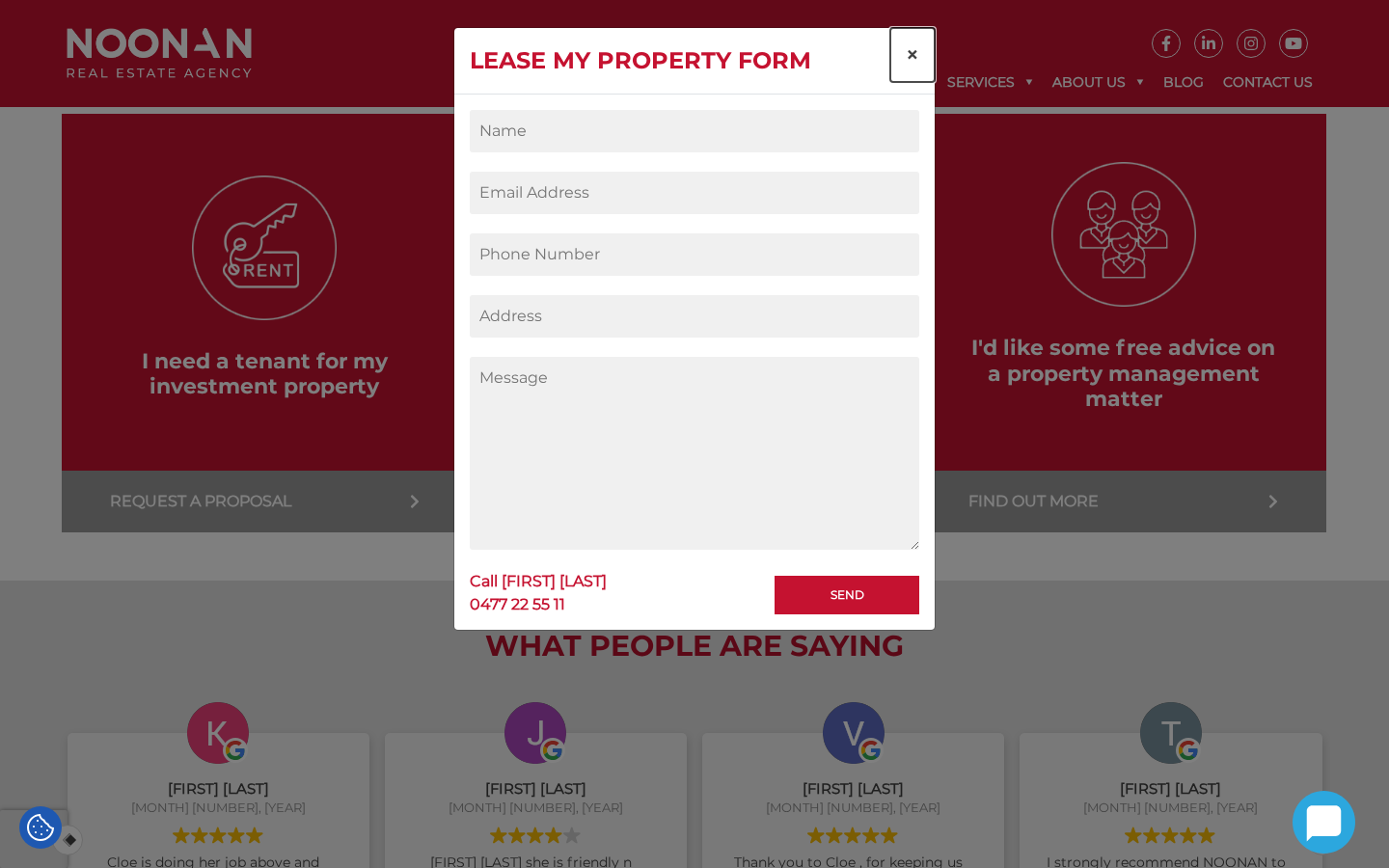 click on "×" at bounding box center (912, 54) 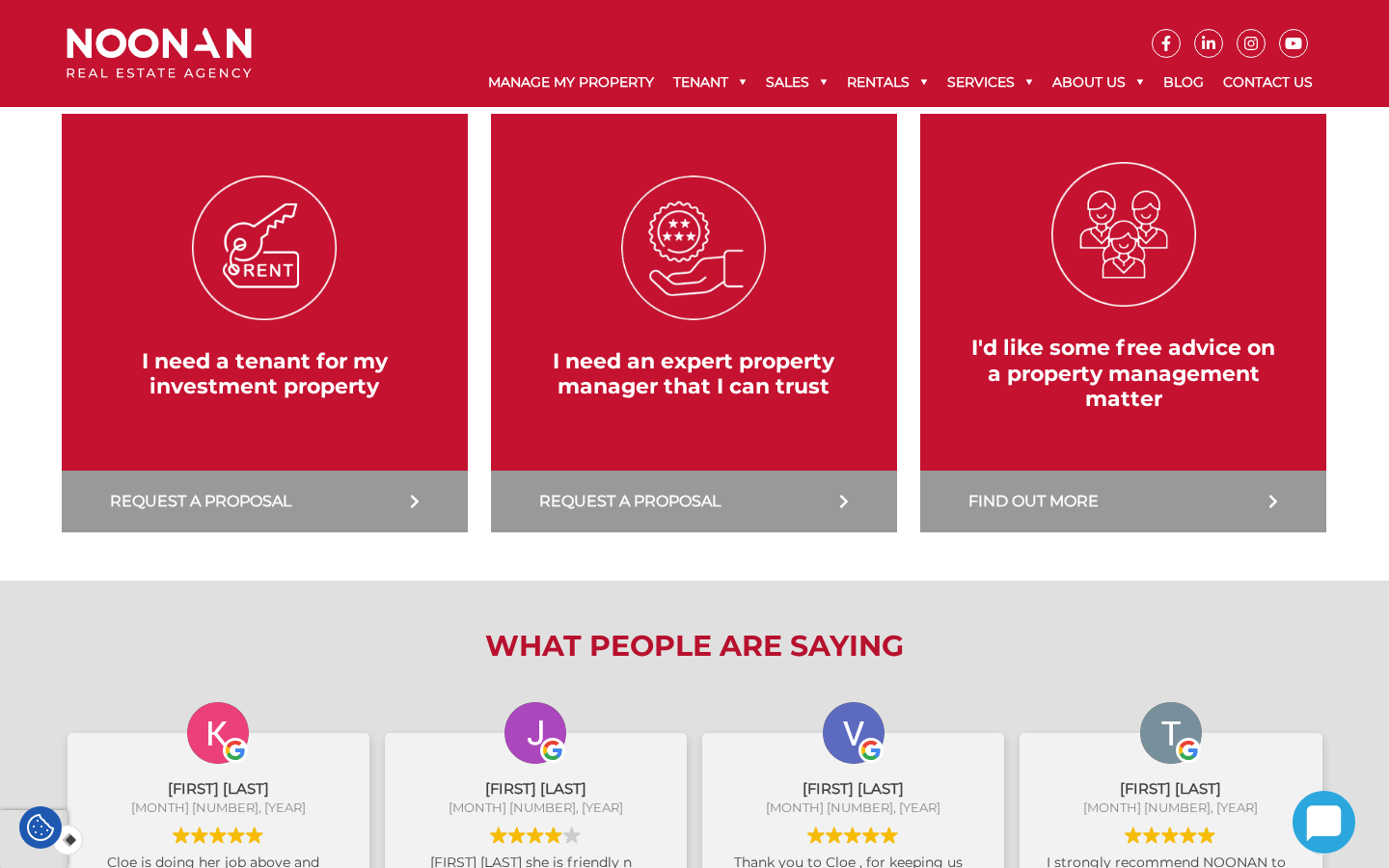 click at bounding box center [264, 323] 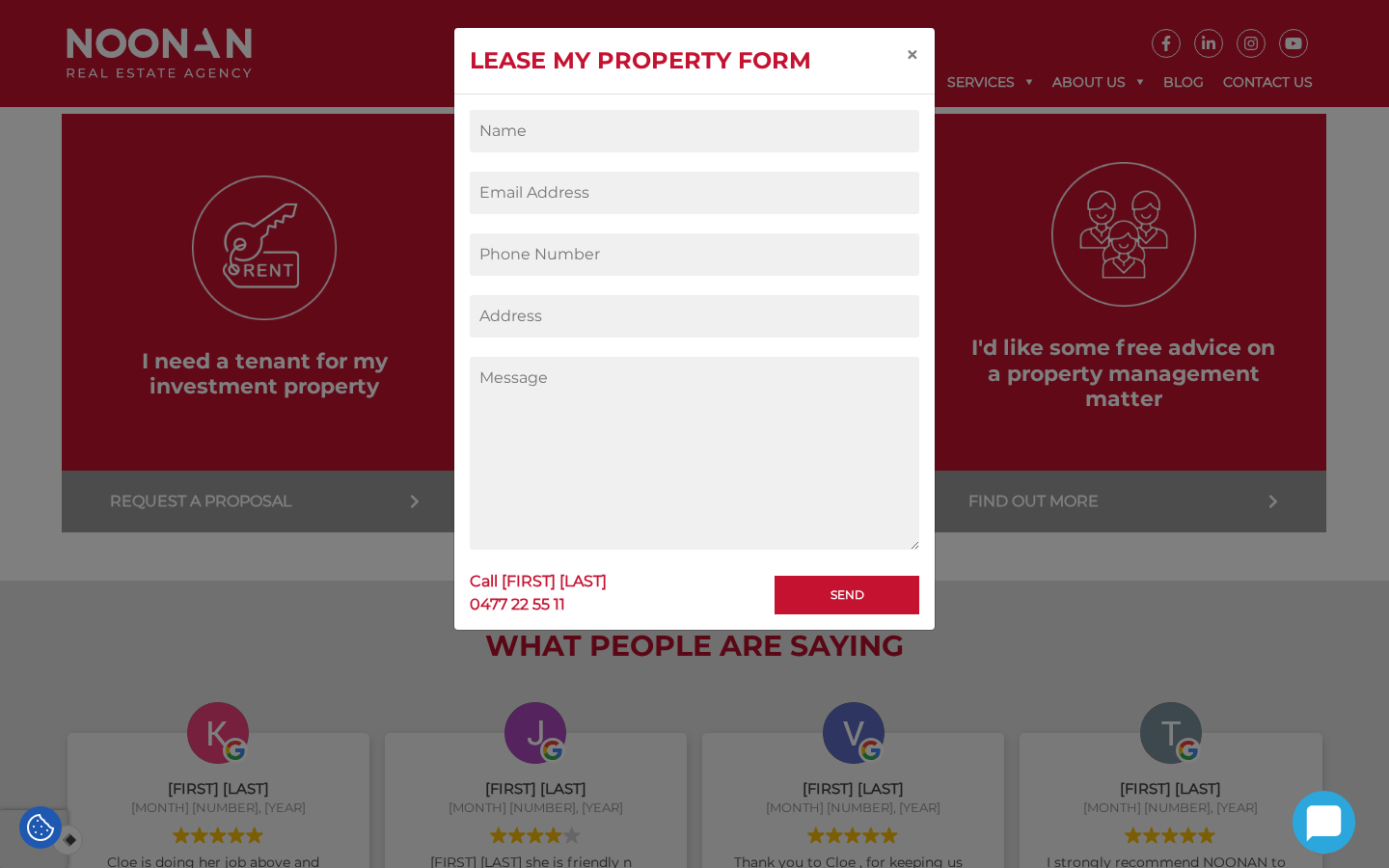click on "Lease my property form" at bounding box center [640, 61] 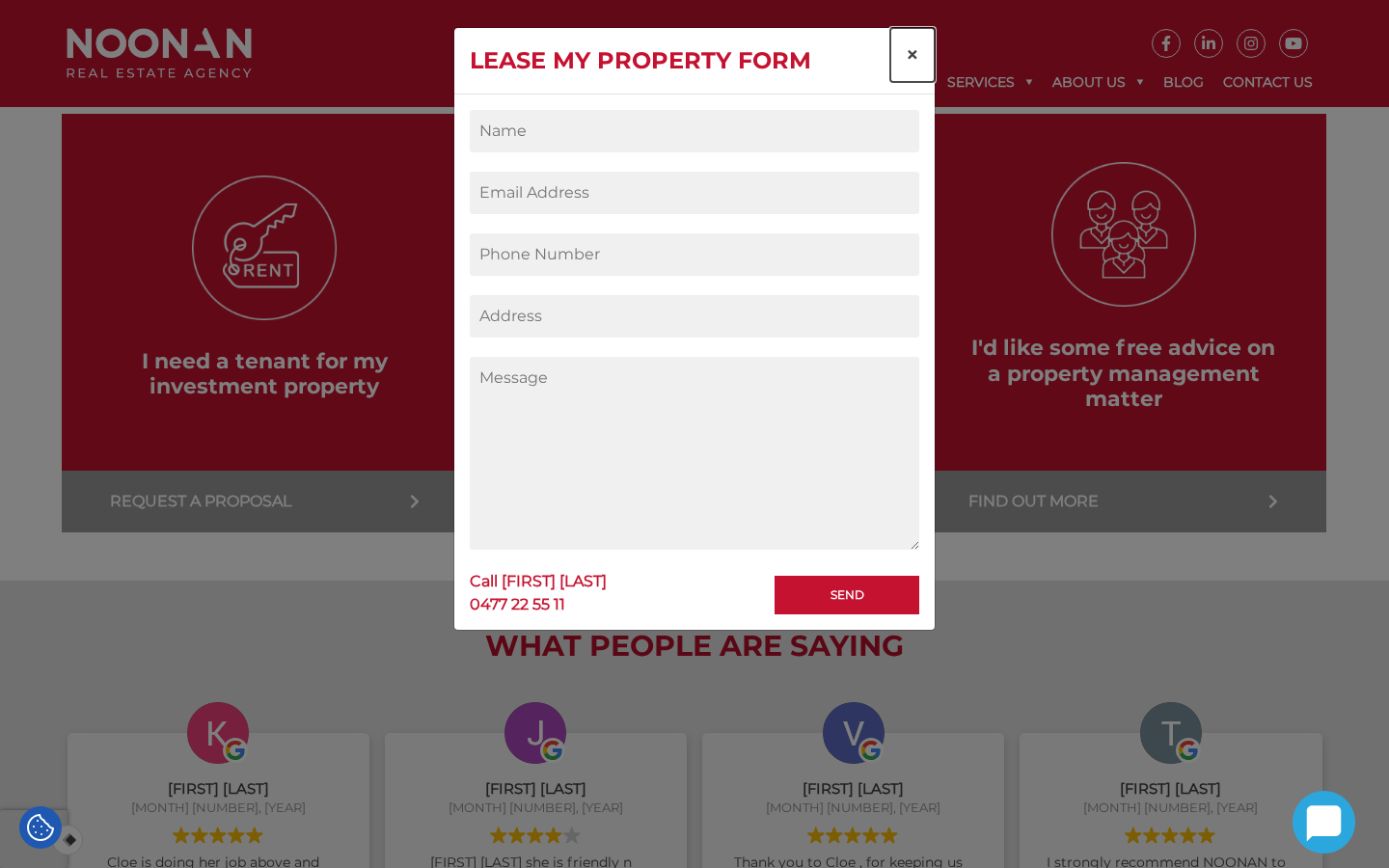 click on "×" at bounding box center [912, 54] 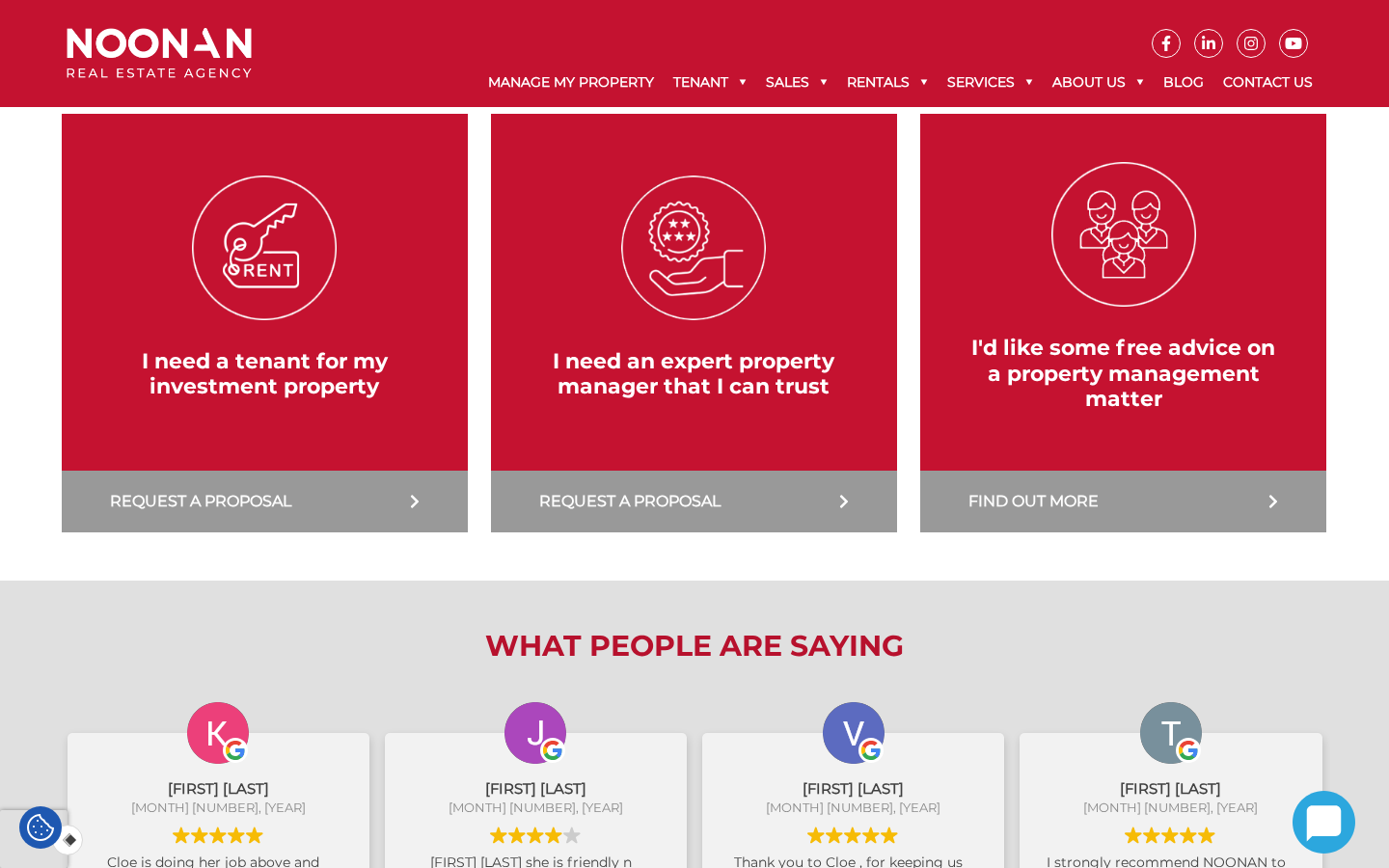click at bounding box center (694, 323) 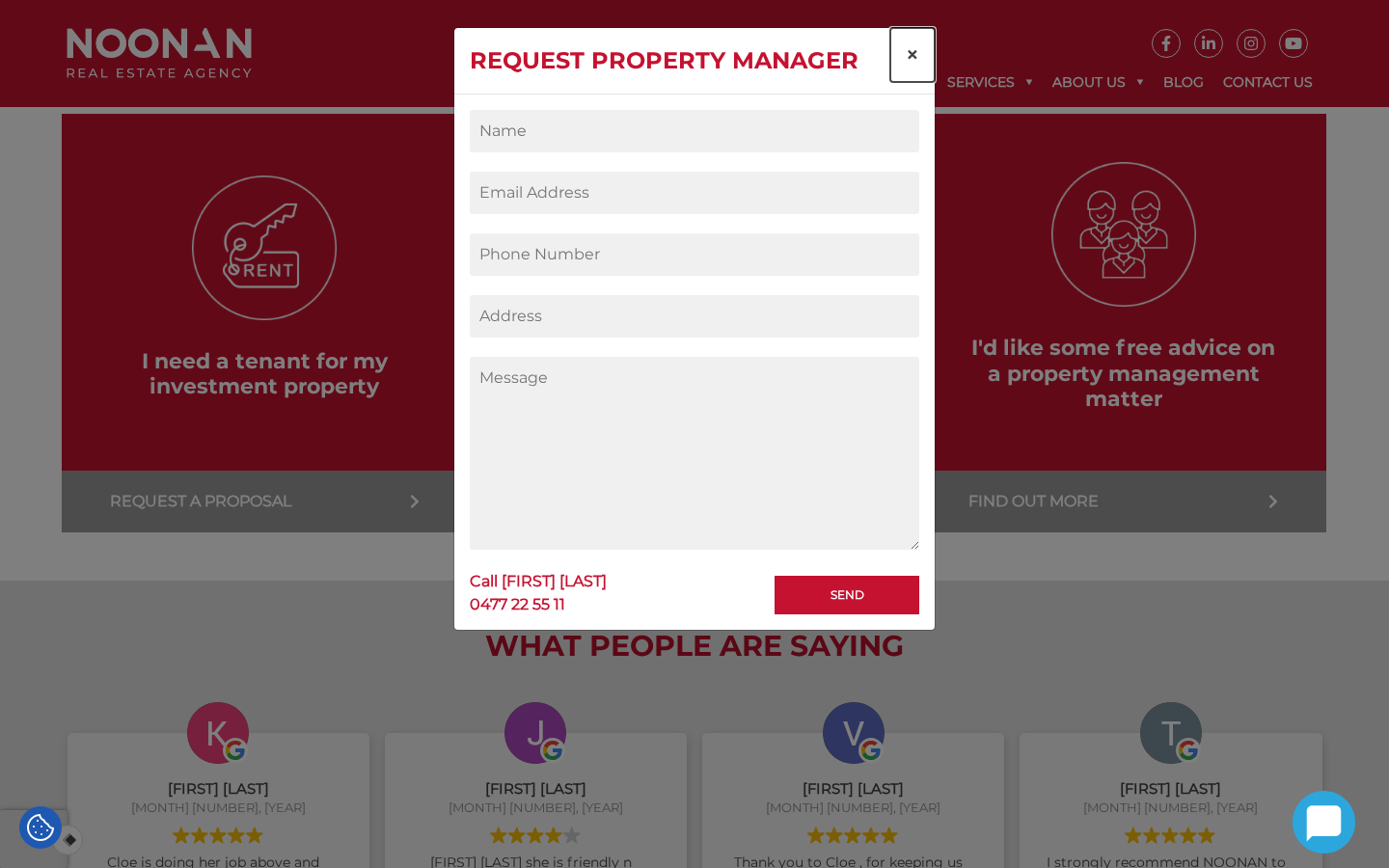 click on "×" at bounding box center (912, 54) 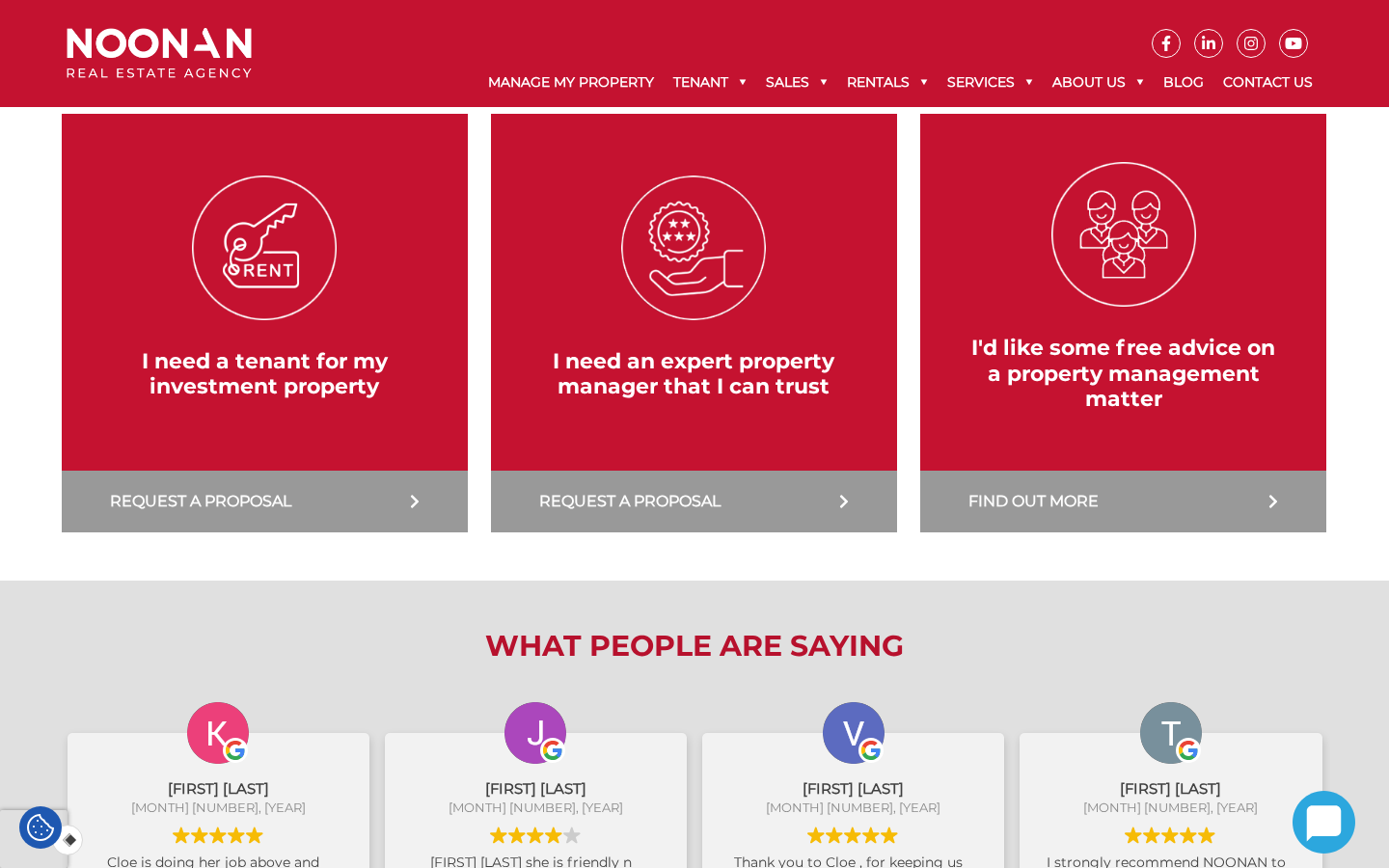 click at bounding box center [1123, 323] 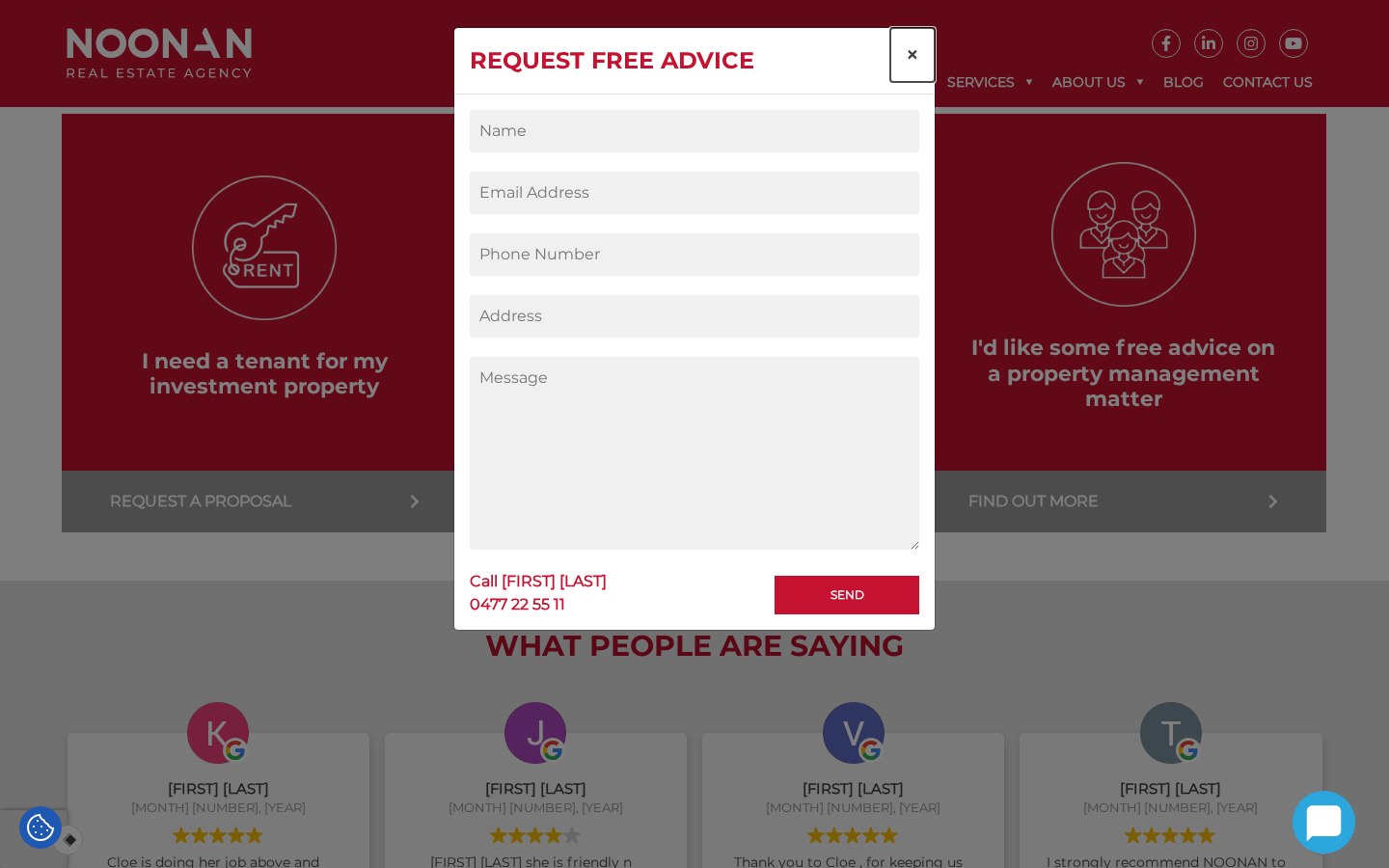 click on "×" at bounding box center (912, 54) 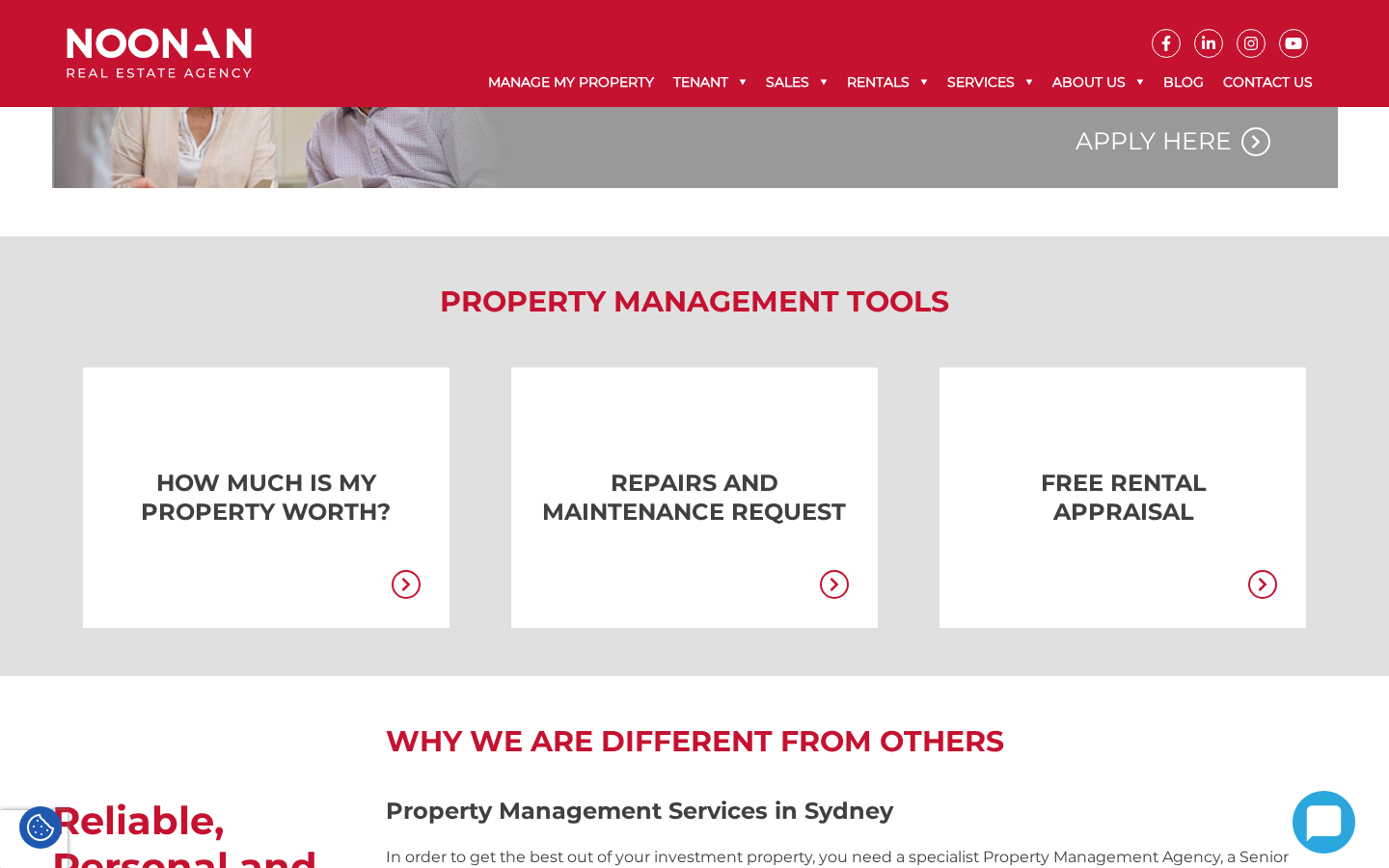 scroll, scrollTop: 1490, scrollLeft: 0, axis: vertical 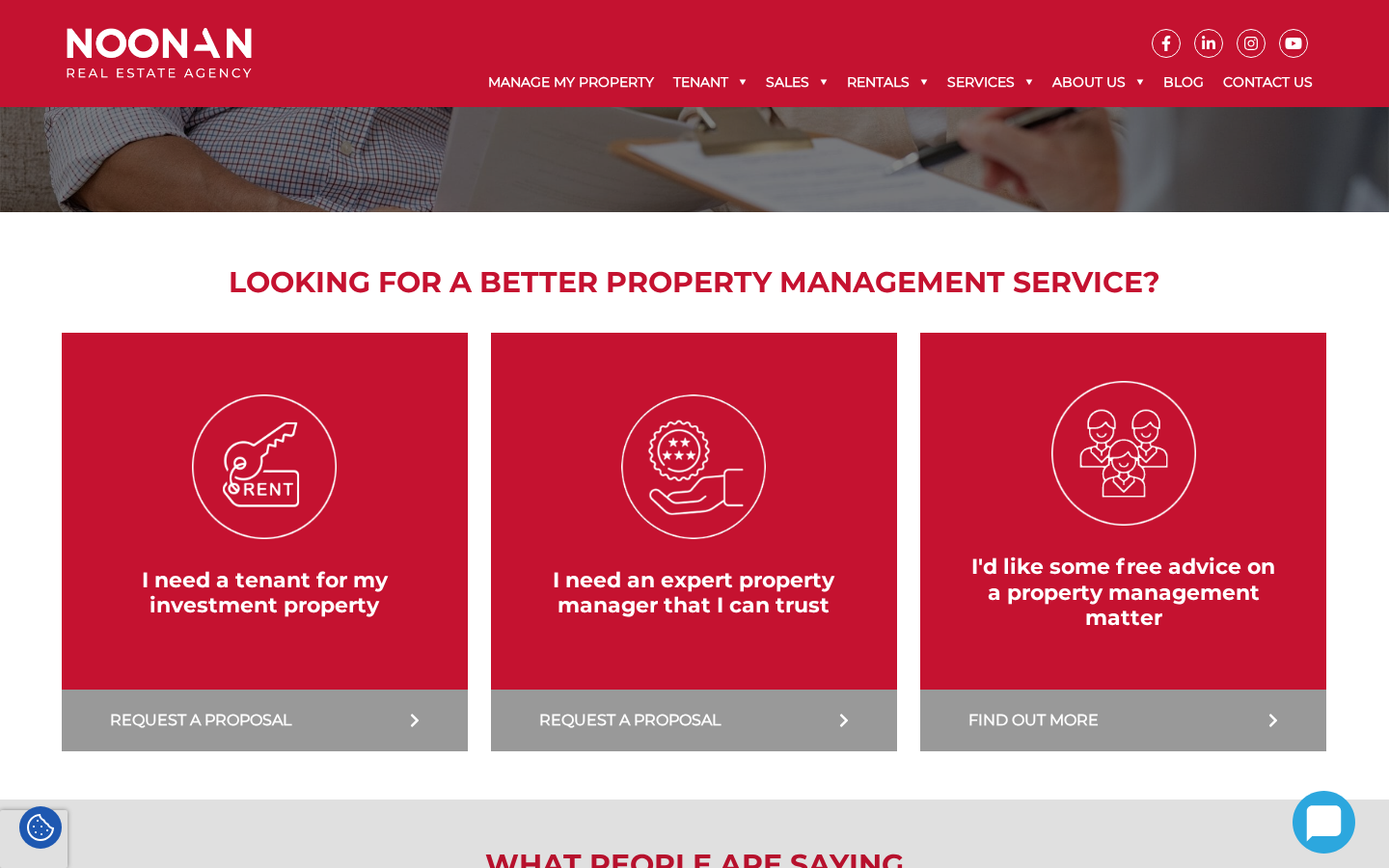 click at bounding box center (264, 542) 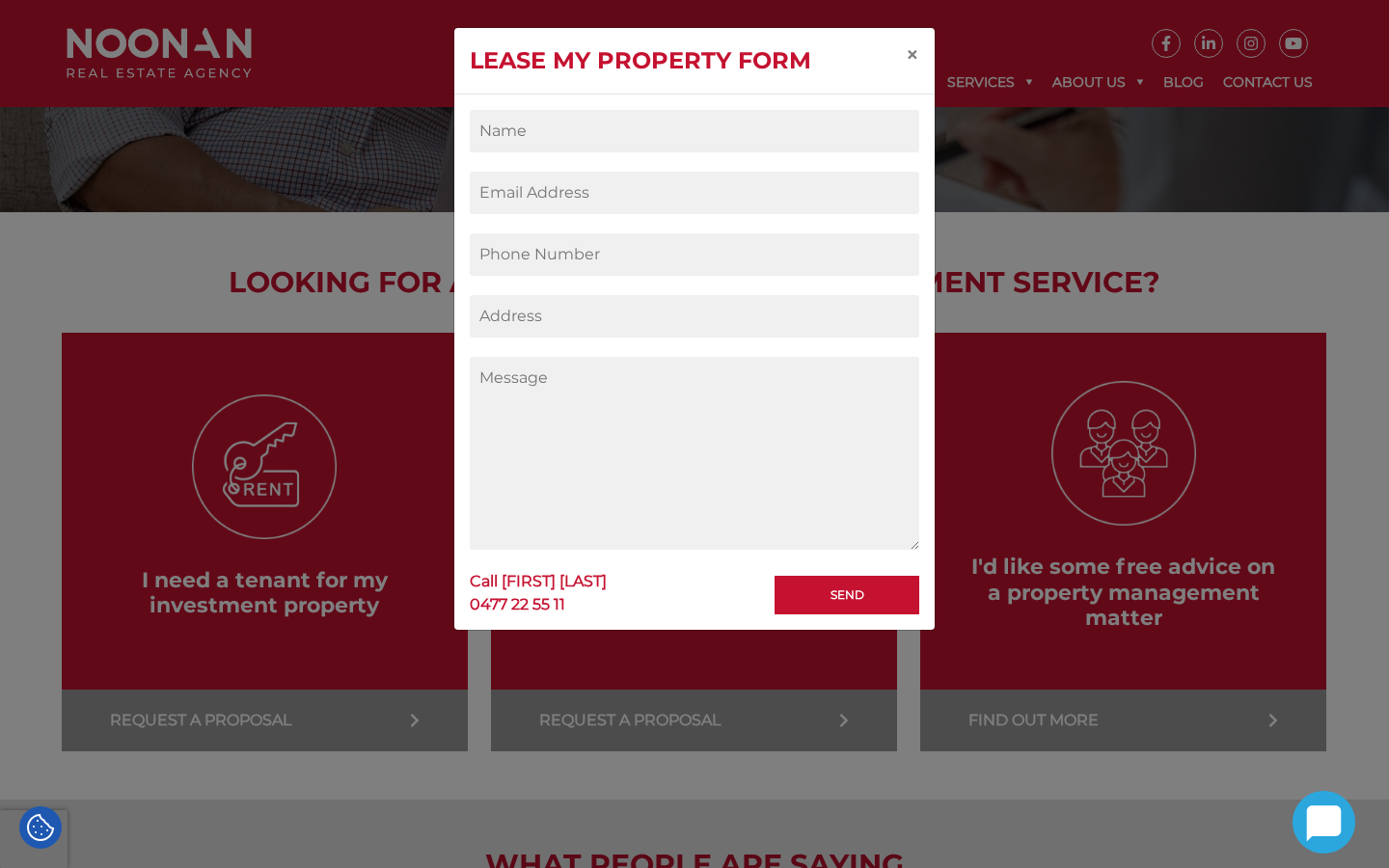 click on "Send
Call MARTY REYES   0477 22 55 11" at bounding box center [694, 362] 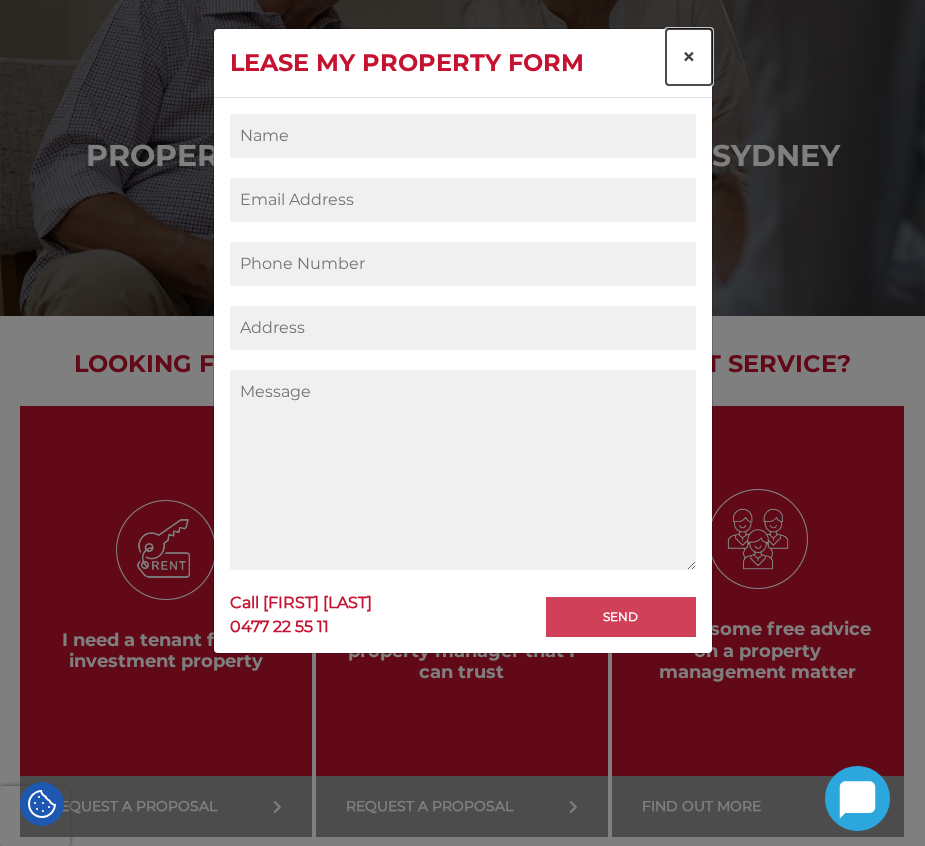 click on "×" at bounding box center (689, 56) 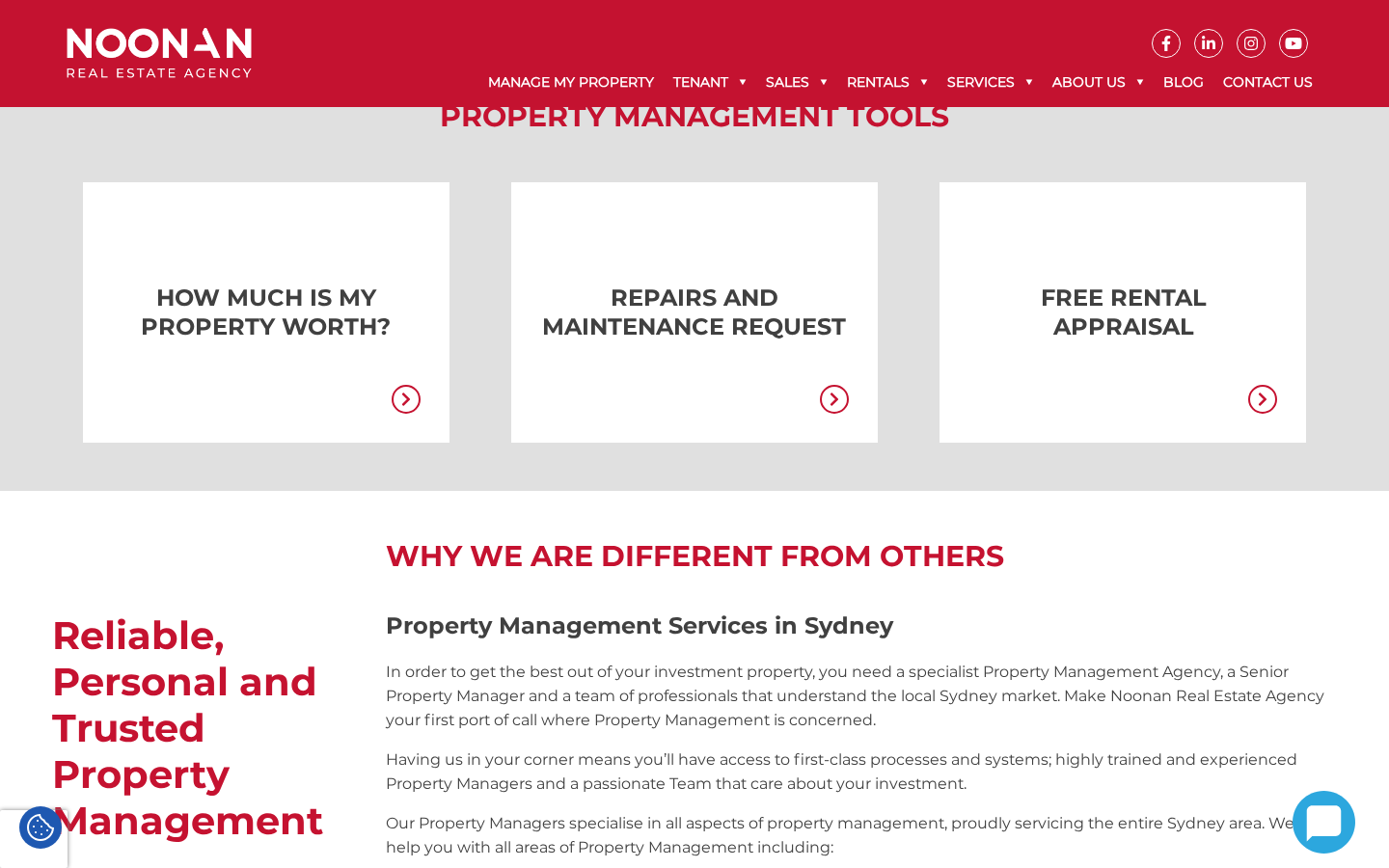scroll, scrollTop: 1700, scrollLeft: 0, axis: vertical 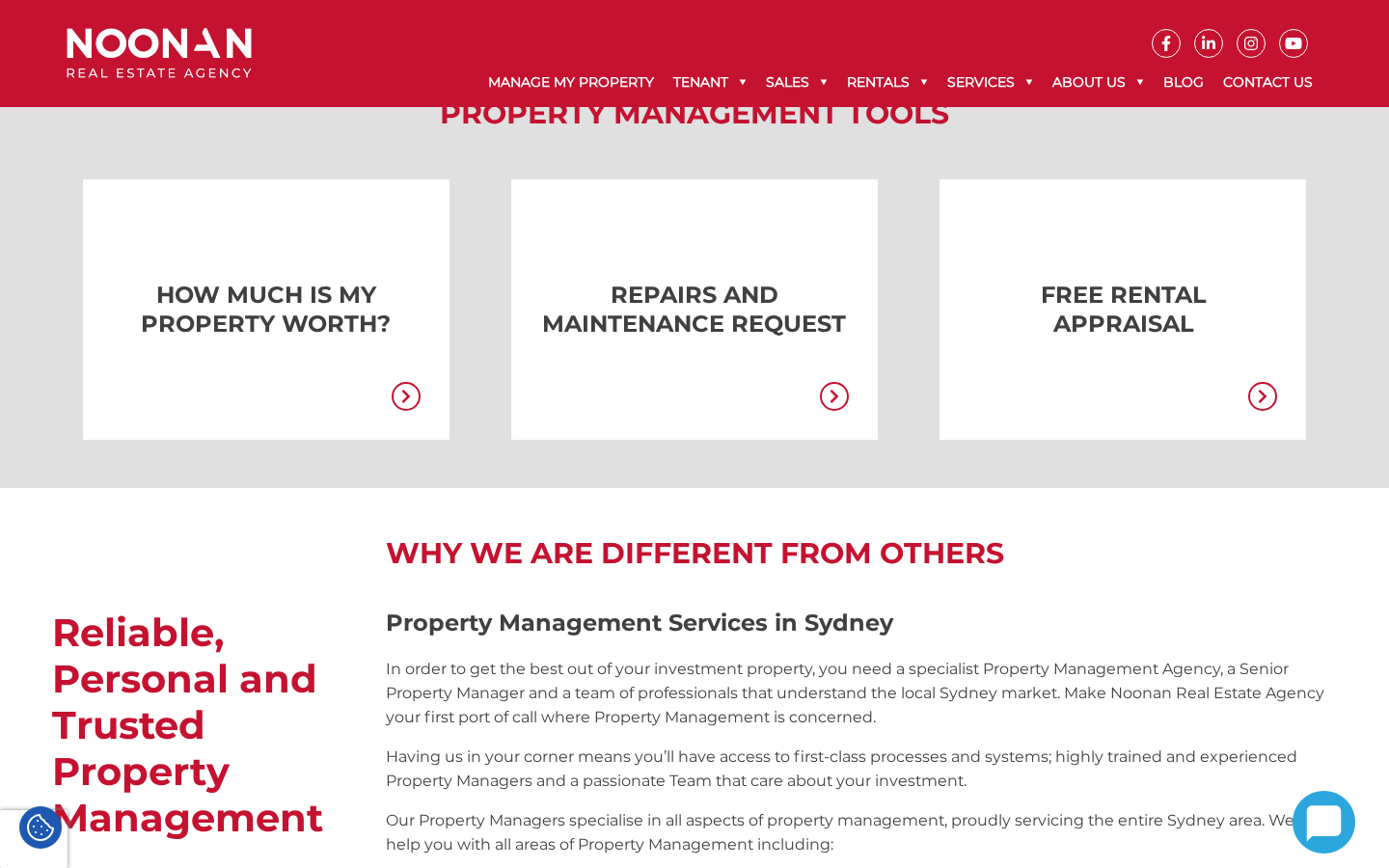 click 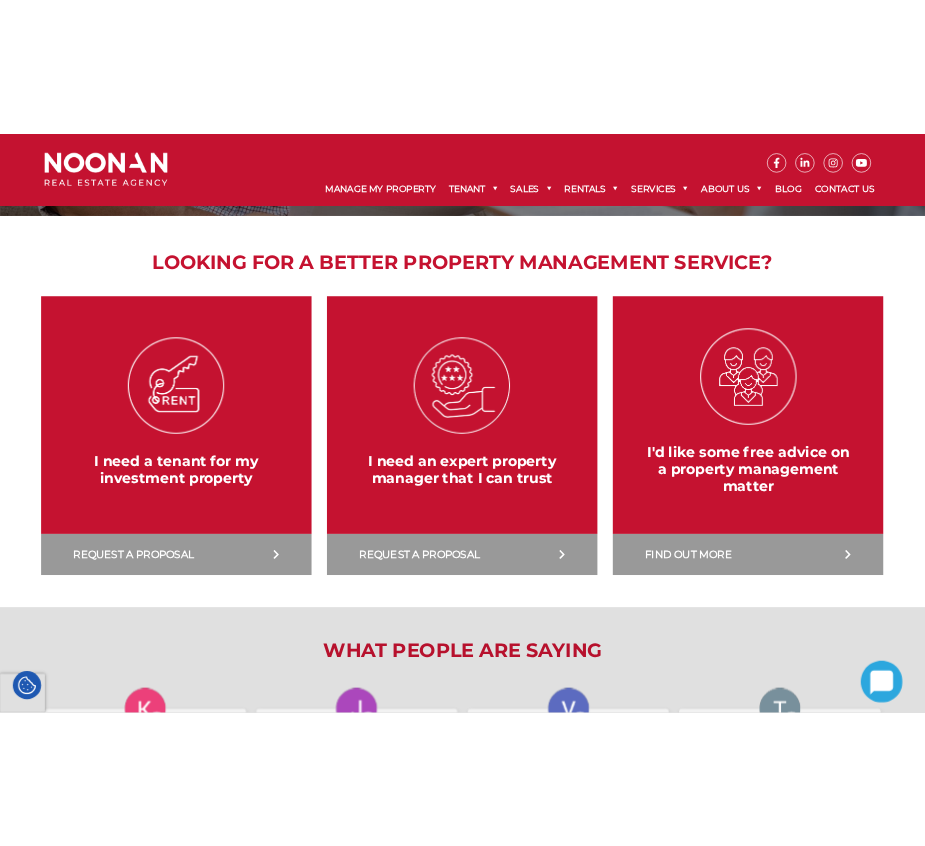 scroll, scrollTop: 297, scrollLeft: 0, axis: vertical 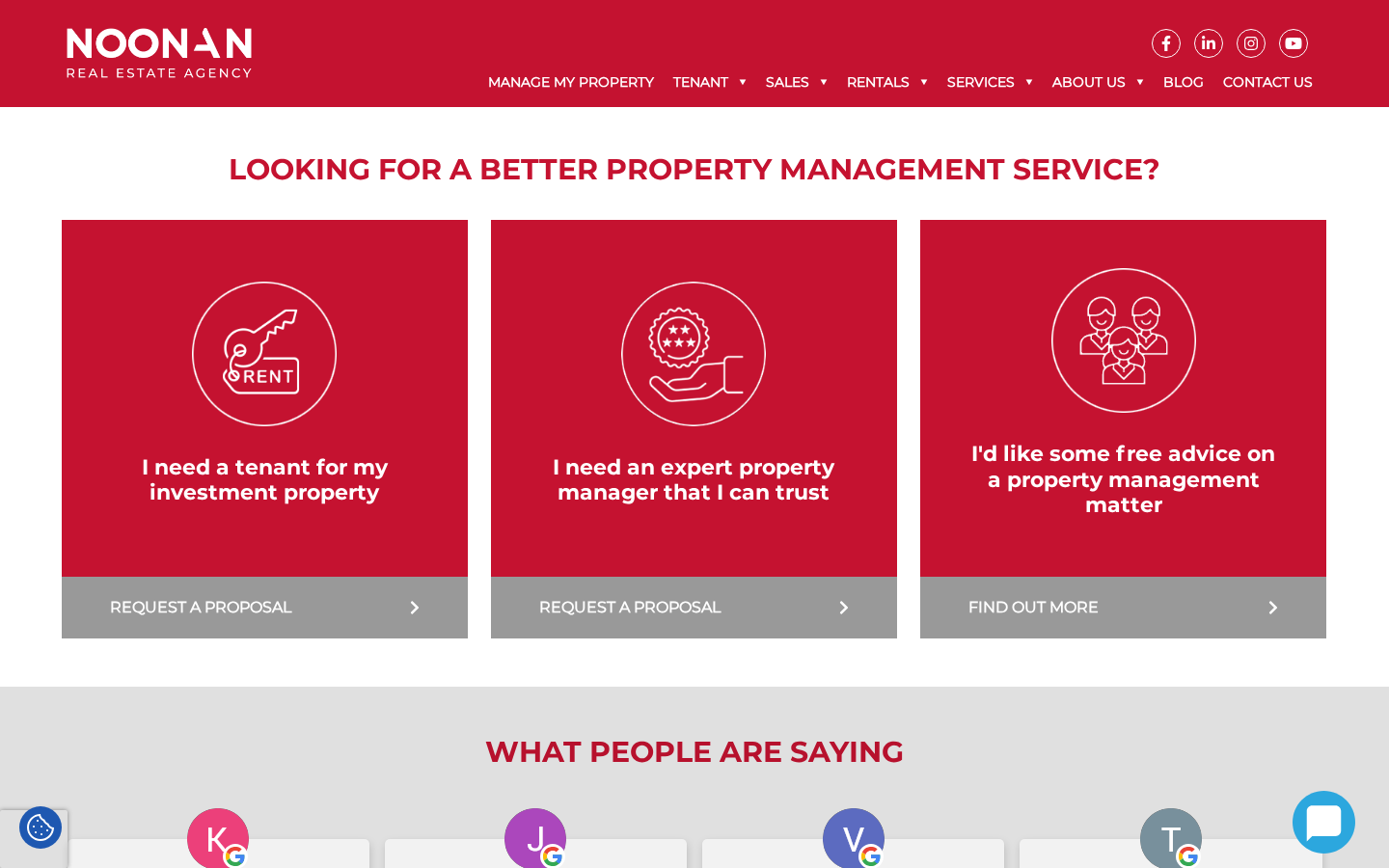 click at bounding box center [694, 429] 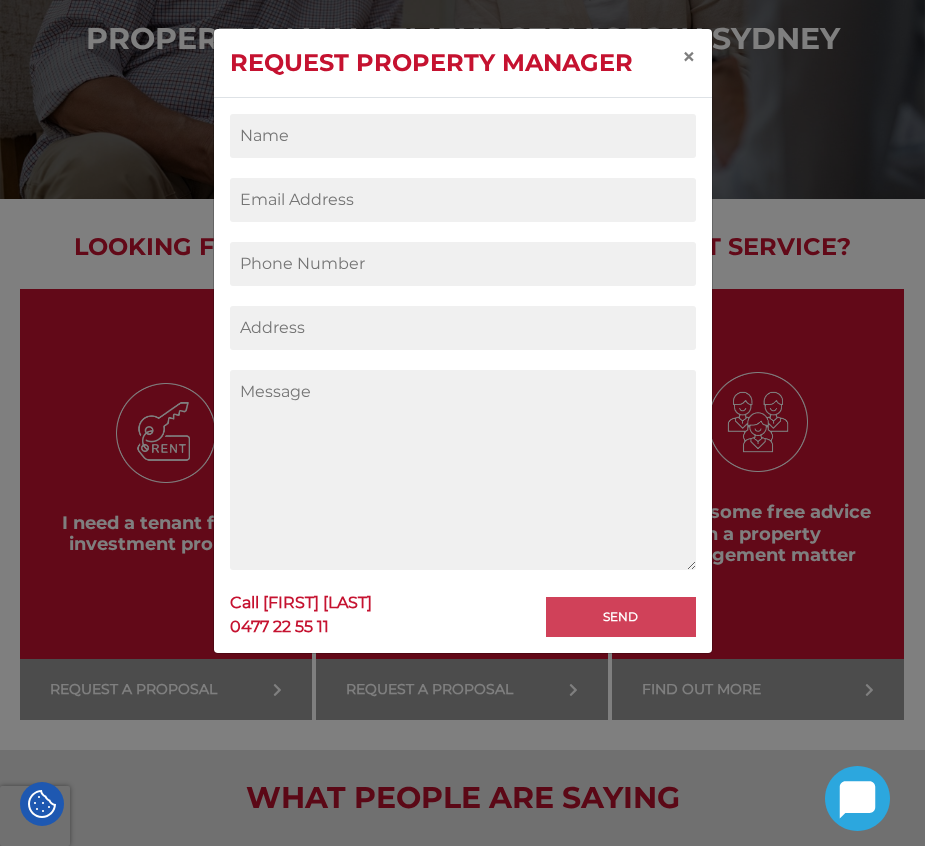 click on "Send" at bounding box center (621, 617) 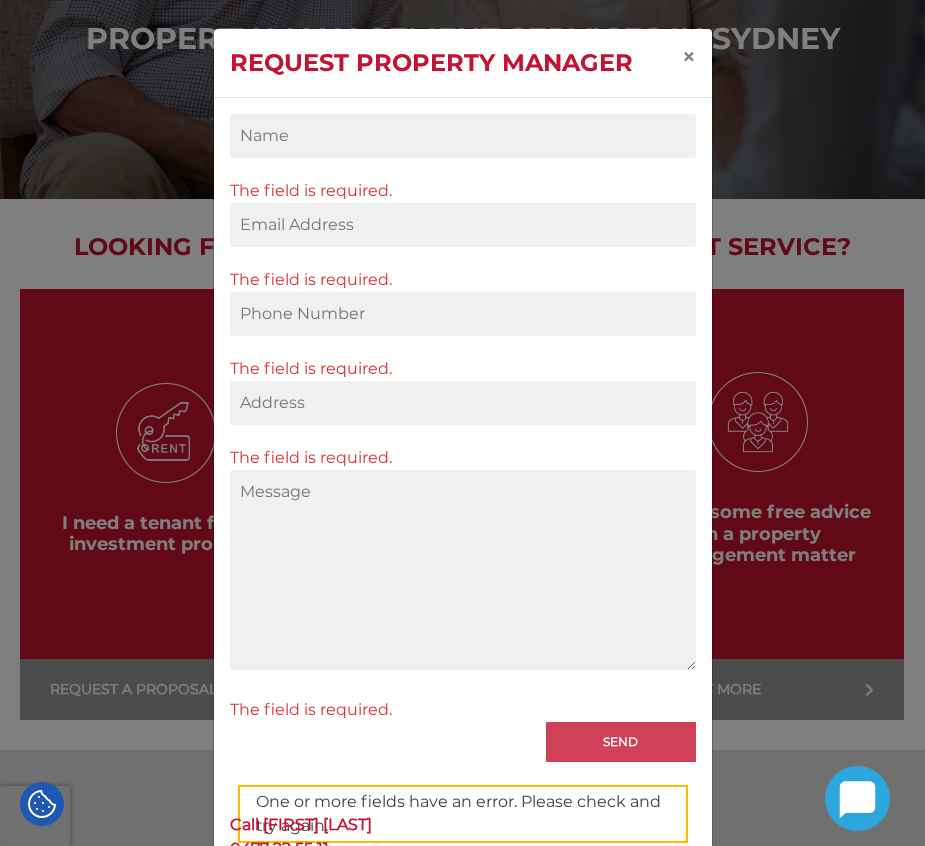 scroll, scrollTop: 58, scrollLeft: 0, axis: vertical 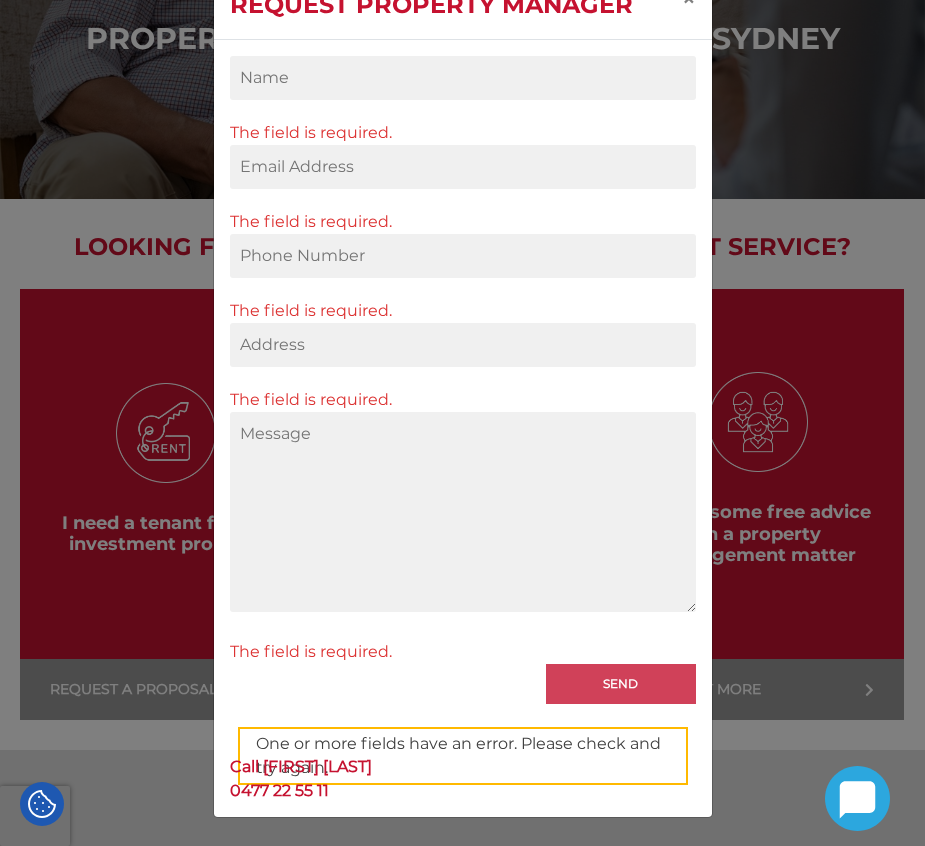 click on "Send" at bounding box center (621, 684) 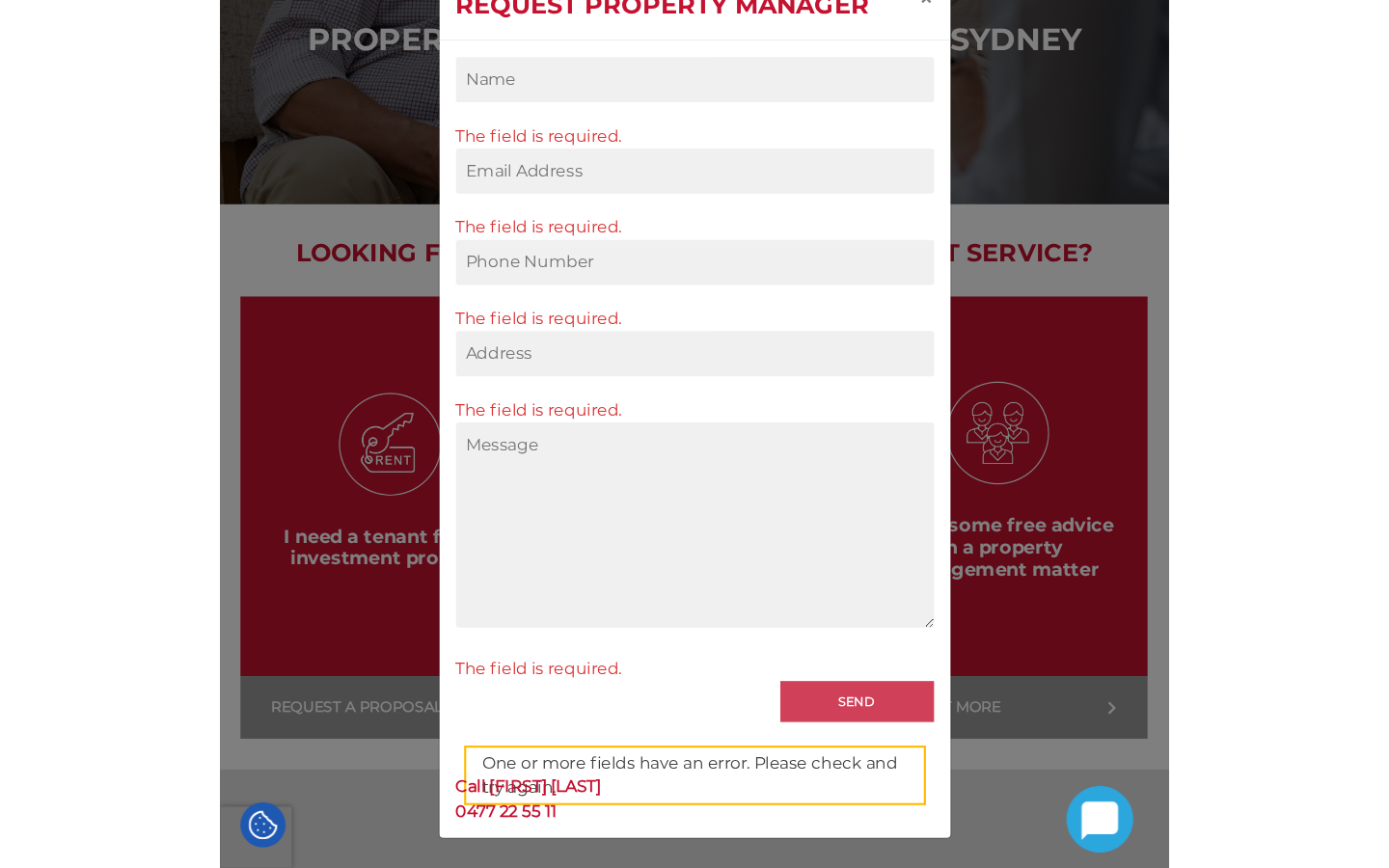 scroll, scrollTop: 0, scrollLeft: 0, axis: both 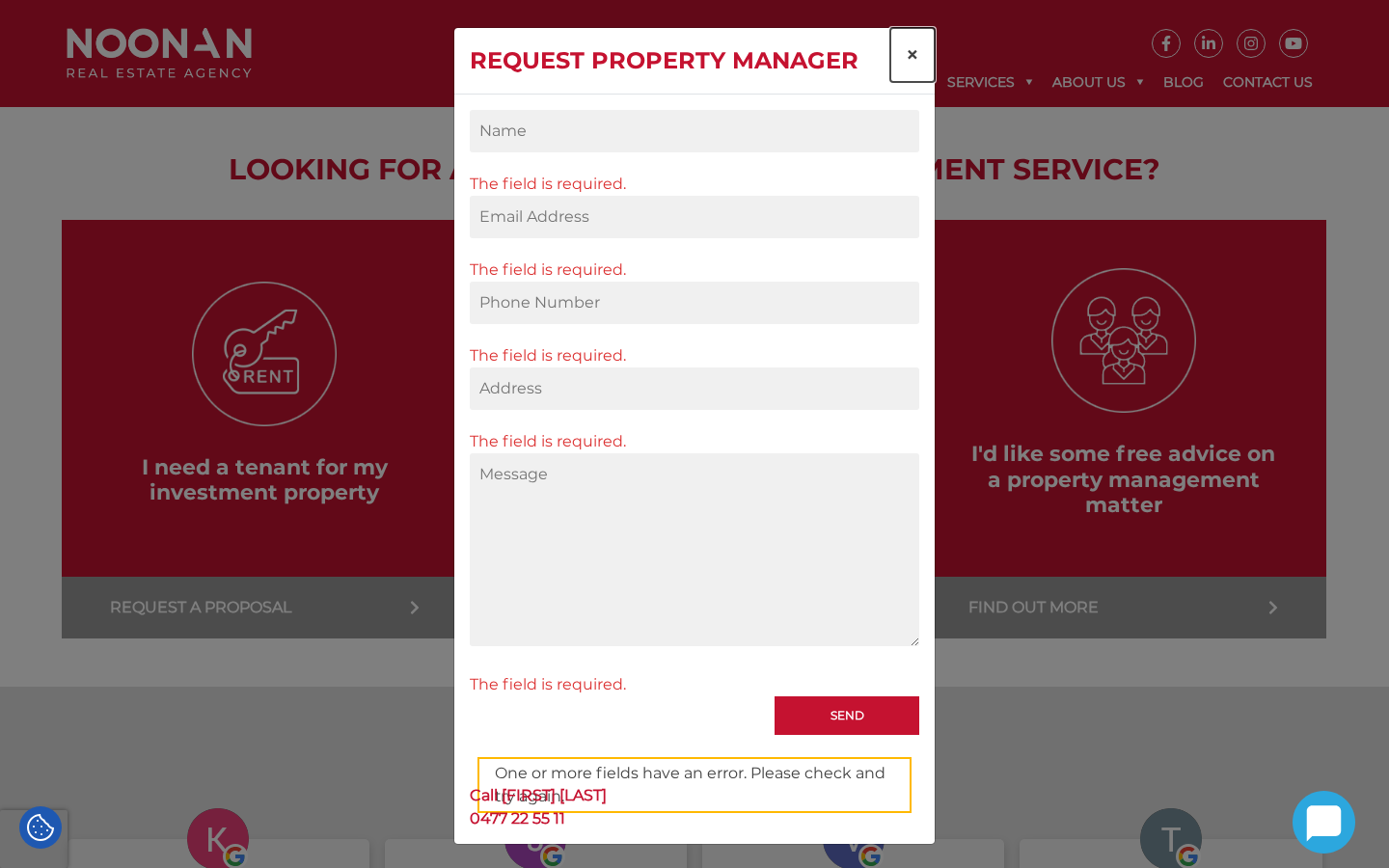 click on "×" at bounding box center [912, 54] 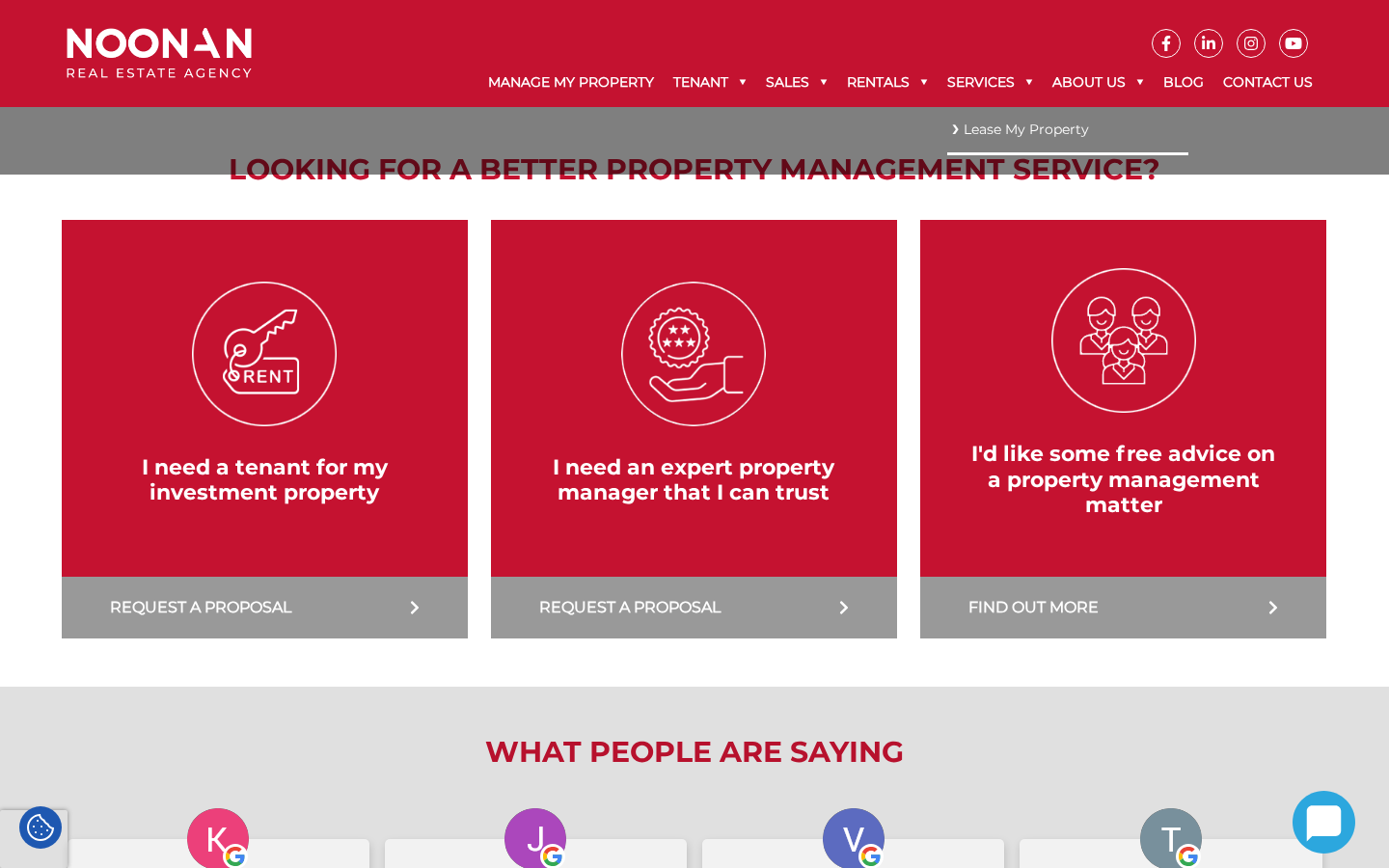 click on "Lease My Property" at bounding box center (1068, 129) 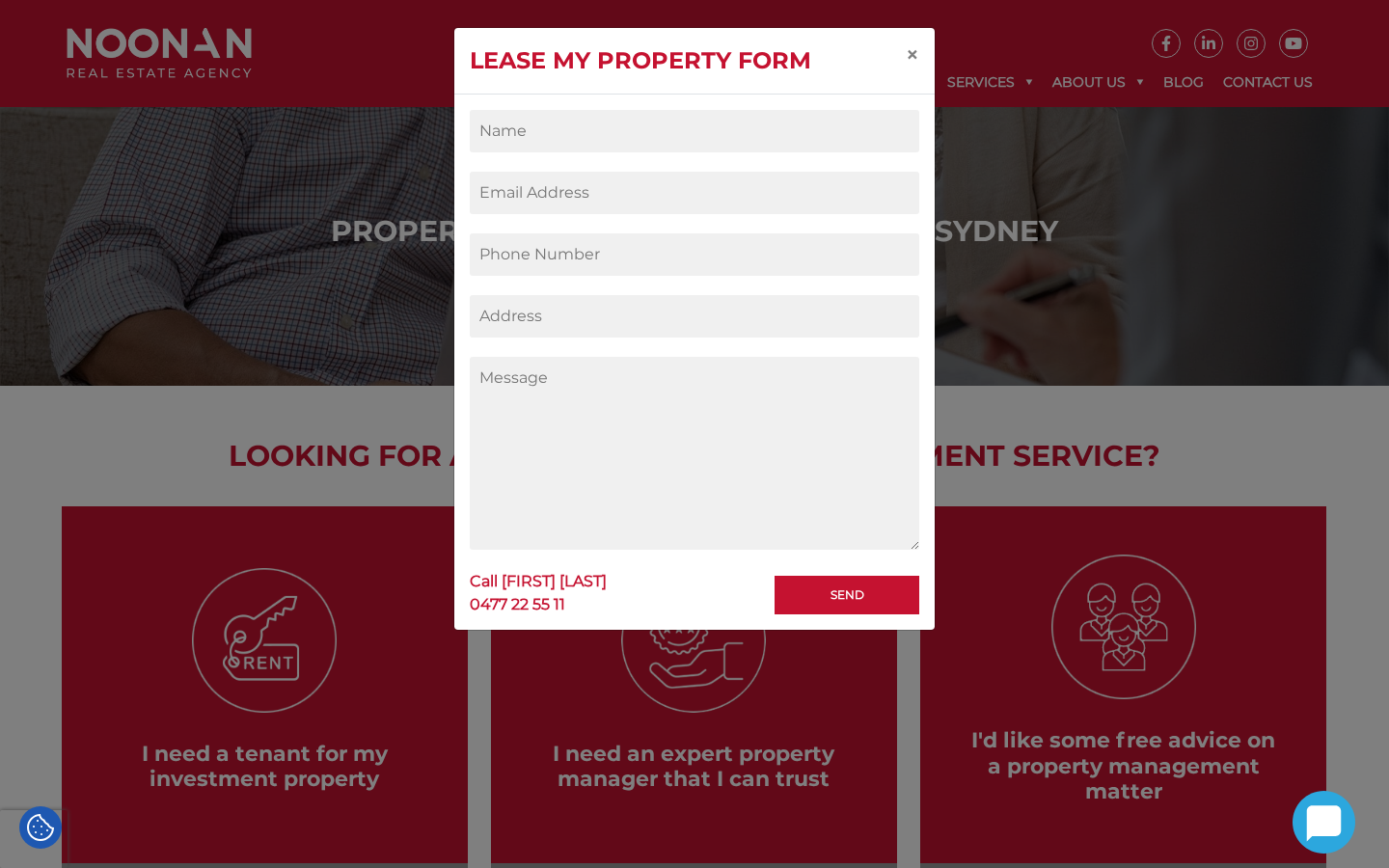 click on "Lease my property form" at bounding box center [640, 61] 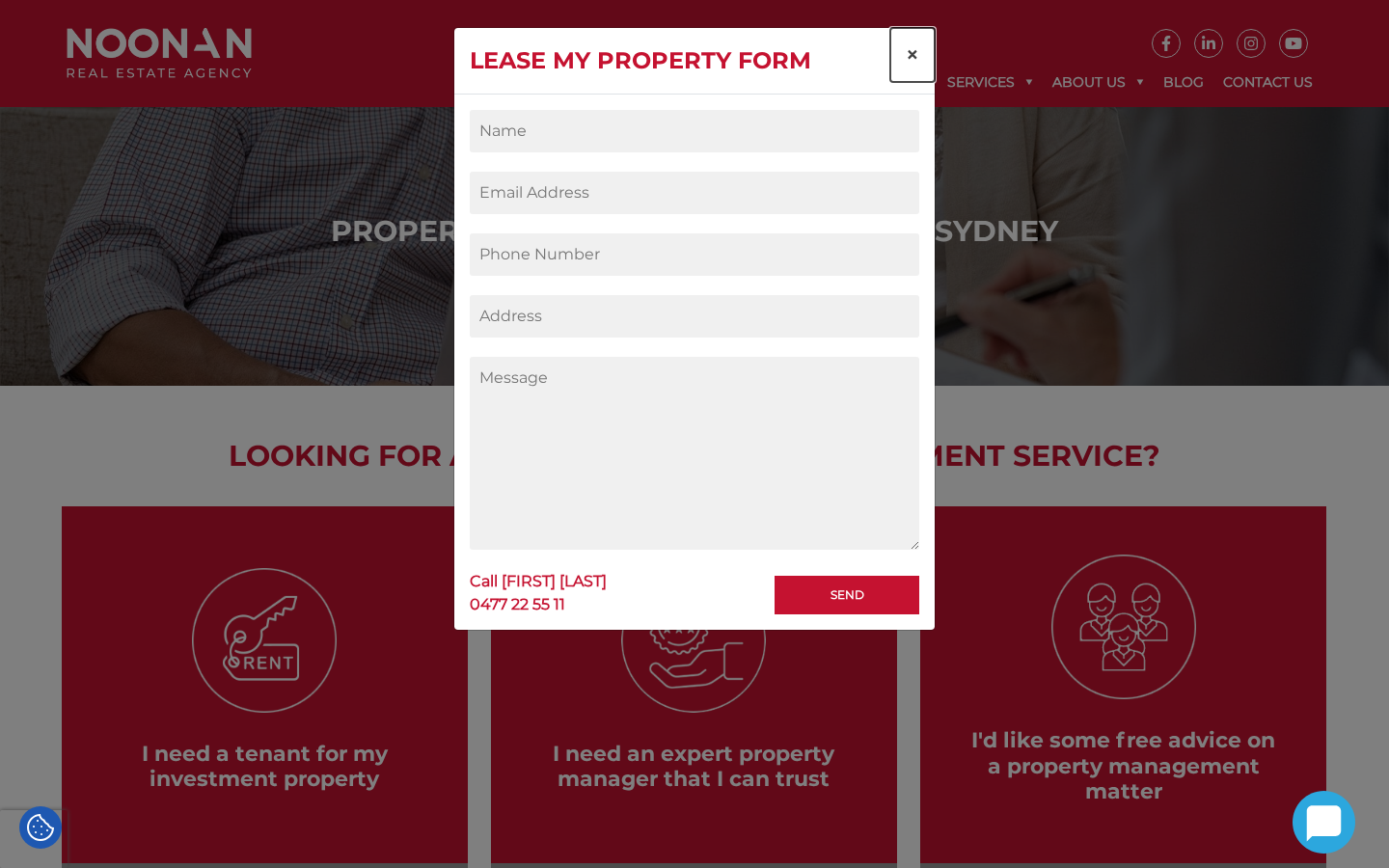 click on "×" at bounding box center (912, 54) 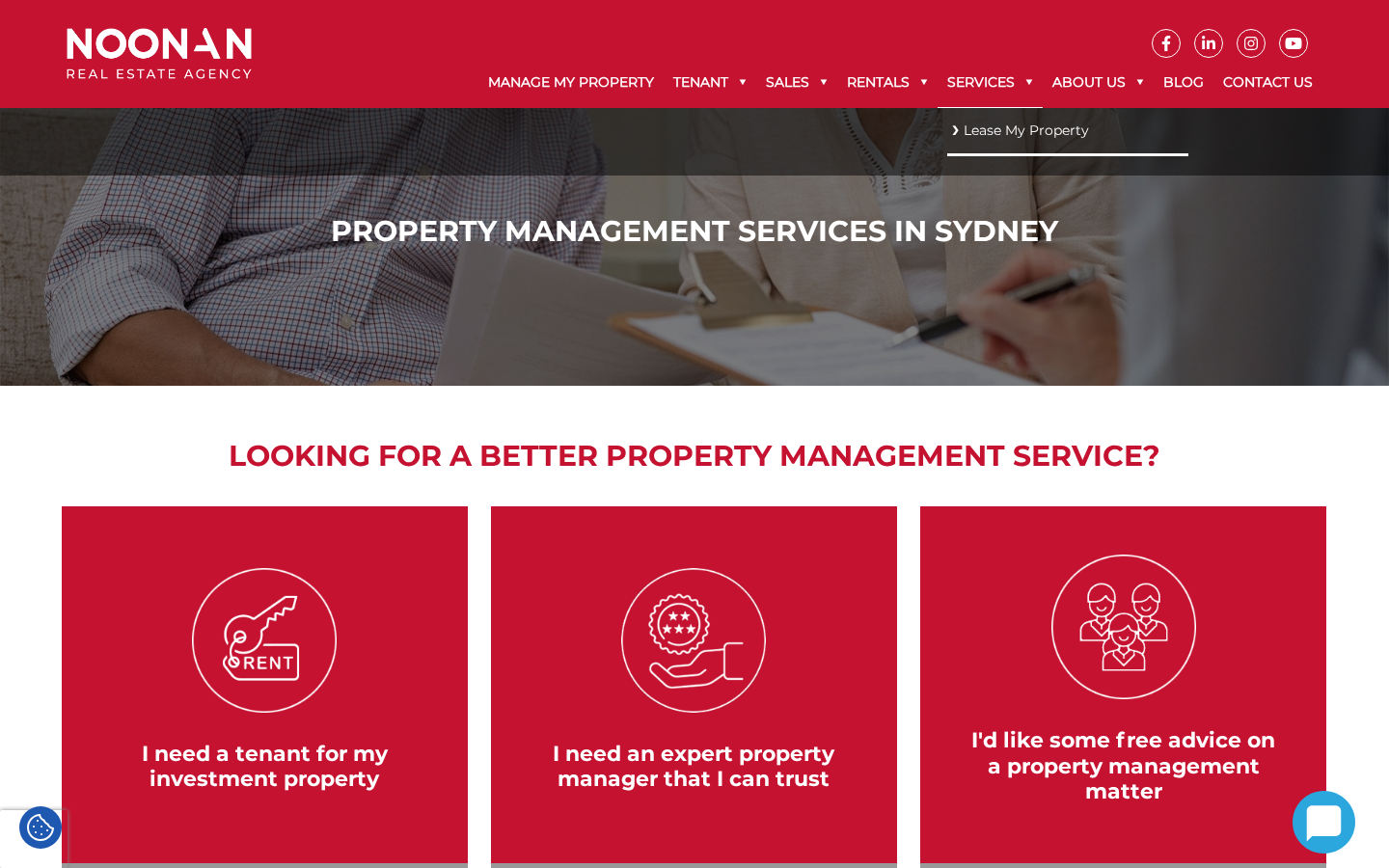 click on "Services" at bounding box center (990, 83) 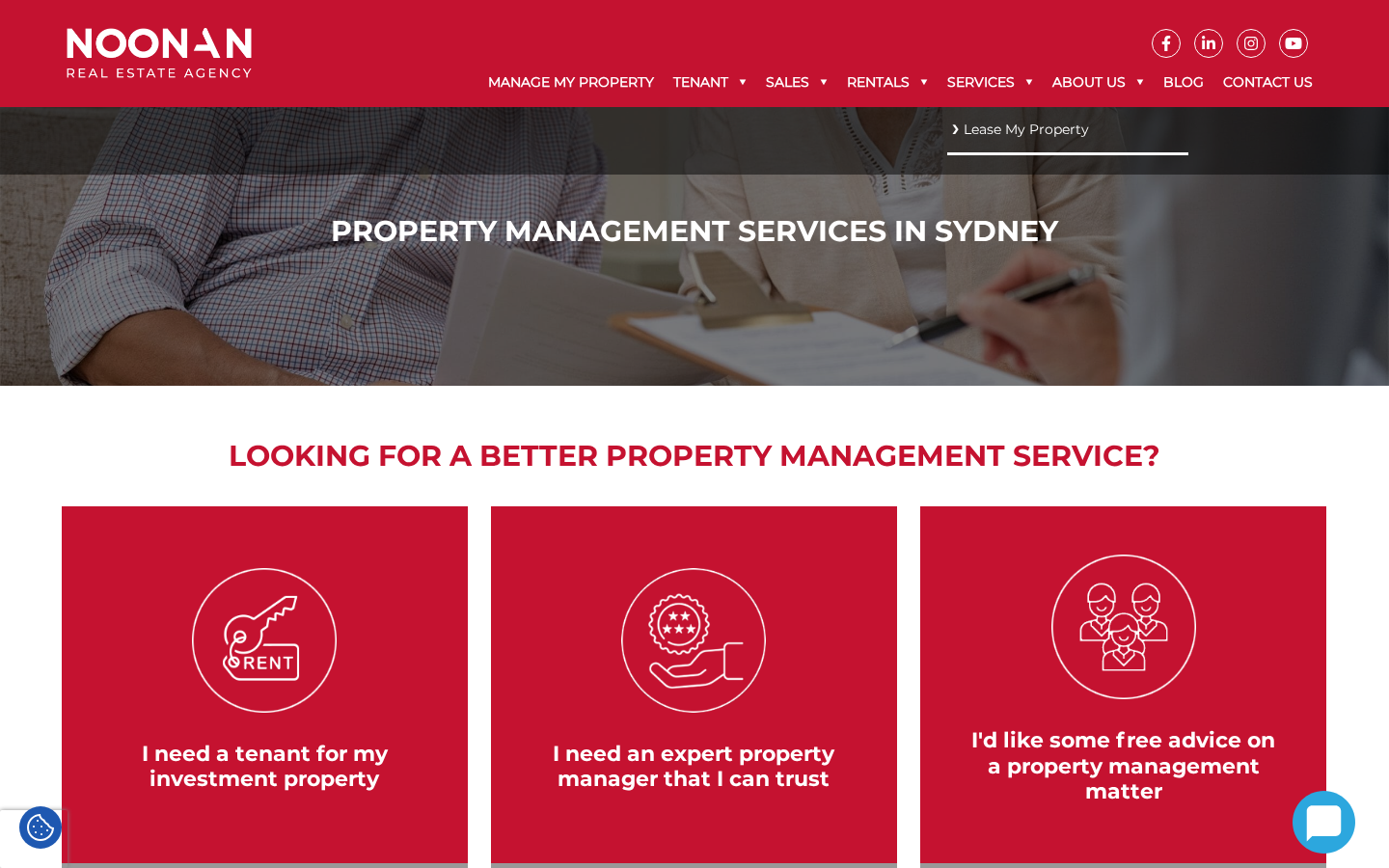 click on "Lease My Property" at bounding box center [1068, 129] 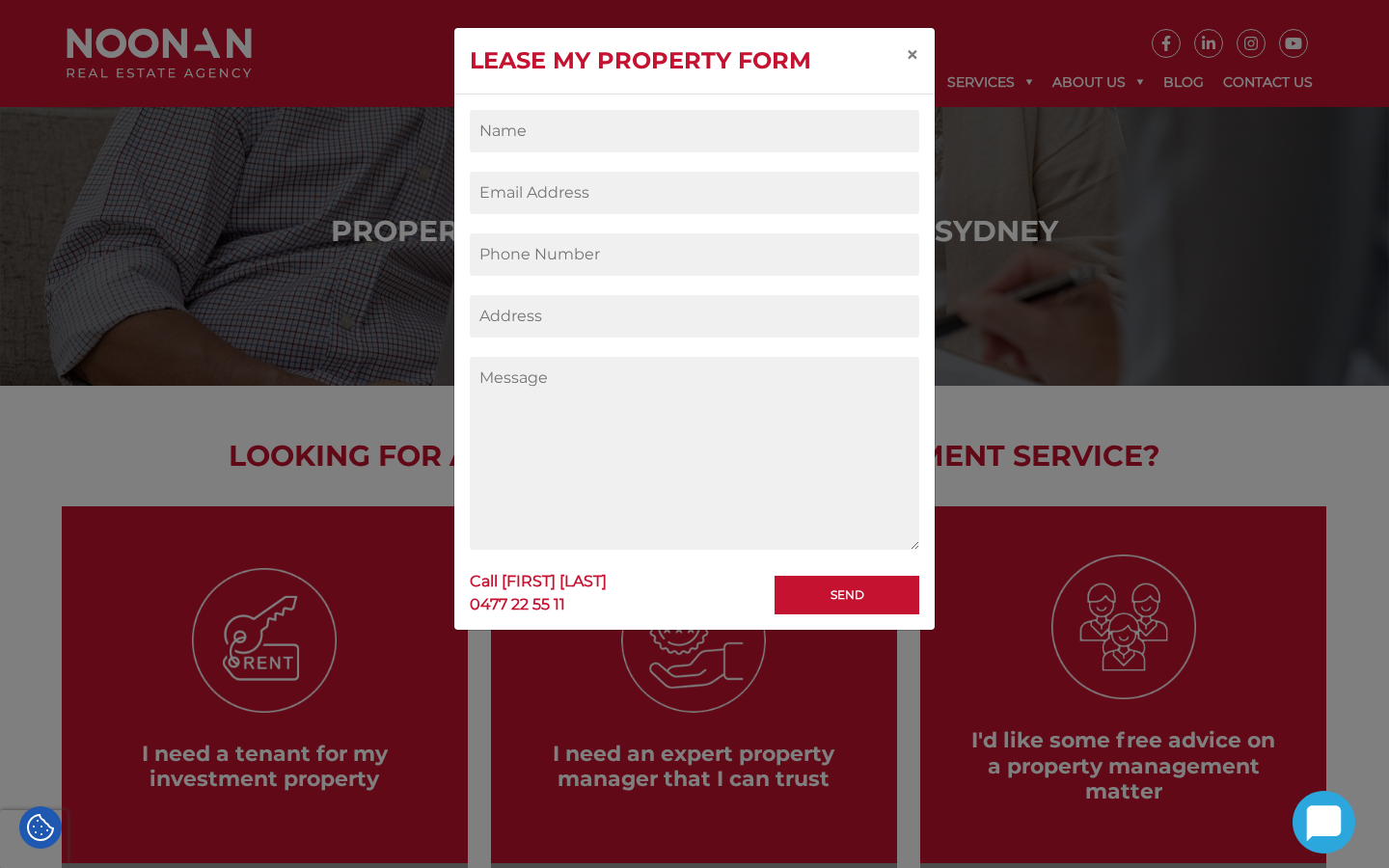 click on "Lease my property form" at bounding box center (640, 61) 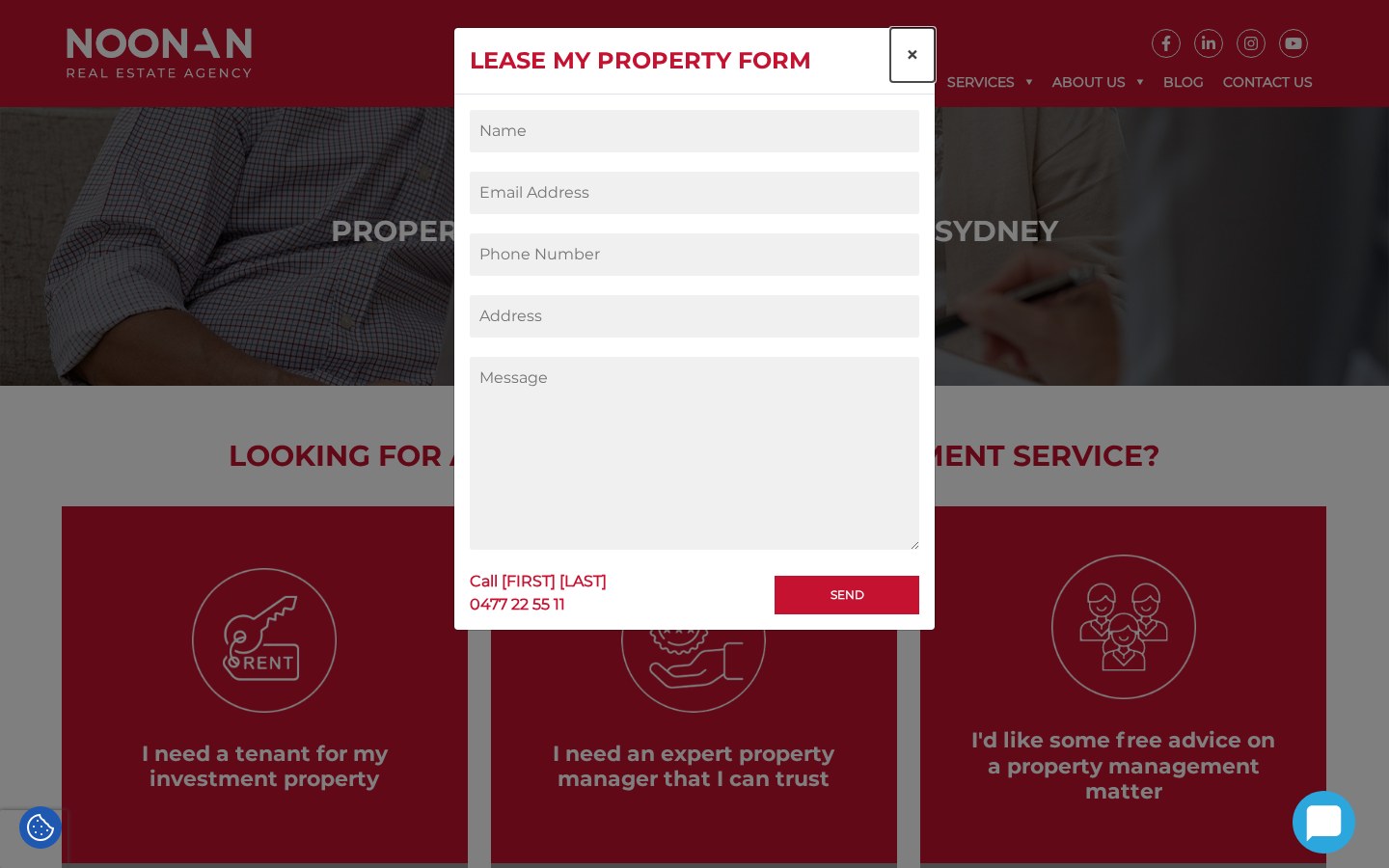 click on "×" at bounding box center [912, 55] 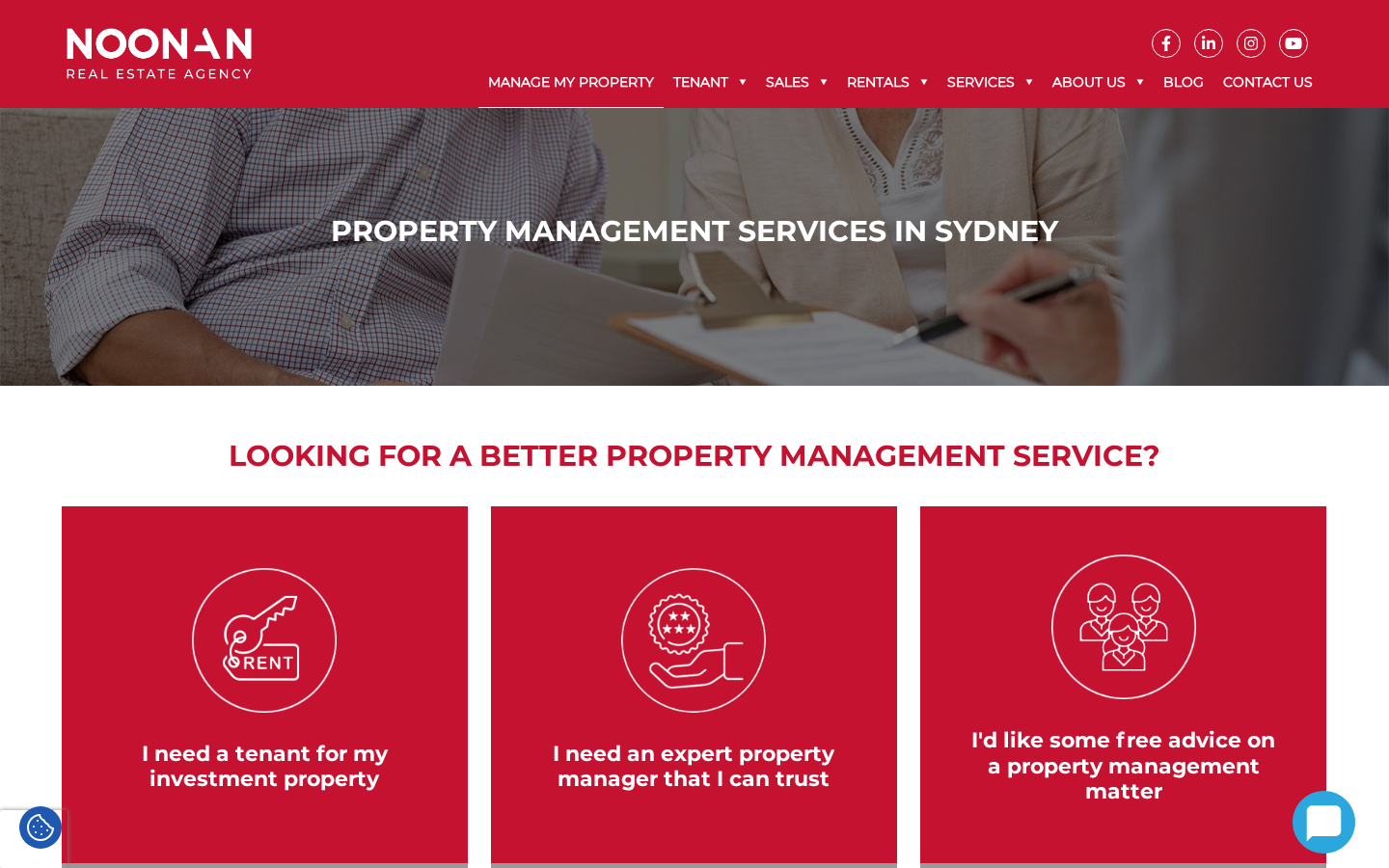 click on "Manage My Property" at bounding box center [571, 83] 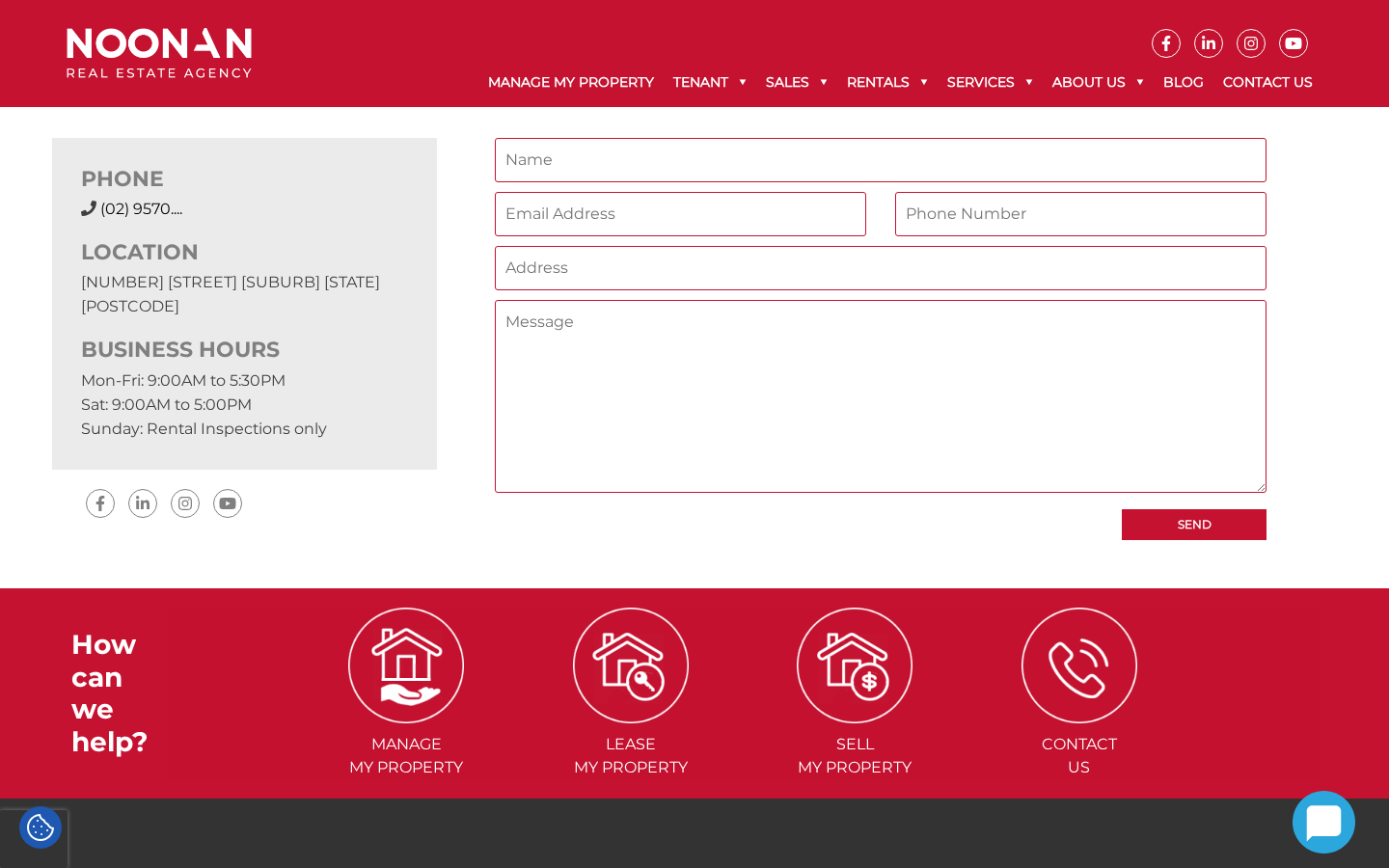 scroll, scrollTop: 633, scrollLeft: 0, axis: vertical 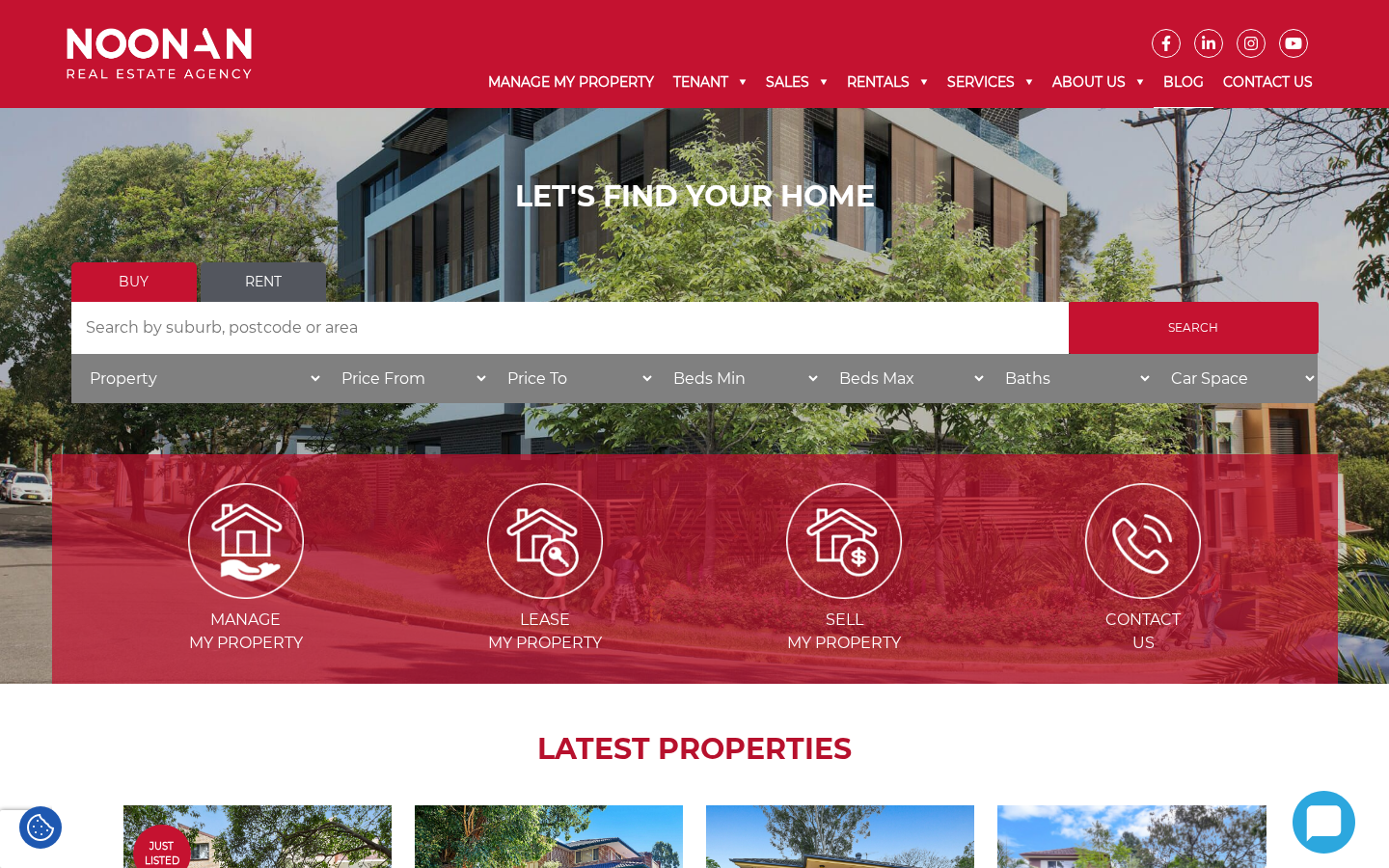 click on "Blog" at bounding box center [1184, 83] 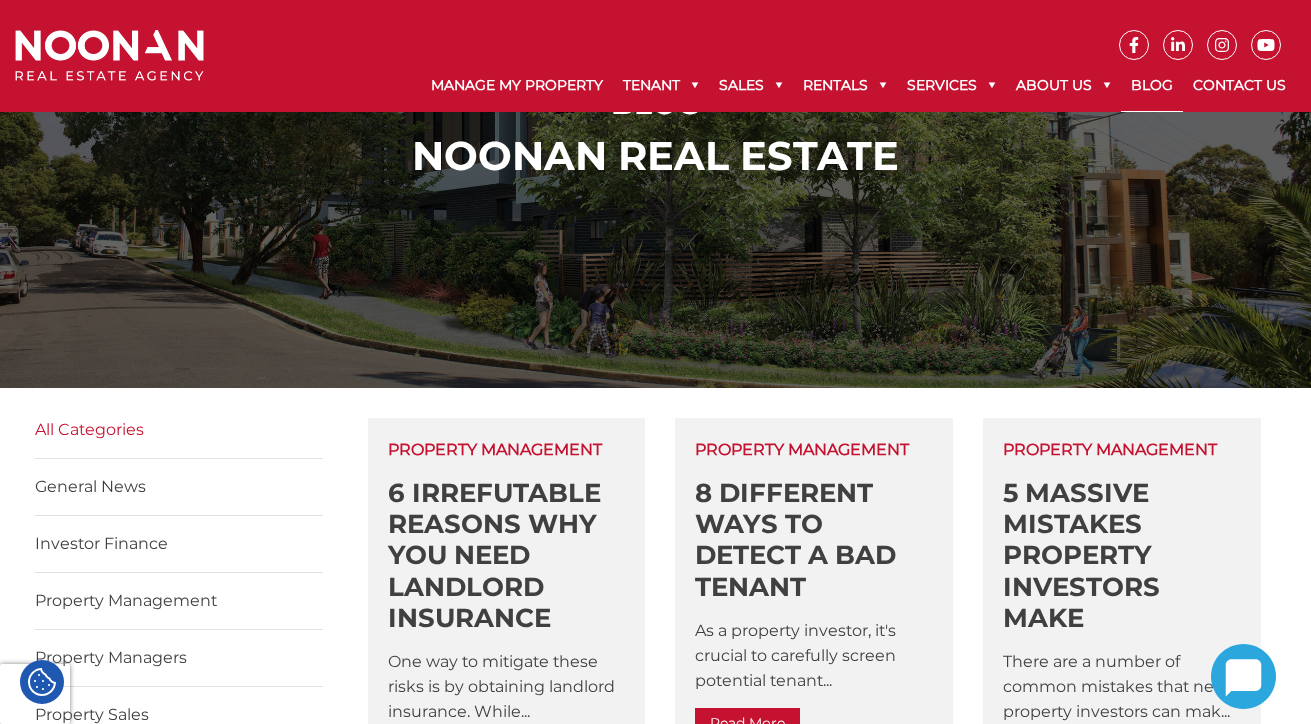 scroll, scrollTop: 0, scrollLeft: 0, axis: both 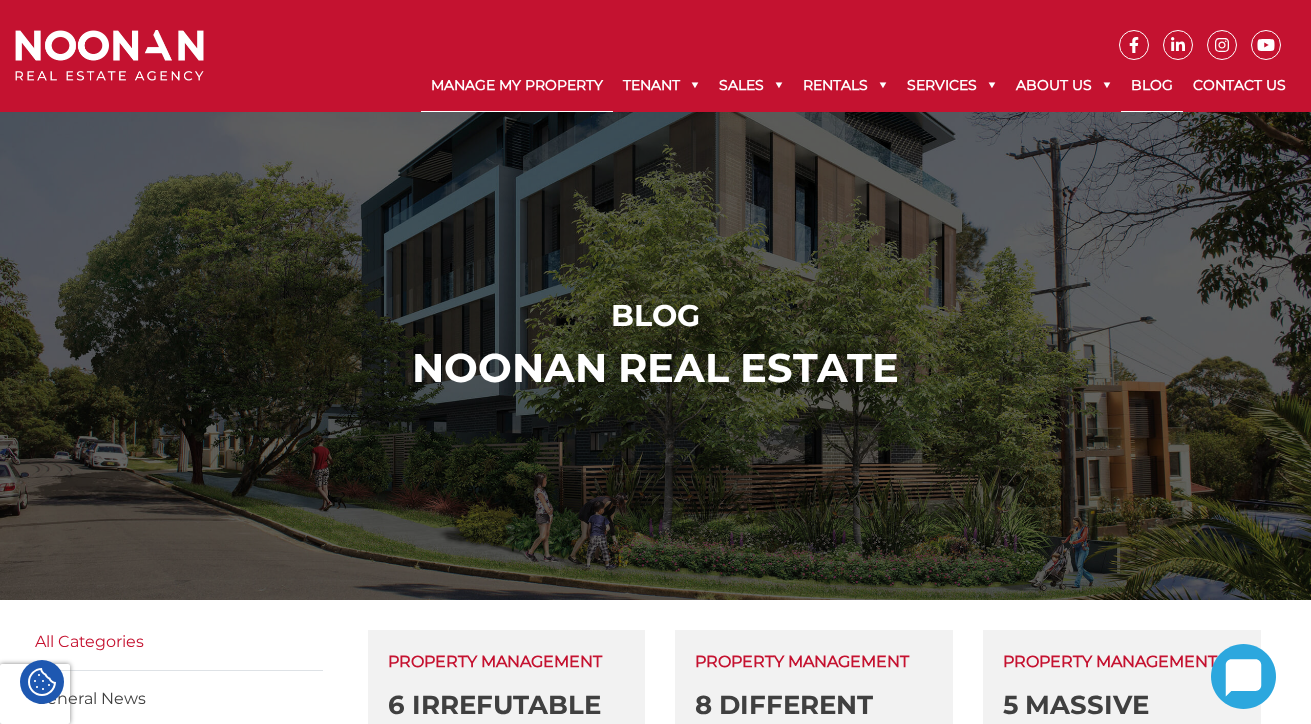 click on "Manage My Property" at bounding box center (517, 86) 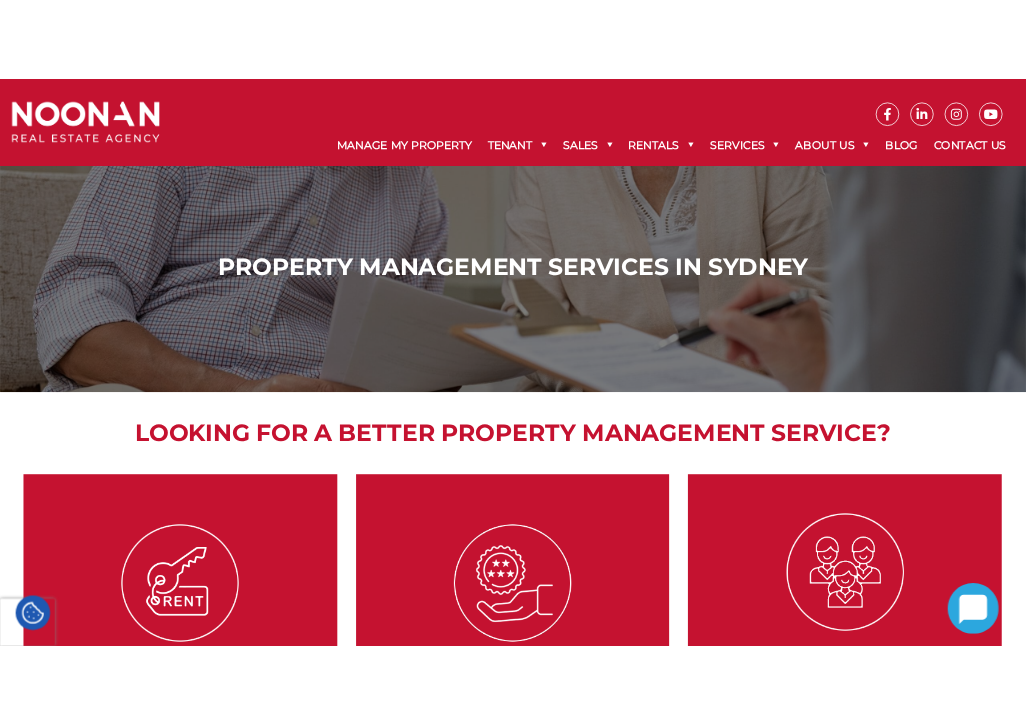 scroll, scrollTop: 0, scrollLeft: 0, axis: both 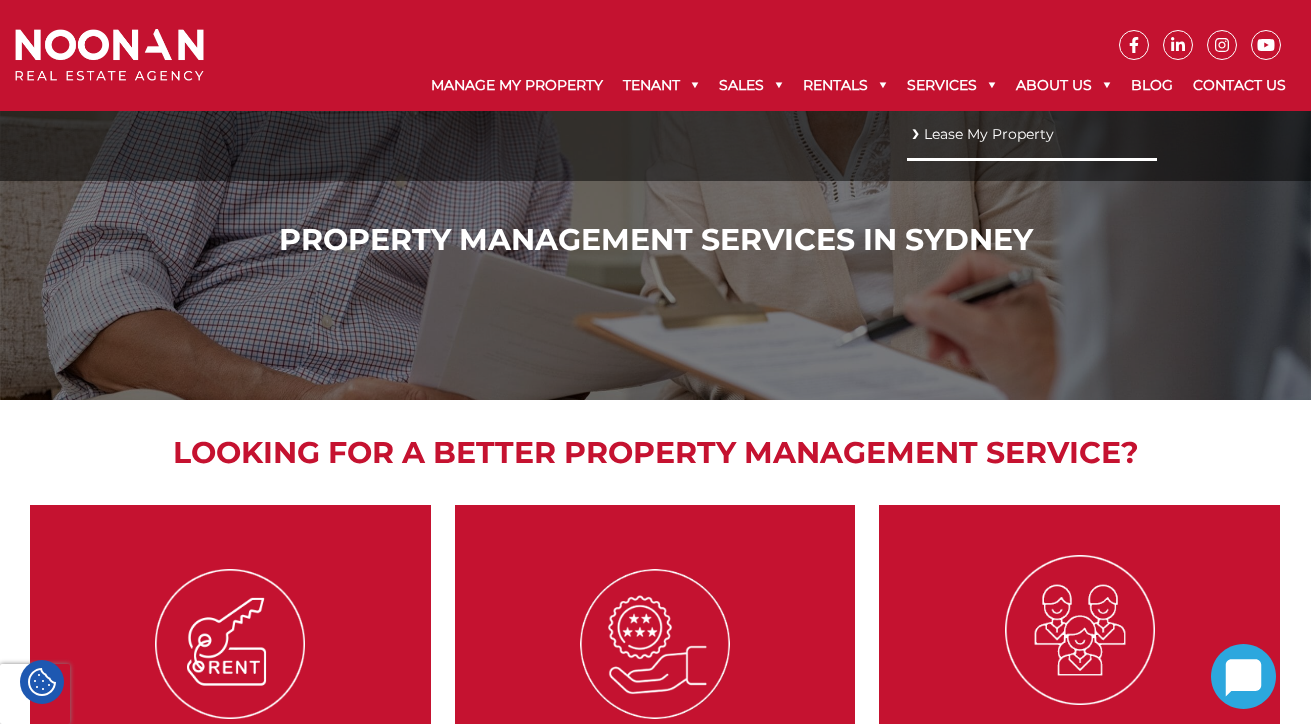 click on "Lease My Property" at bounding box center (1032, 134) 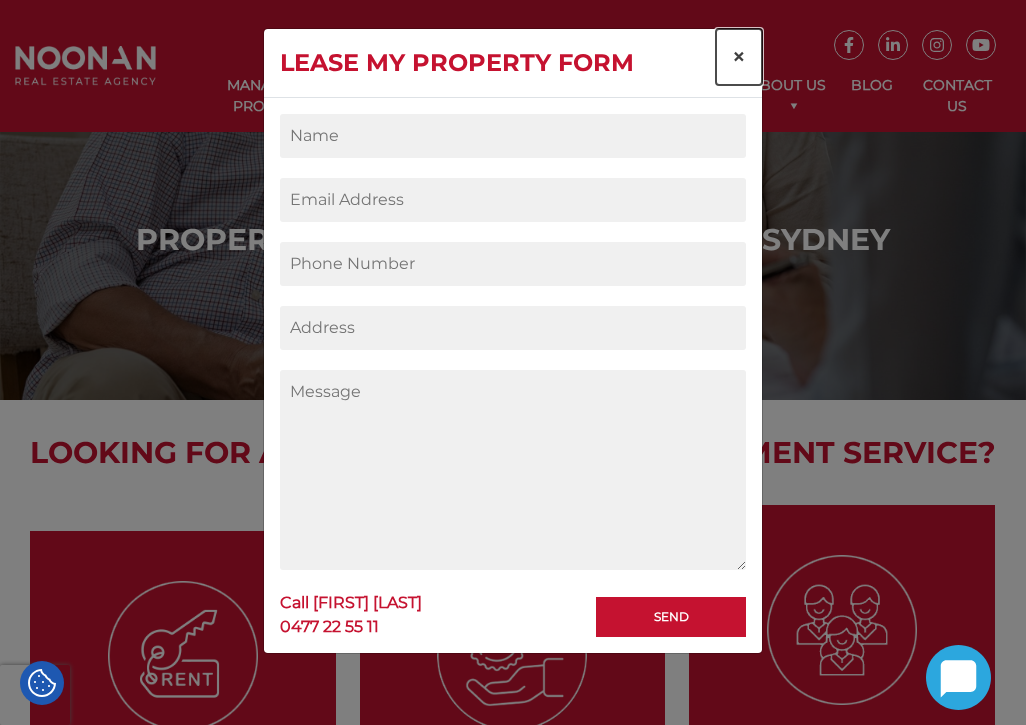 click on "×" at bounding box center (739, 56) 